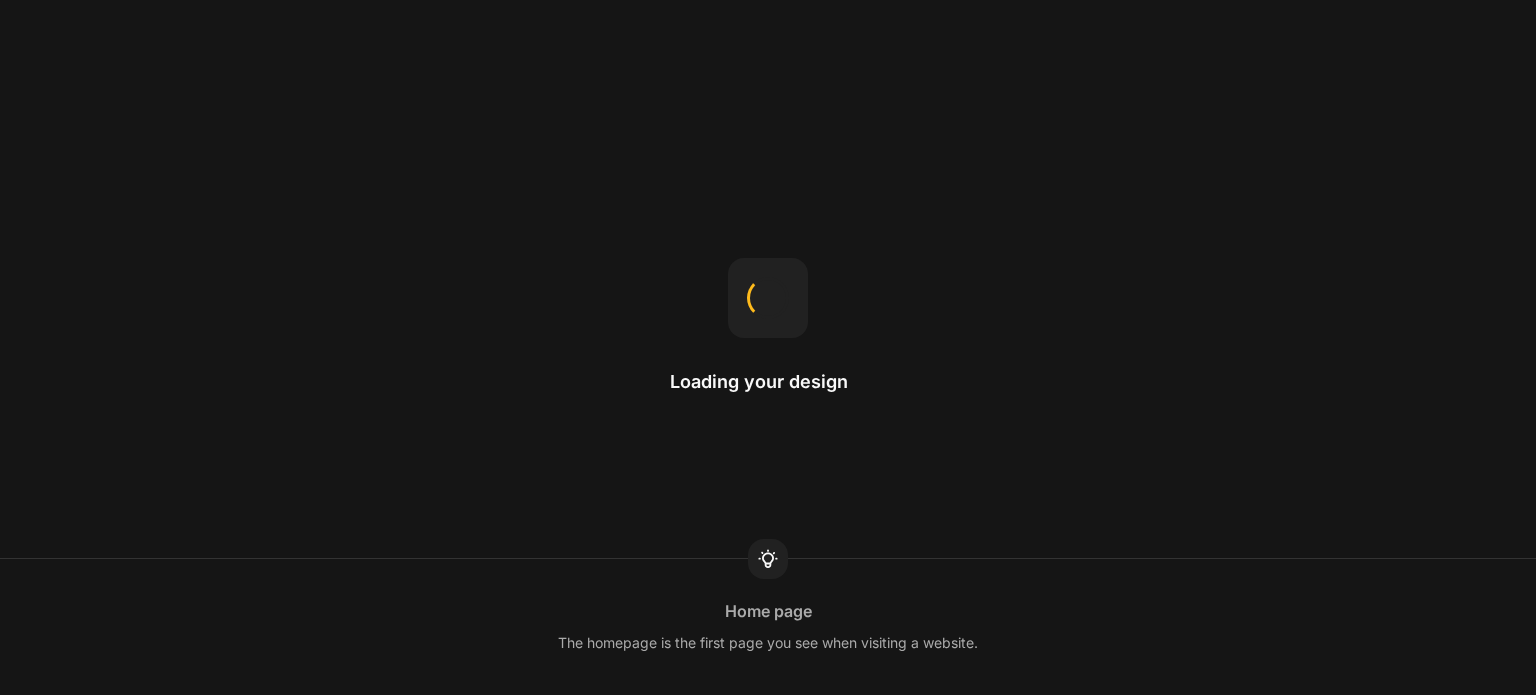 scroll, scrollTop: 0, scrollLeft: 0, axis: both 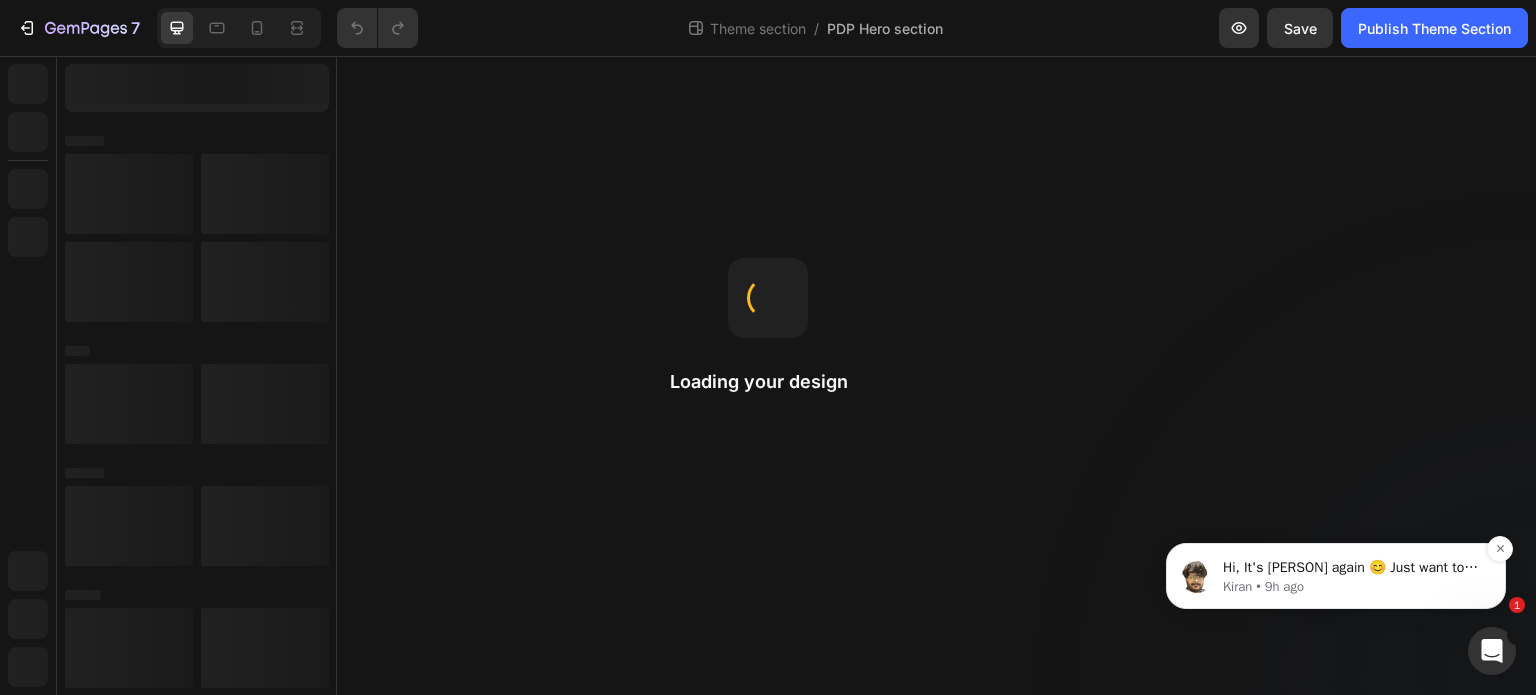 click on "Kiran • 9h ago" at bounding box center [1352, 587] 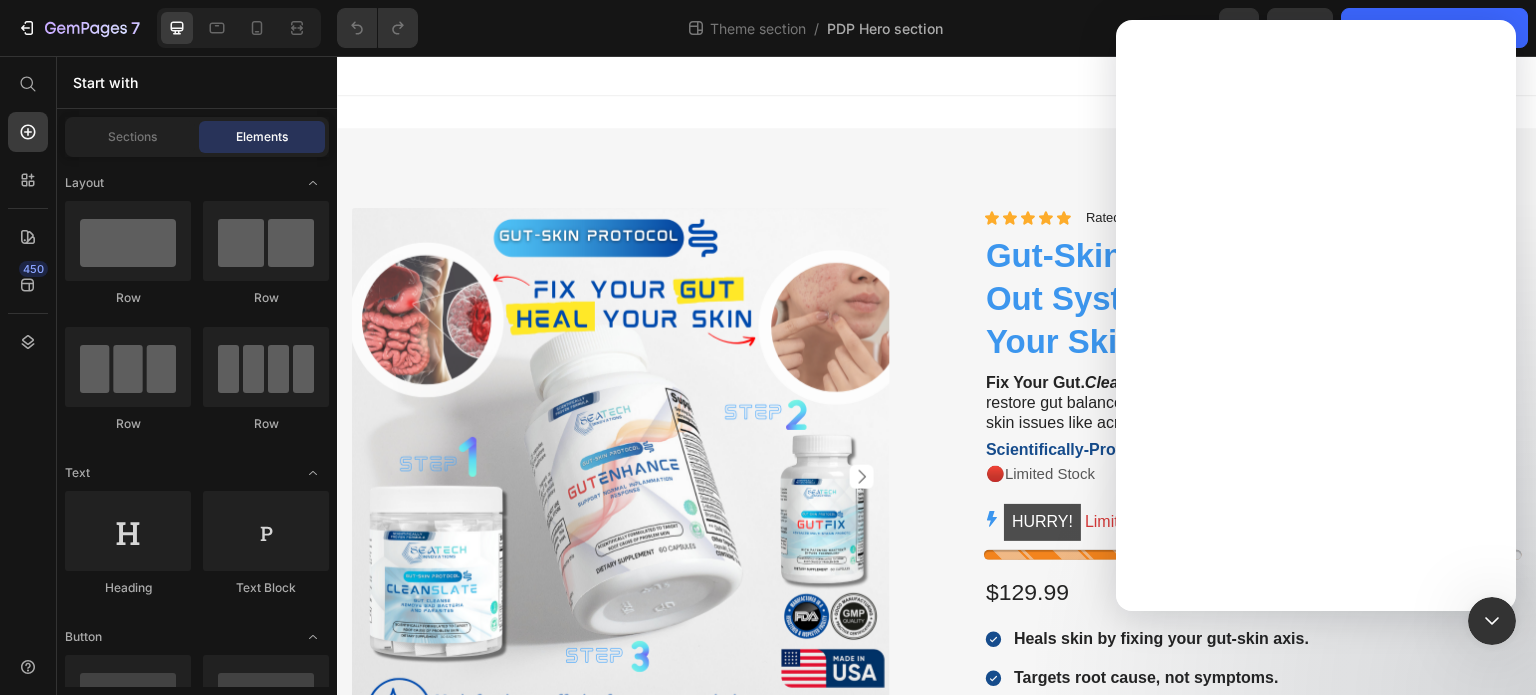 scroll, scrollTop: 0, scrollLeft: 0, axis: both 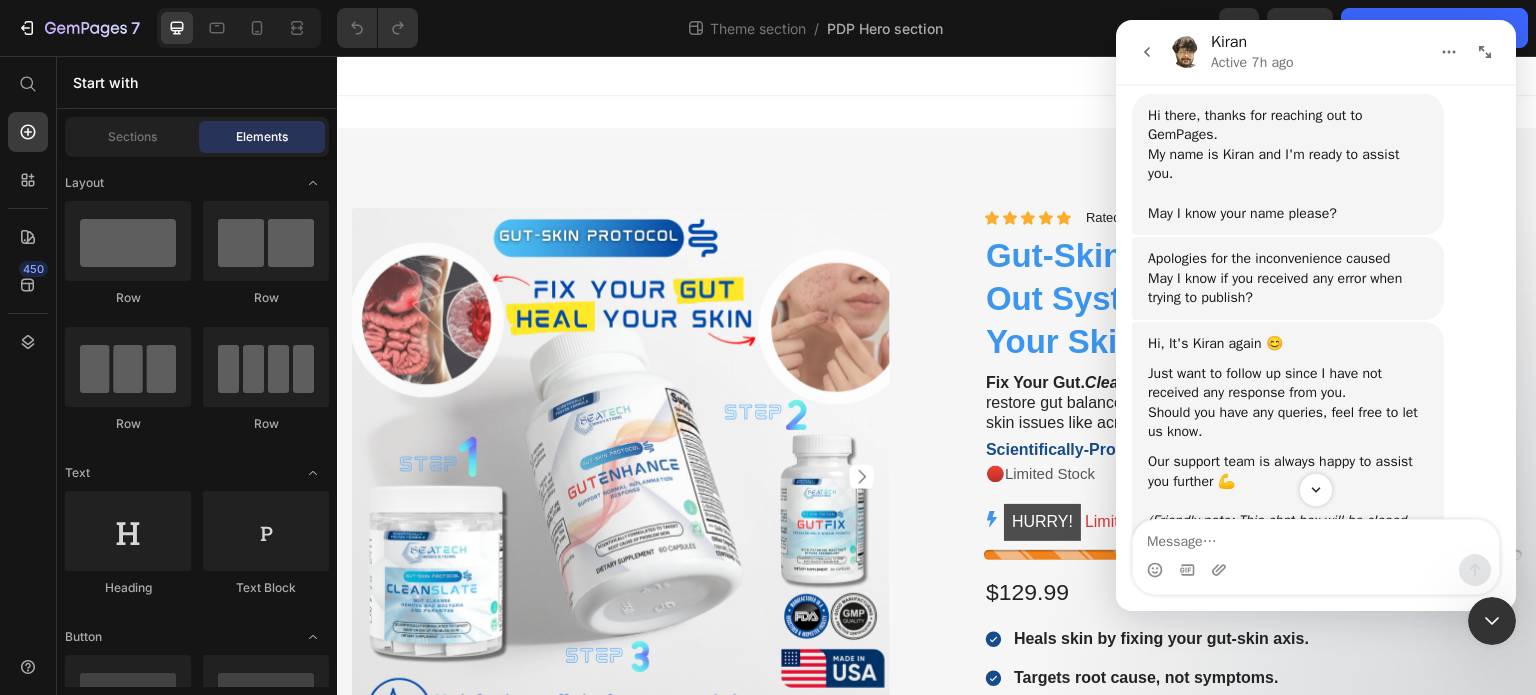 click on "Hi, It's Kiran again 😊   Just want to follow up since I have not received any response from you. Should you have any queries, feel free to let us know.   Our support team is always happy to assist you further 💪 ​ (Friendly note: This chat box will be closed within the next 24 hours if there is no response) Kiran    •   9h ago" at bounding box center [1288, 452] 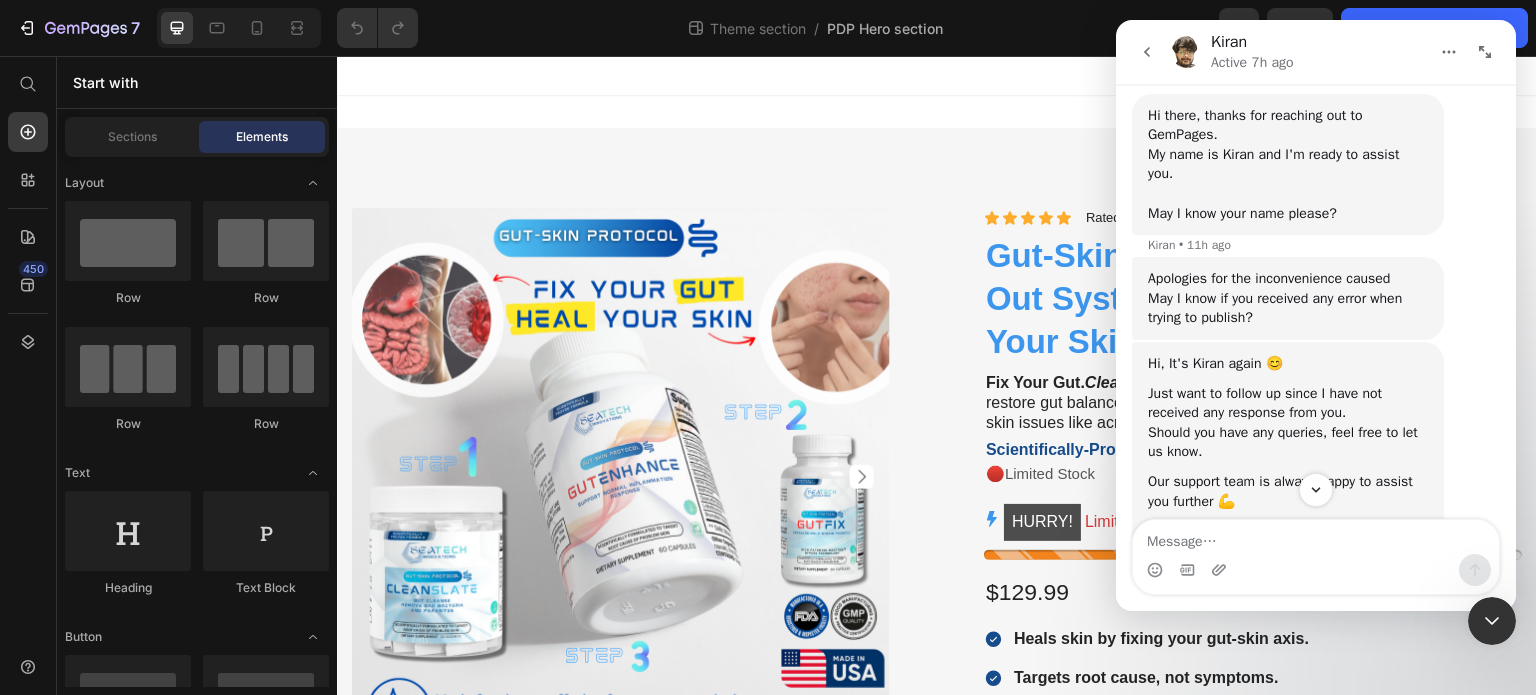 click on "Apologies for the inconvenience caused  May I know if you received any error when trying to publish?" at bounding box center (1288, 298) 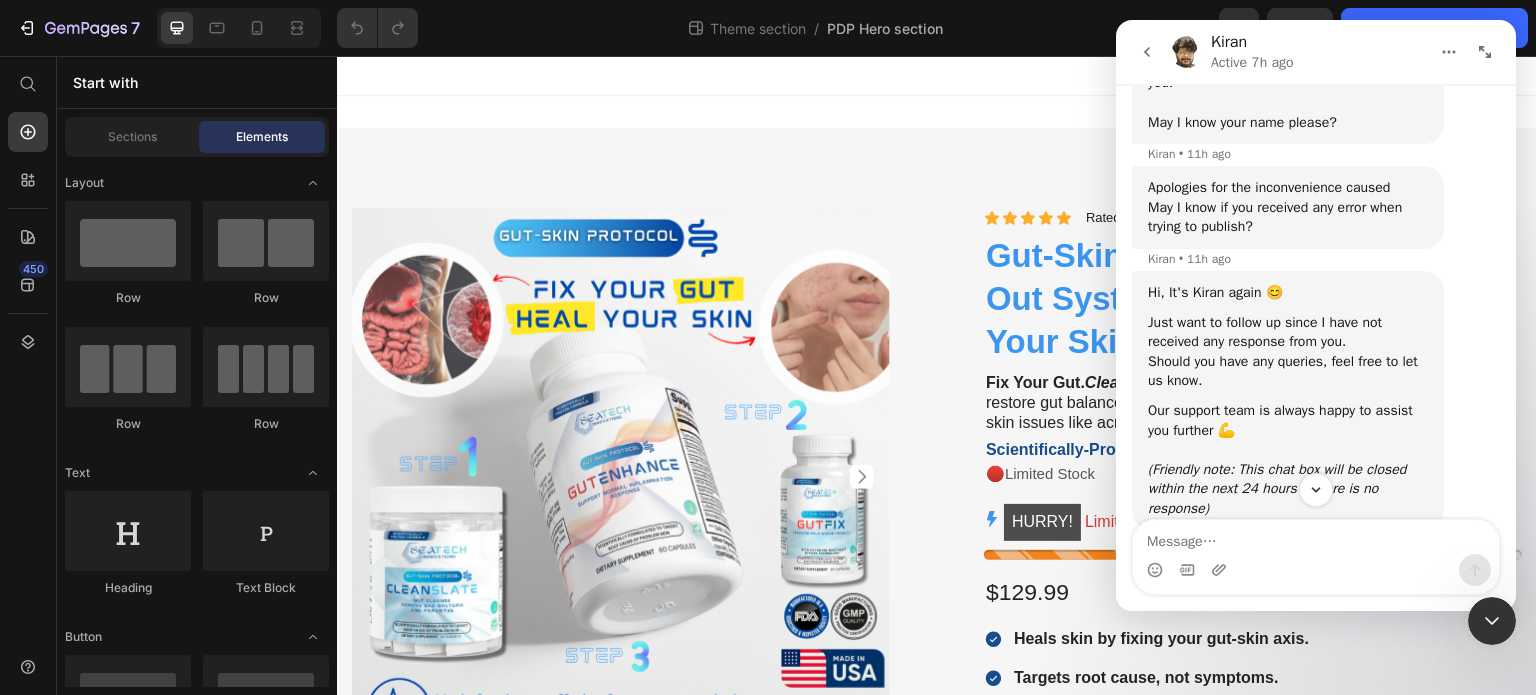 scroll, scrollTop: 862, scrollLeft: 0, axis: vertical 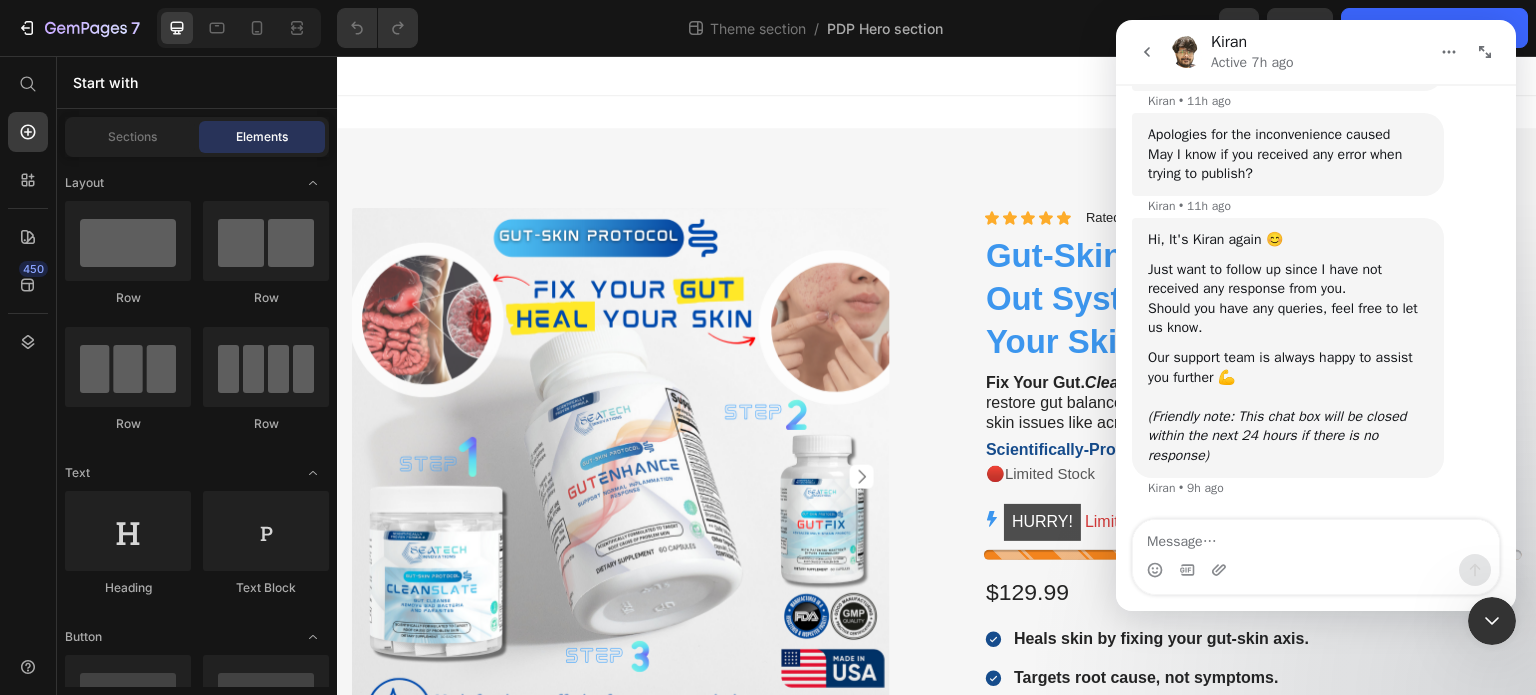 click at bounding box center (1316, 570) 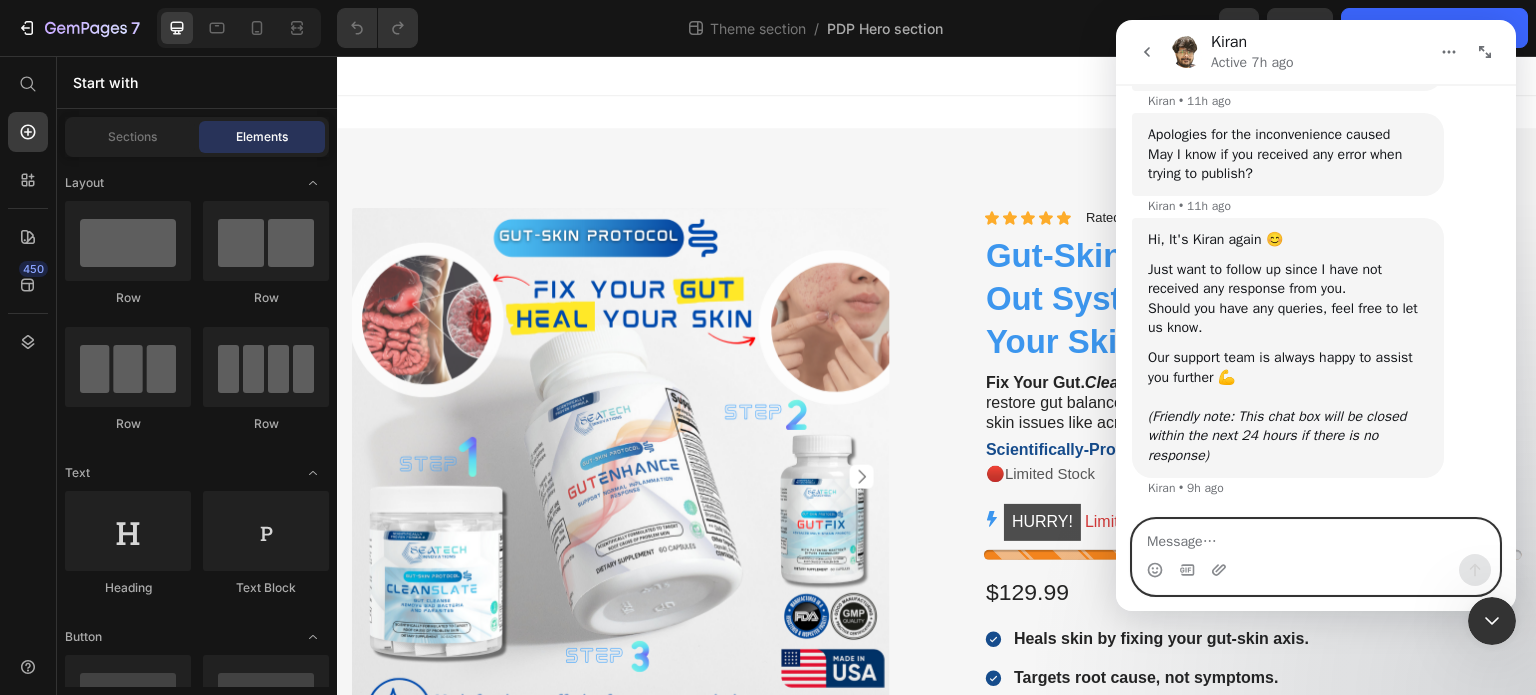 click at bounding box center (1316, 537) 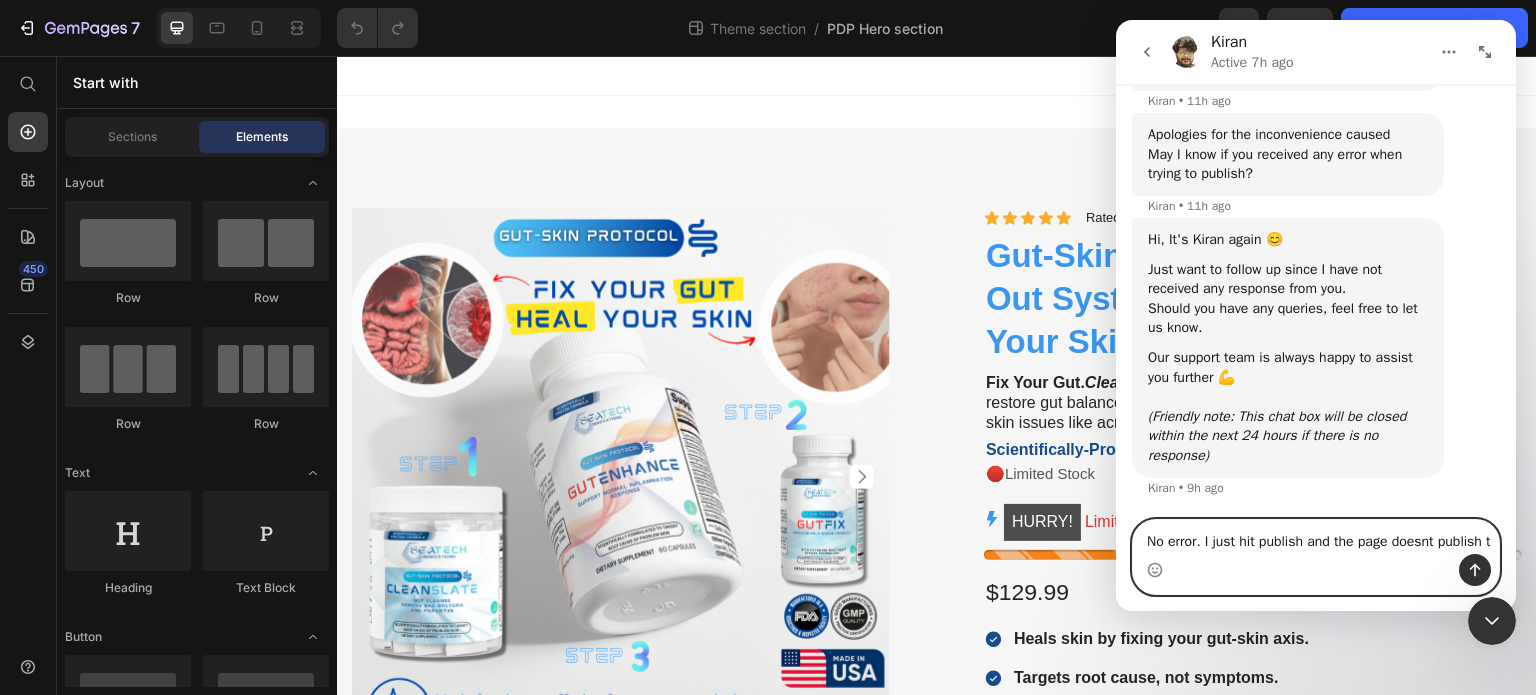 scroll, scrollTop: 882, scrollLeft: 0, axis: vertical 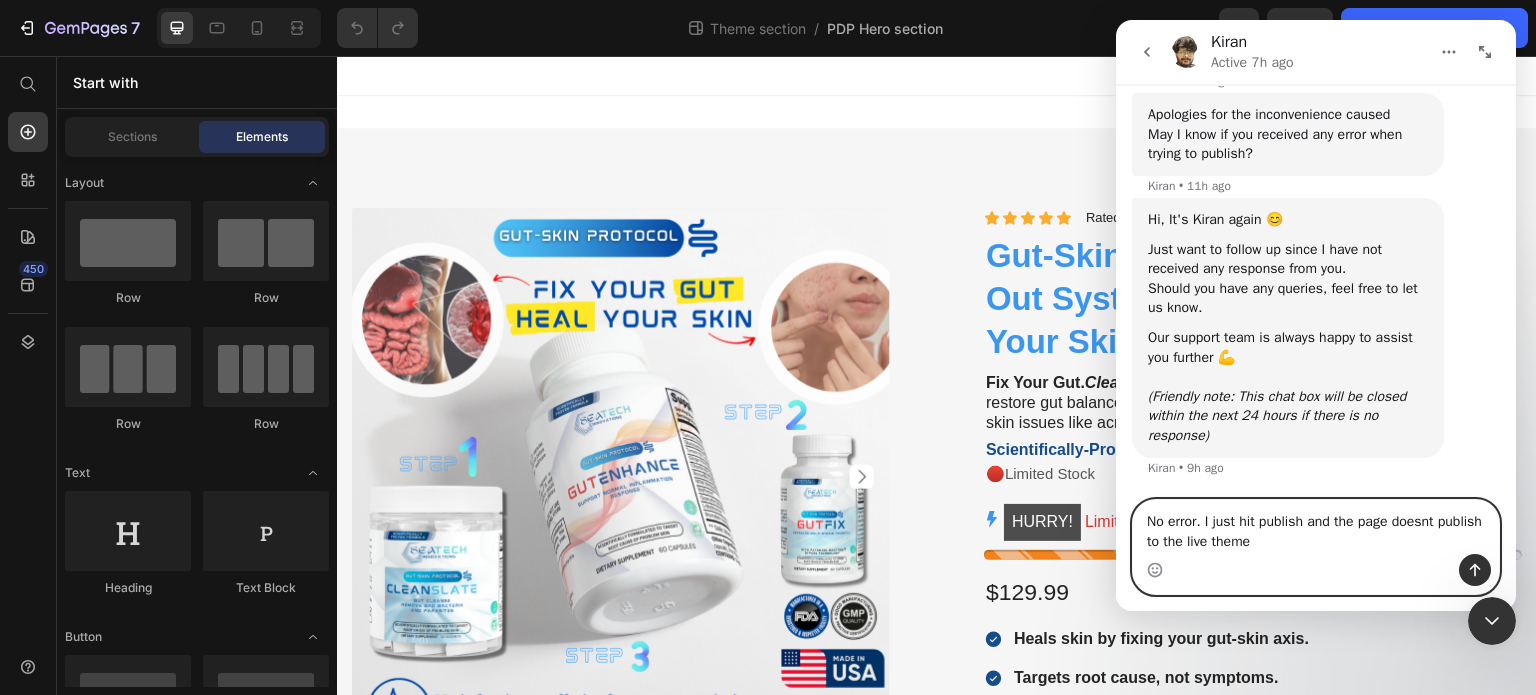 type on "No error. I just hit publish and the page doesnt publish to the live theme." 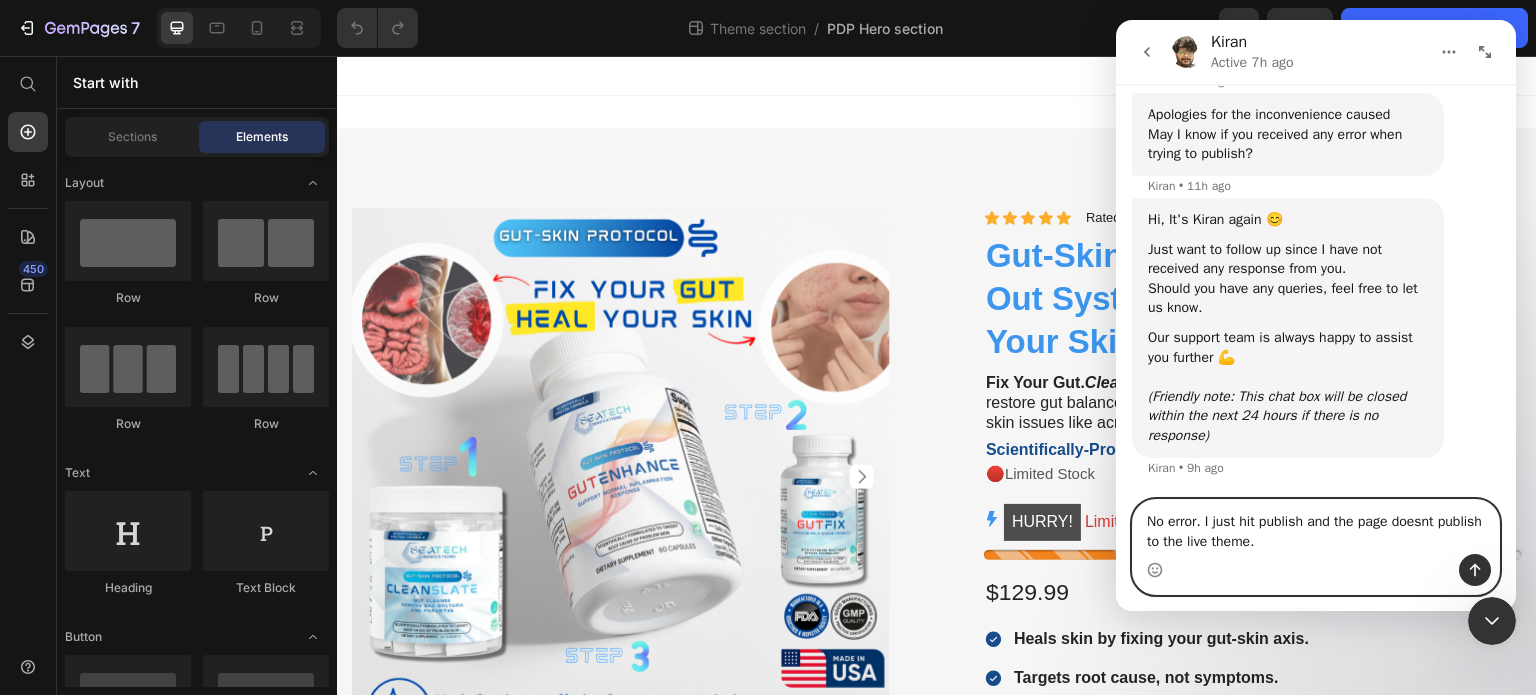 type 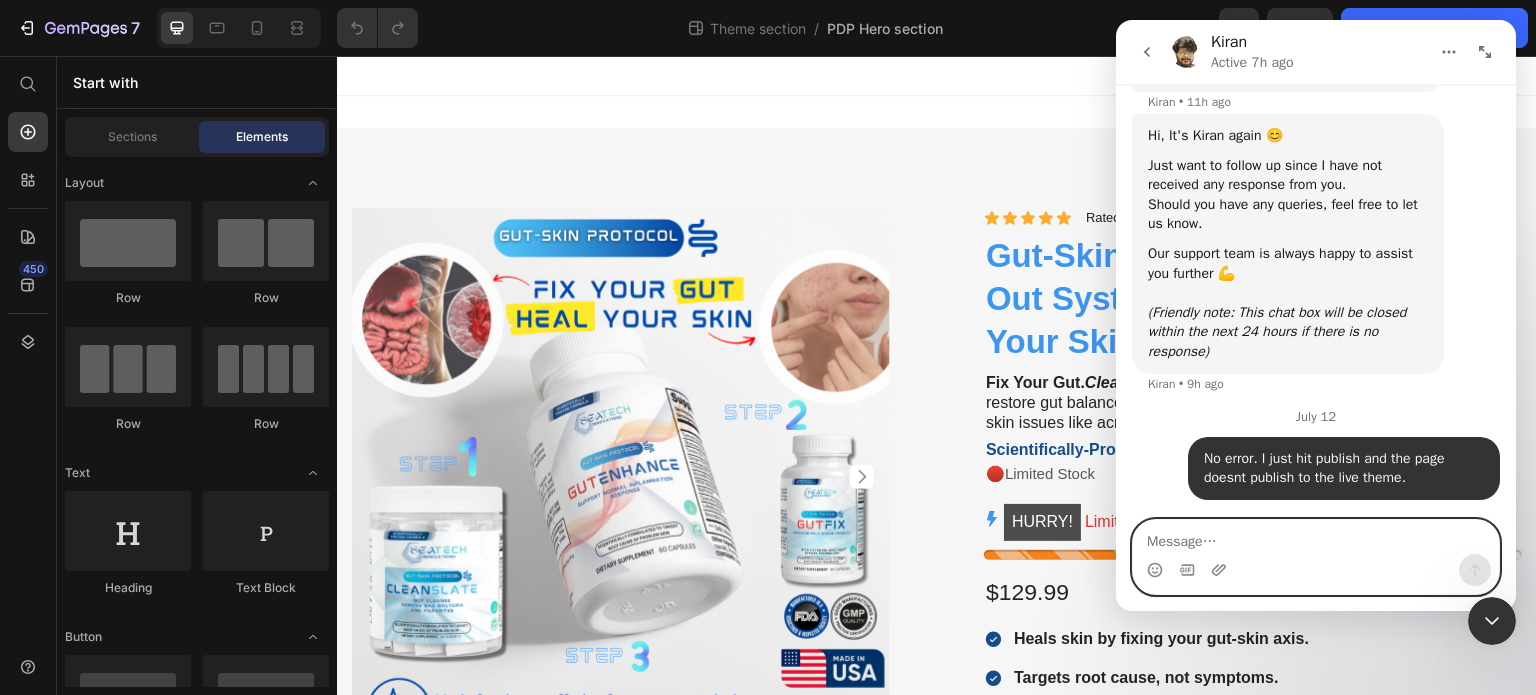 scroll, scrollTop: 962, scrollLeft: 0, axis: vertical 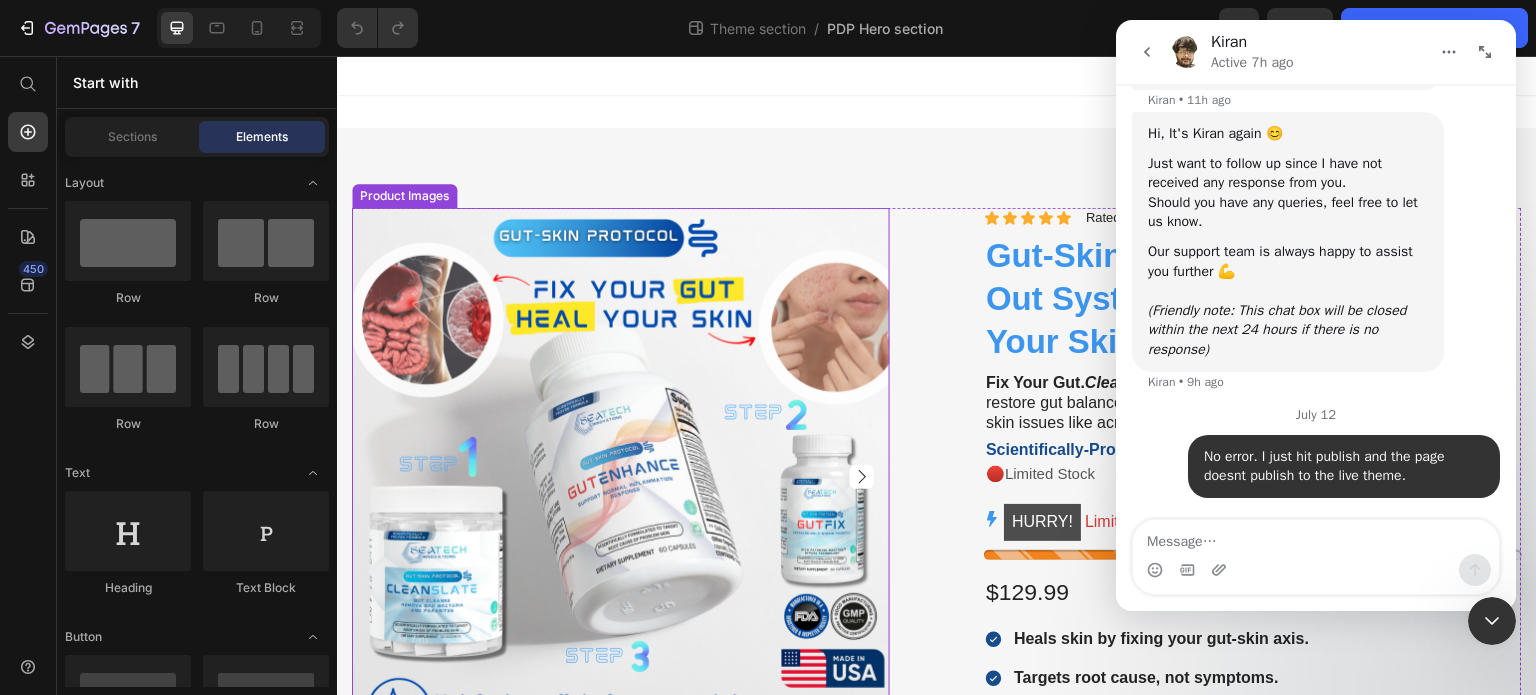 click at bounding box center [621, 477] 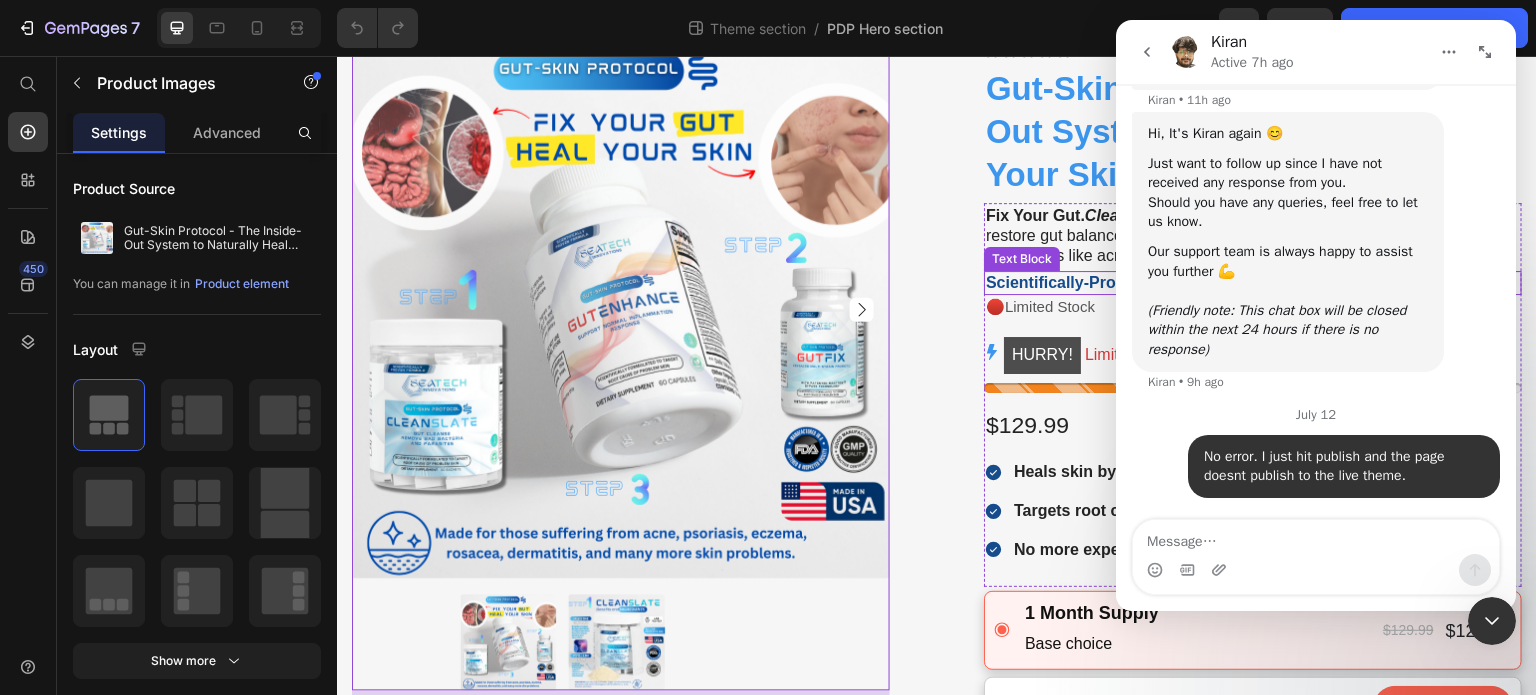 scroll, scrollTop: 168, scrollLeft: 0, axis: vertical 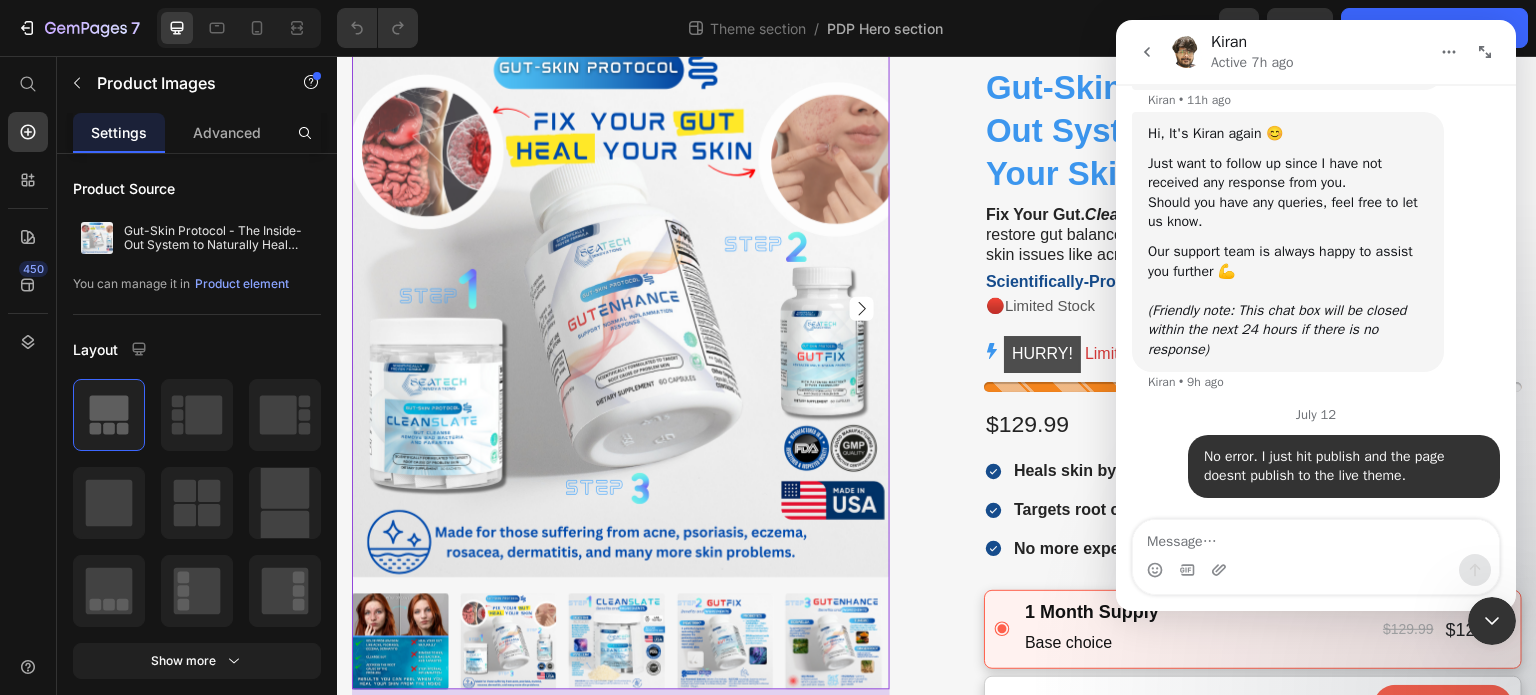 click 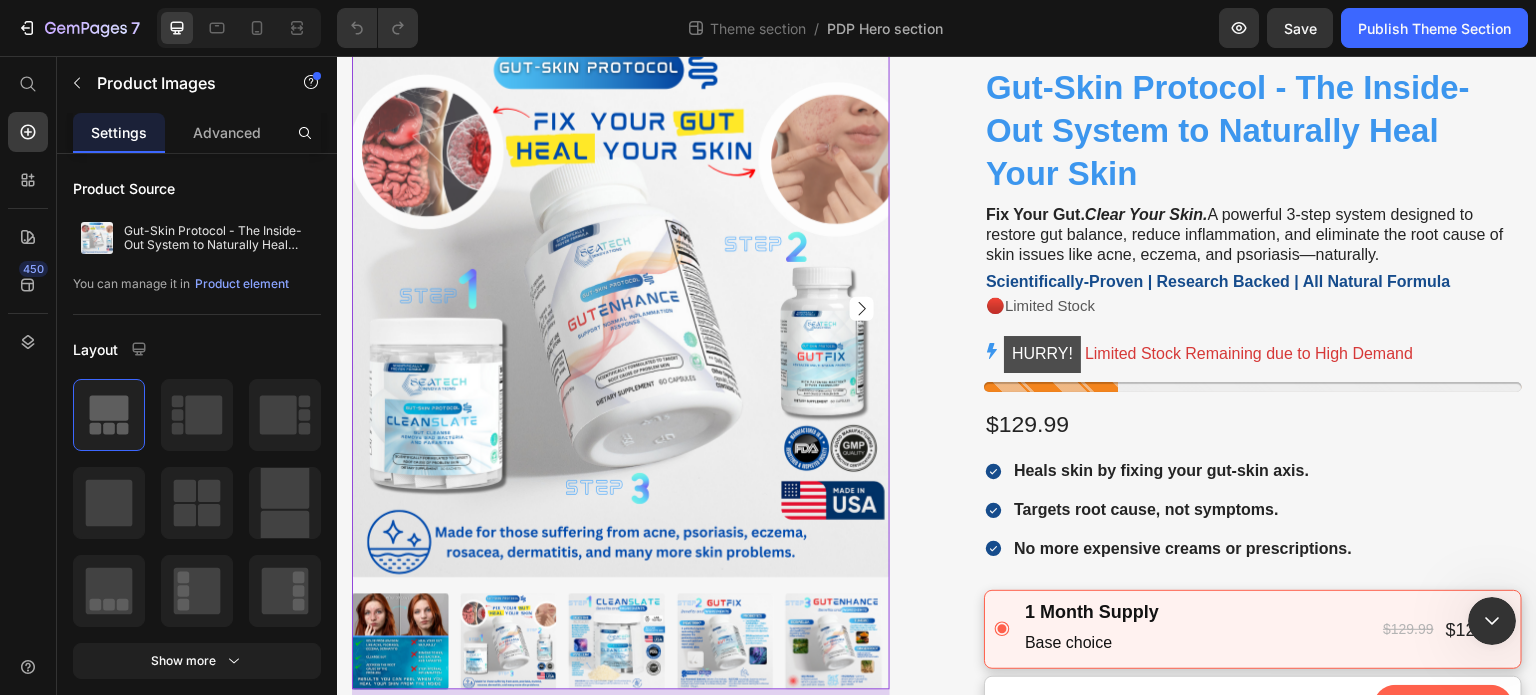 scroll, scrollTop: 0, scrollLeft: 0, axis: both 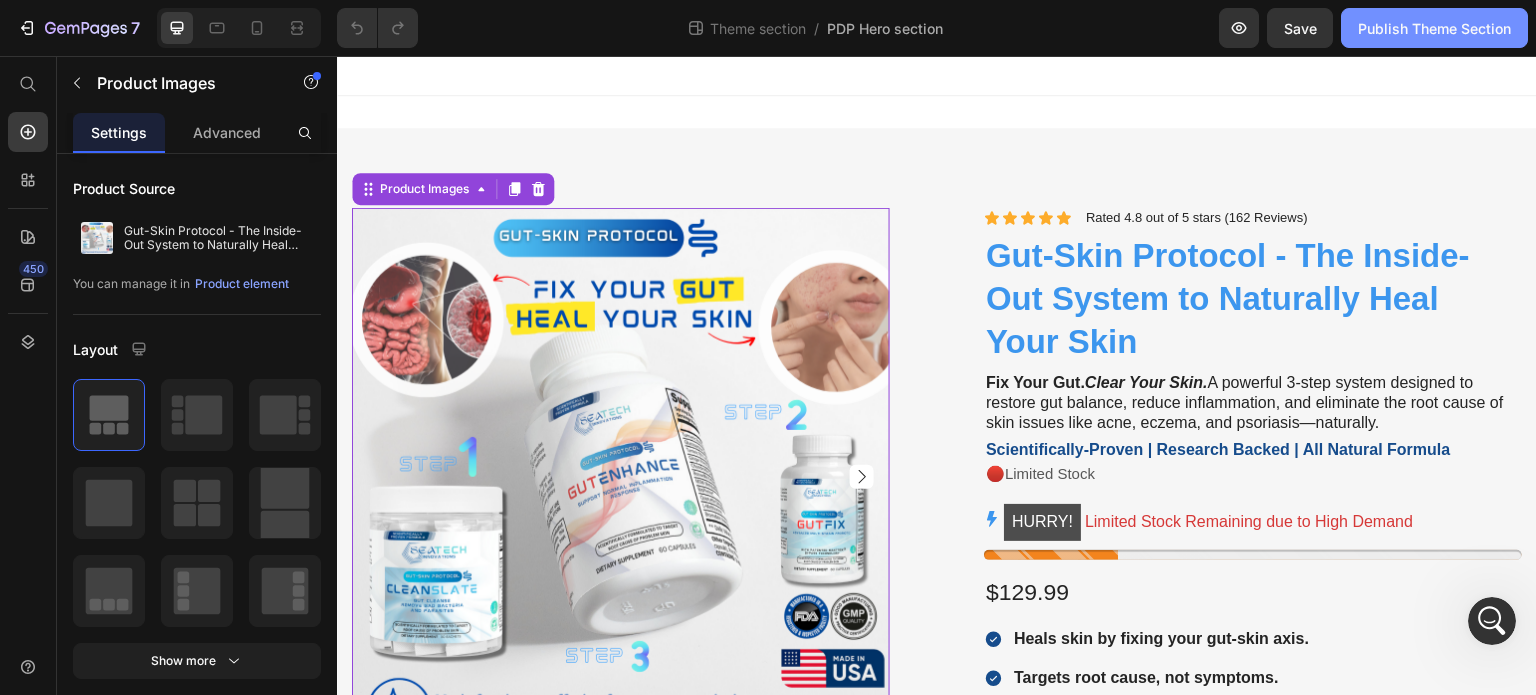click on "Publish Theme Section" at bounding box center [1434, 28] 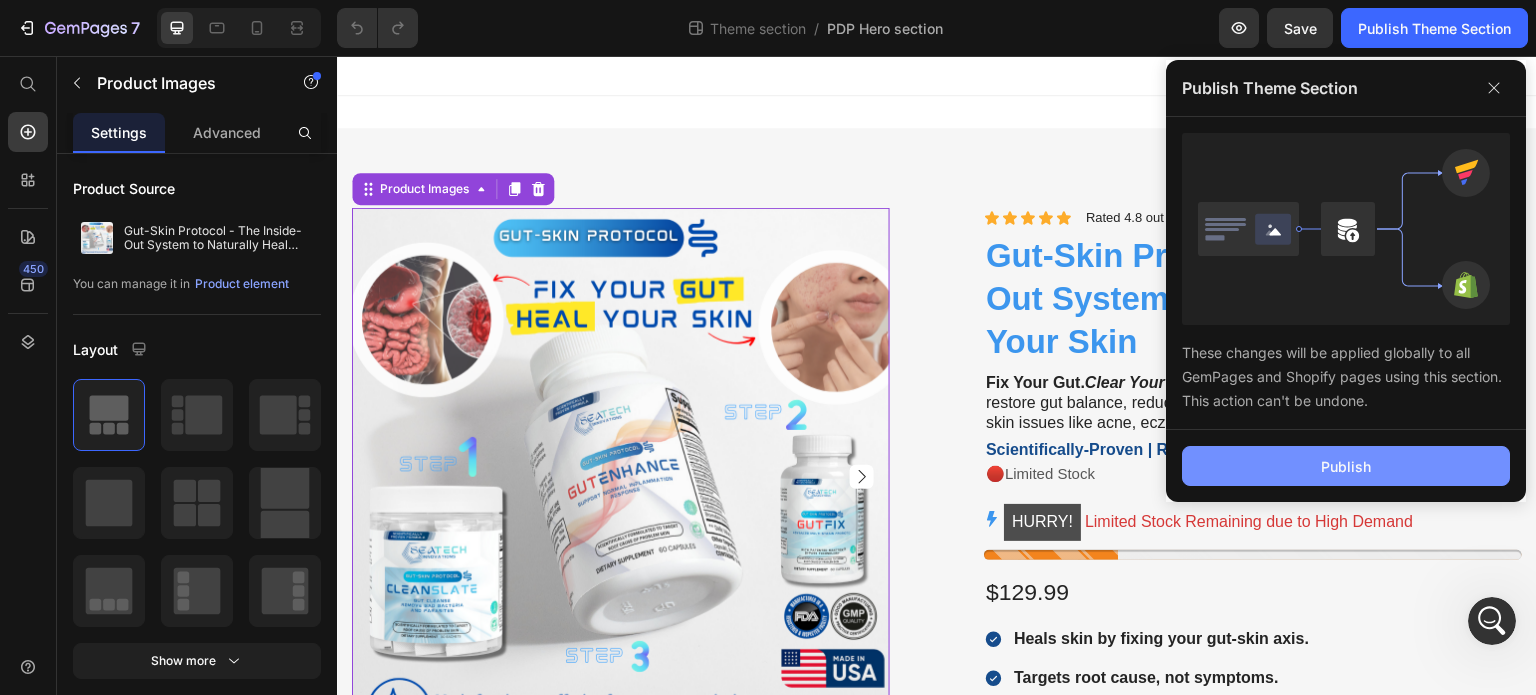 click on "Publish" 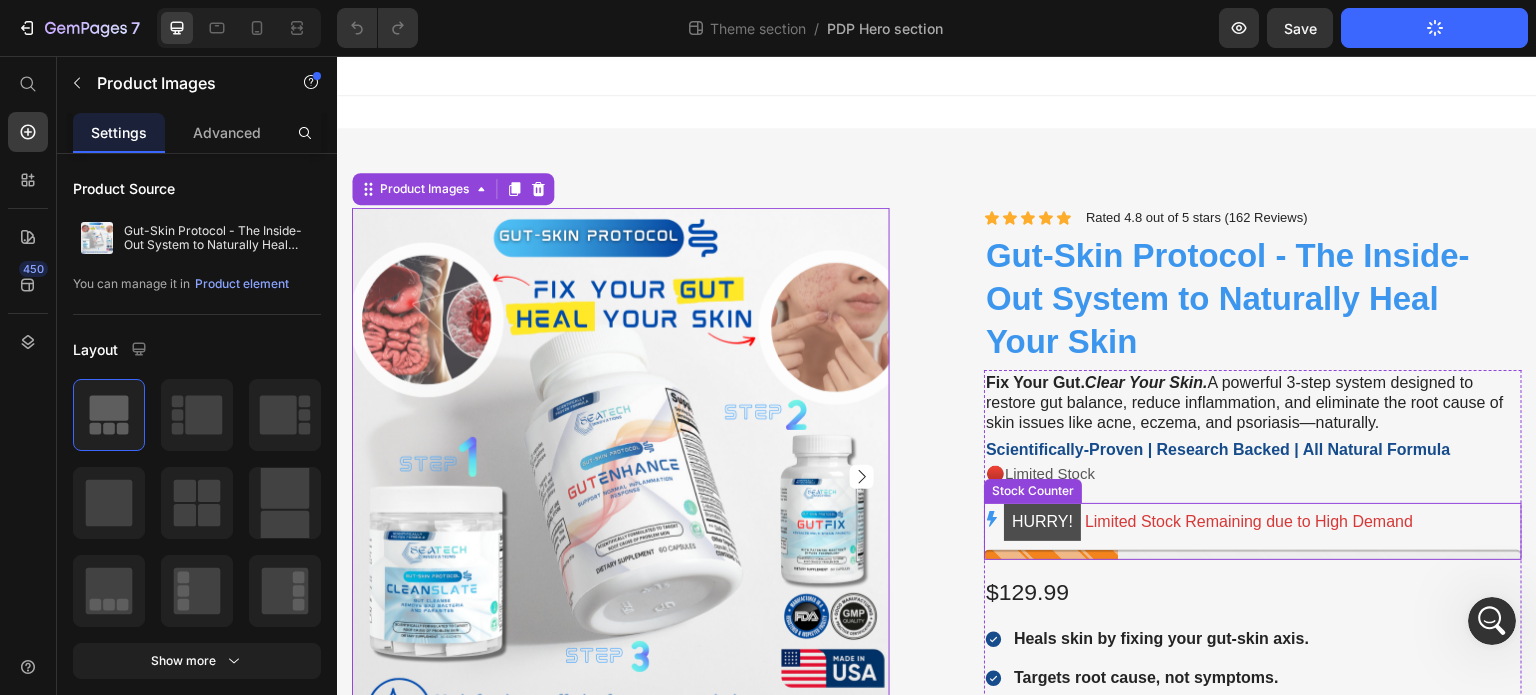 click on "HURRY!  Limited Stock Remaining due to High Demand" at bounding box center [1208, 522] 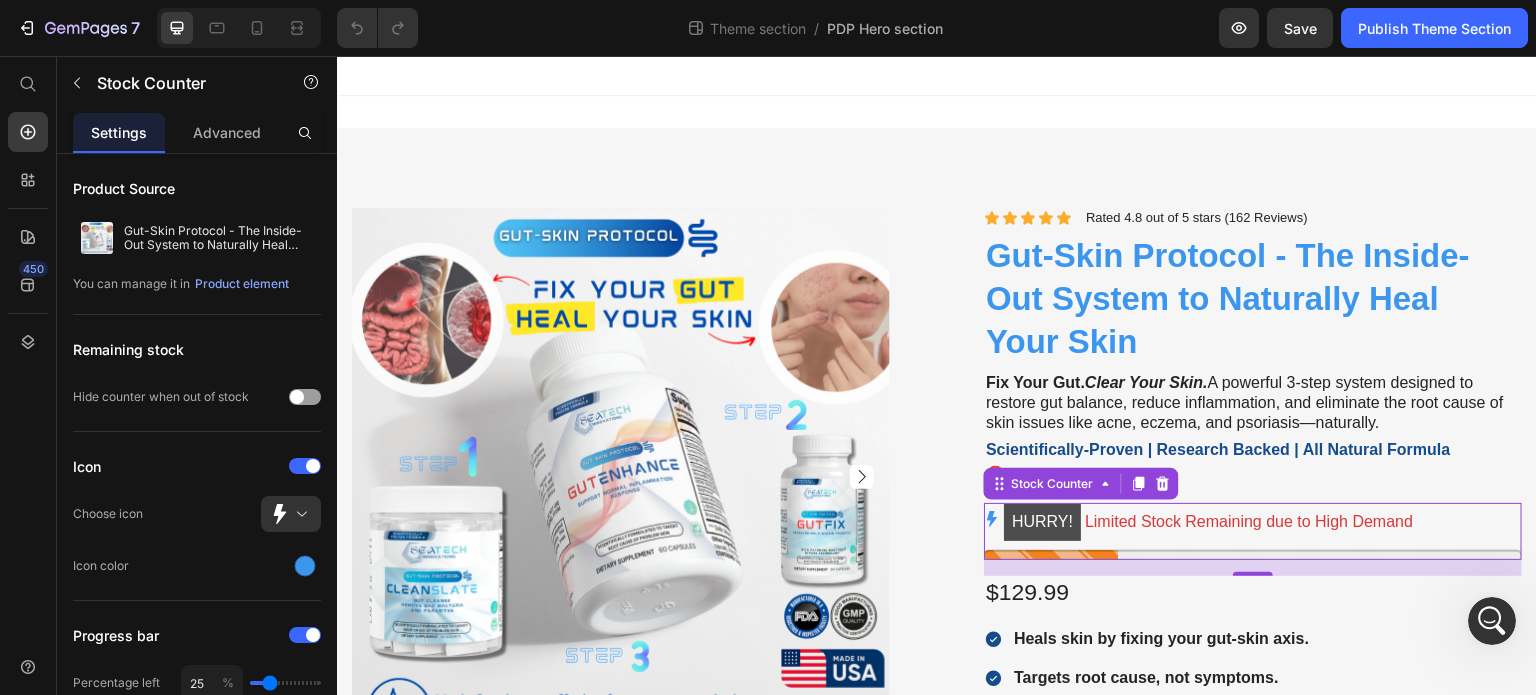 click on "HURRY!  Limited Stock Remaining due to High Demand" at bounding box center (1208, 522) 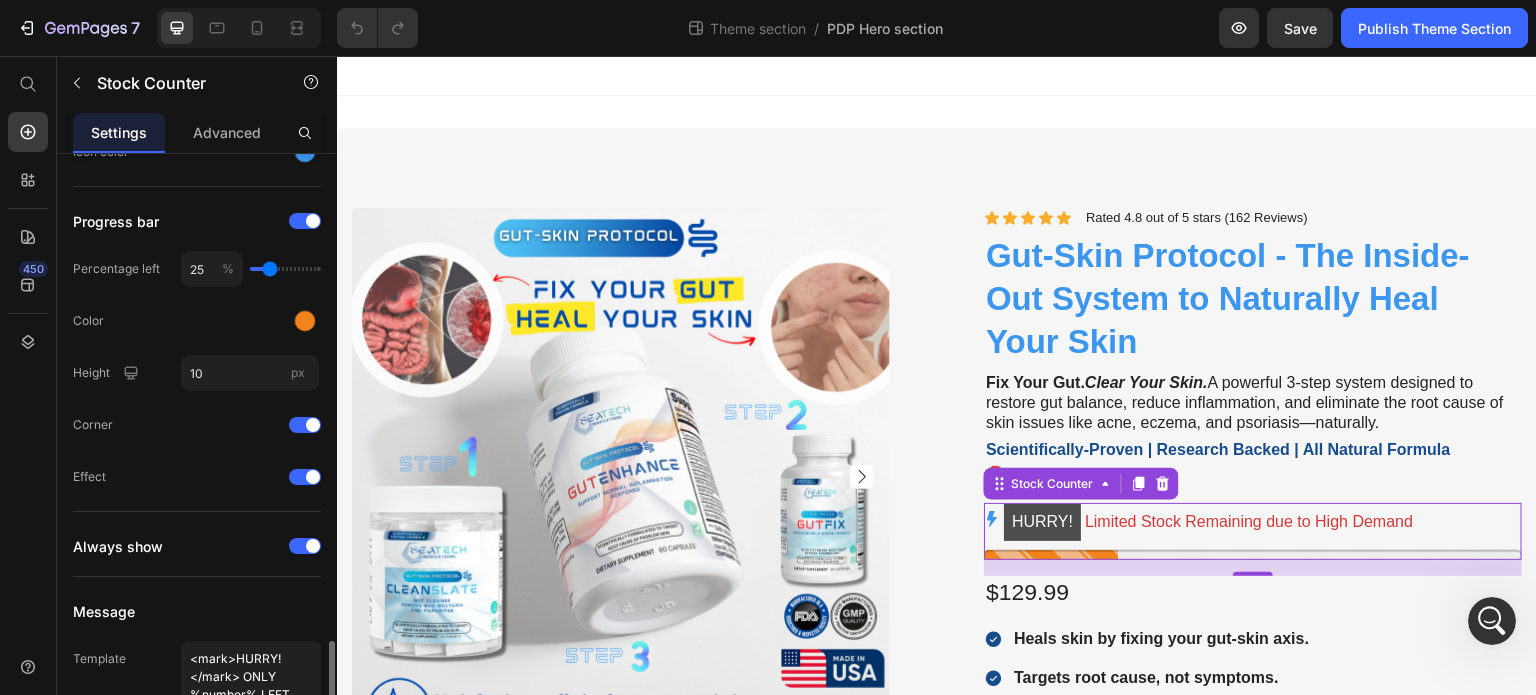 scroll, scrollTop: 767, scrollLeft: 0, axis: vertical 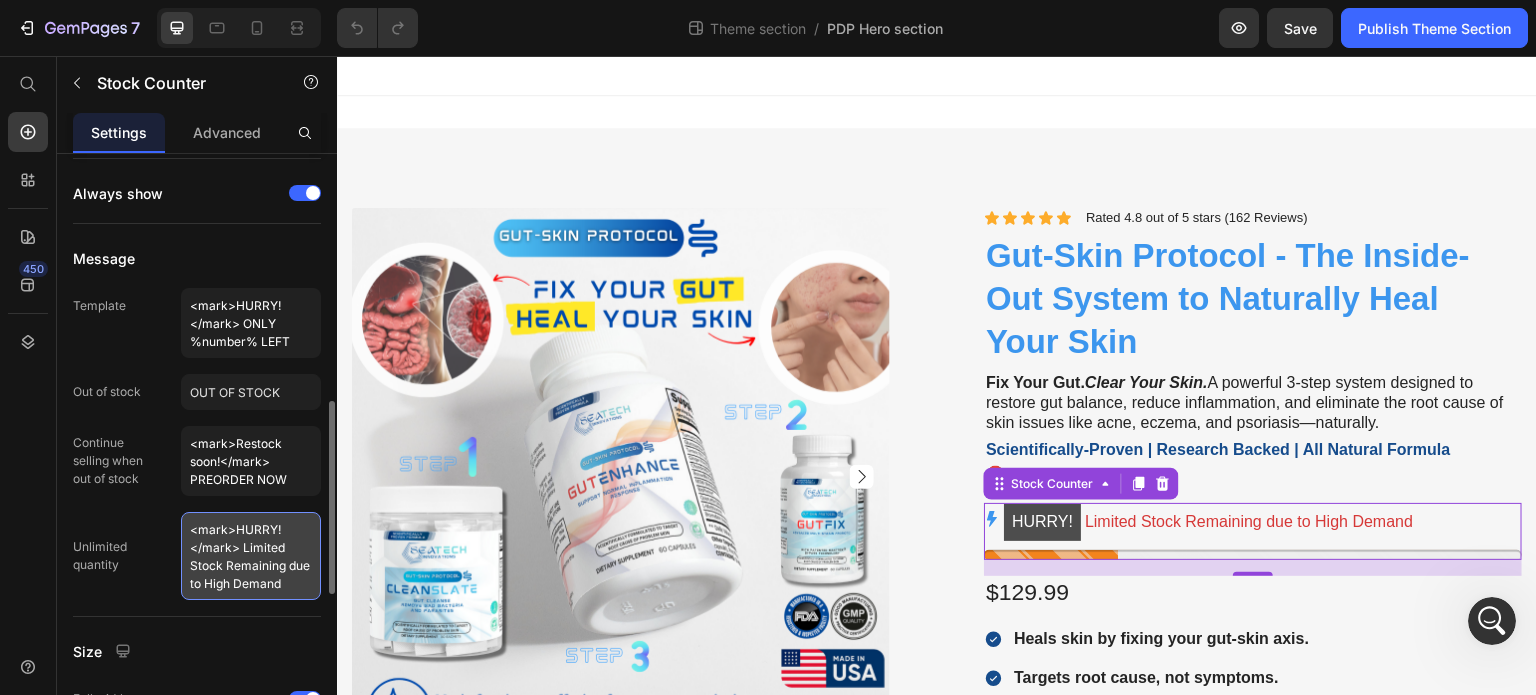 click on "<mark>HURRY!</mark> Limited Stock Remaining due to High Demand" at bounding box center (251, 556) 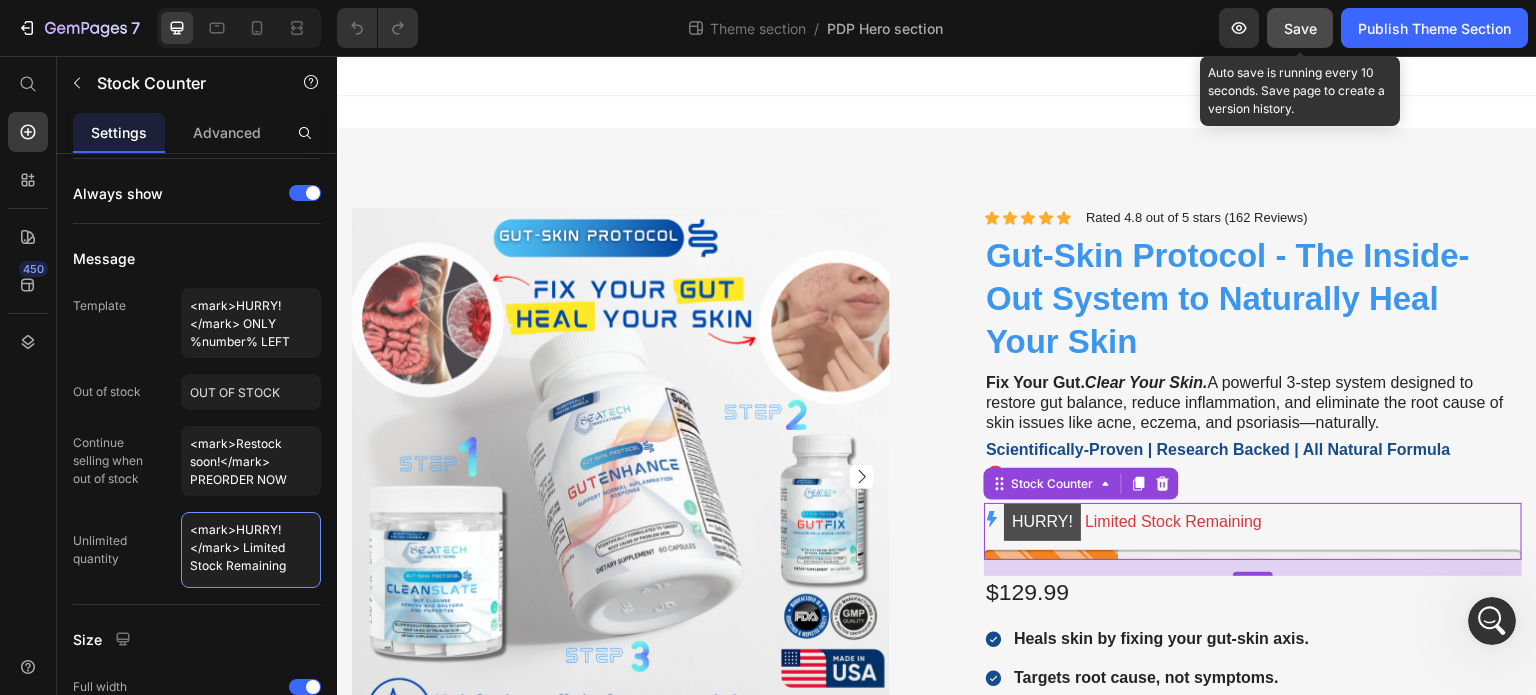 type on "<mark>HURRY!</mark> Limited Stock Remaining" 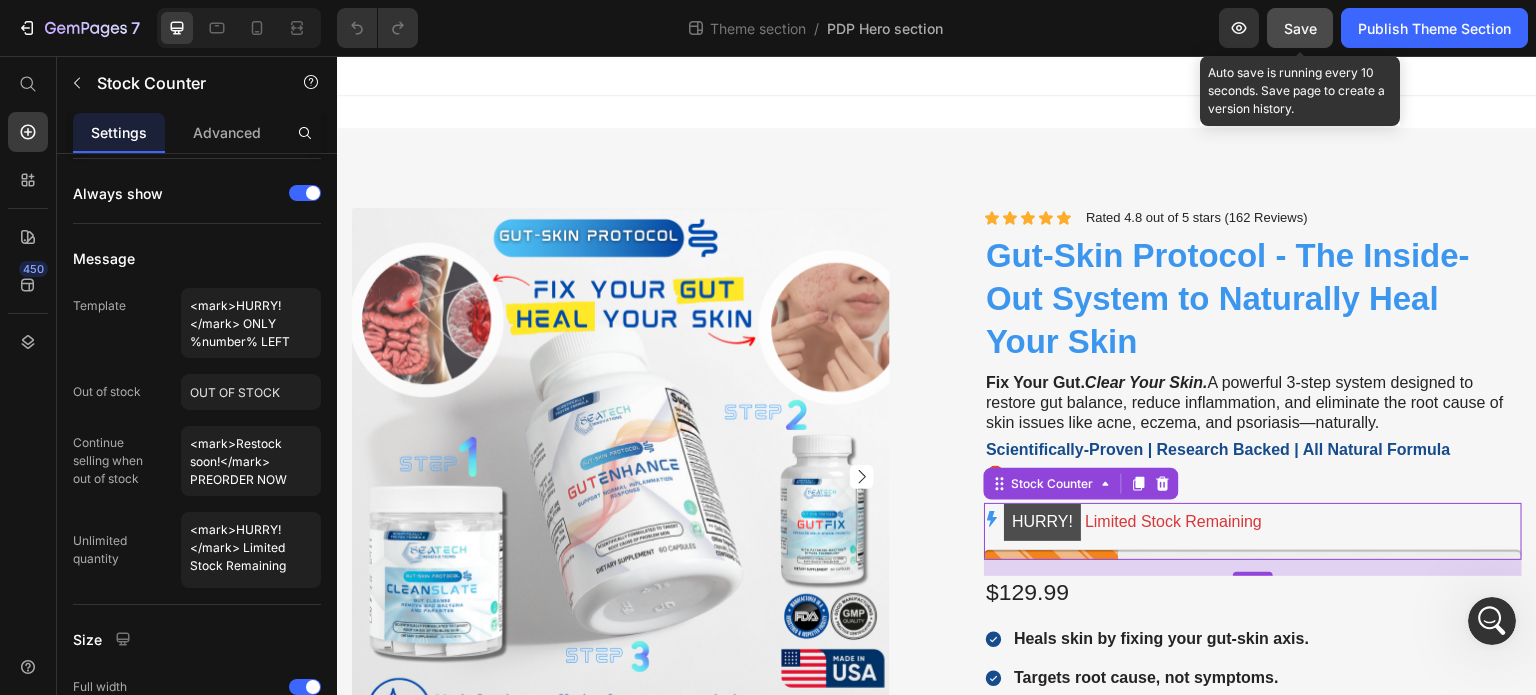 click on "Save" at bounding box center (1300, 28) 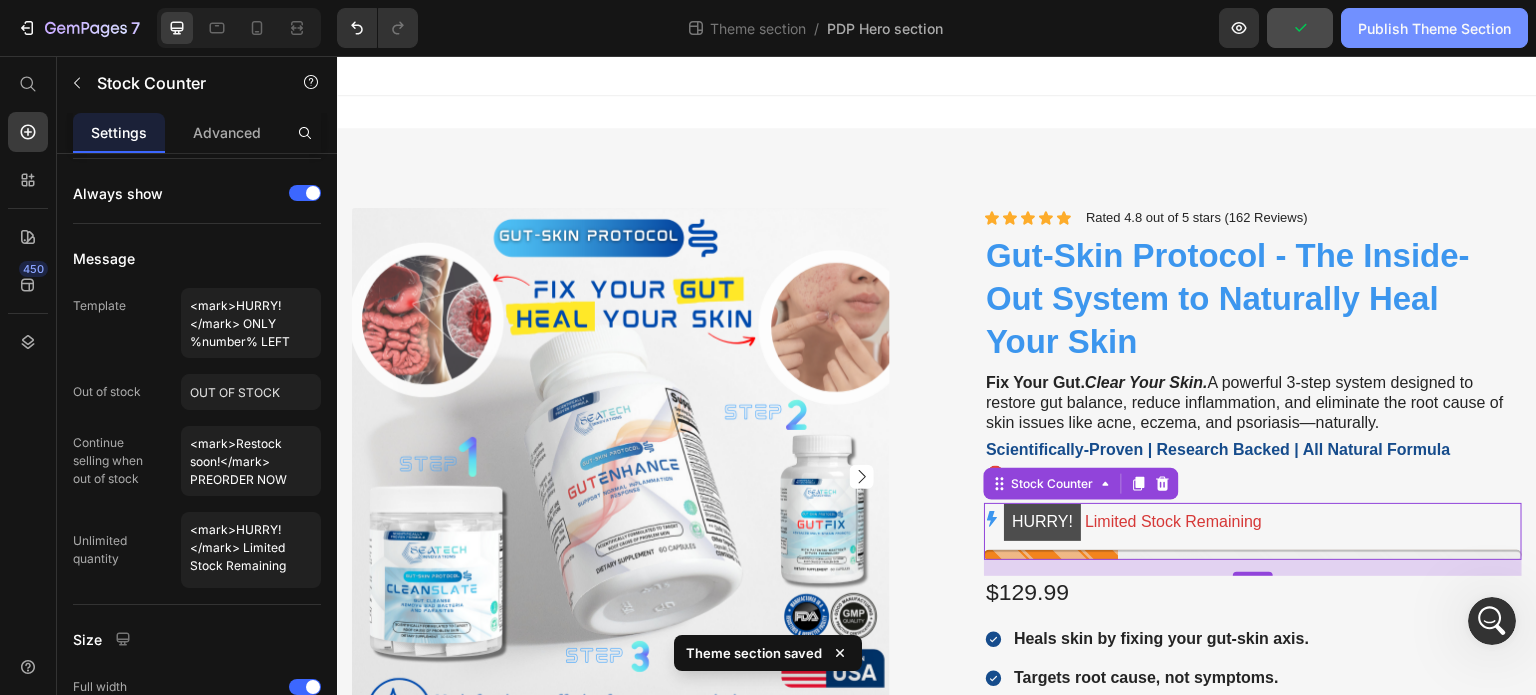 click on "Publish Theme Section" at bounding box center (1434, 28) 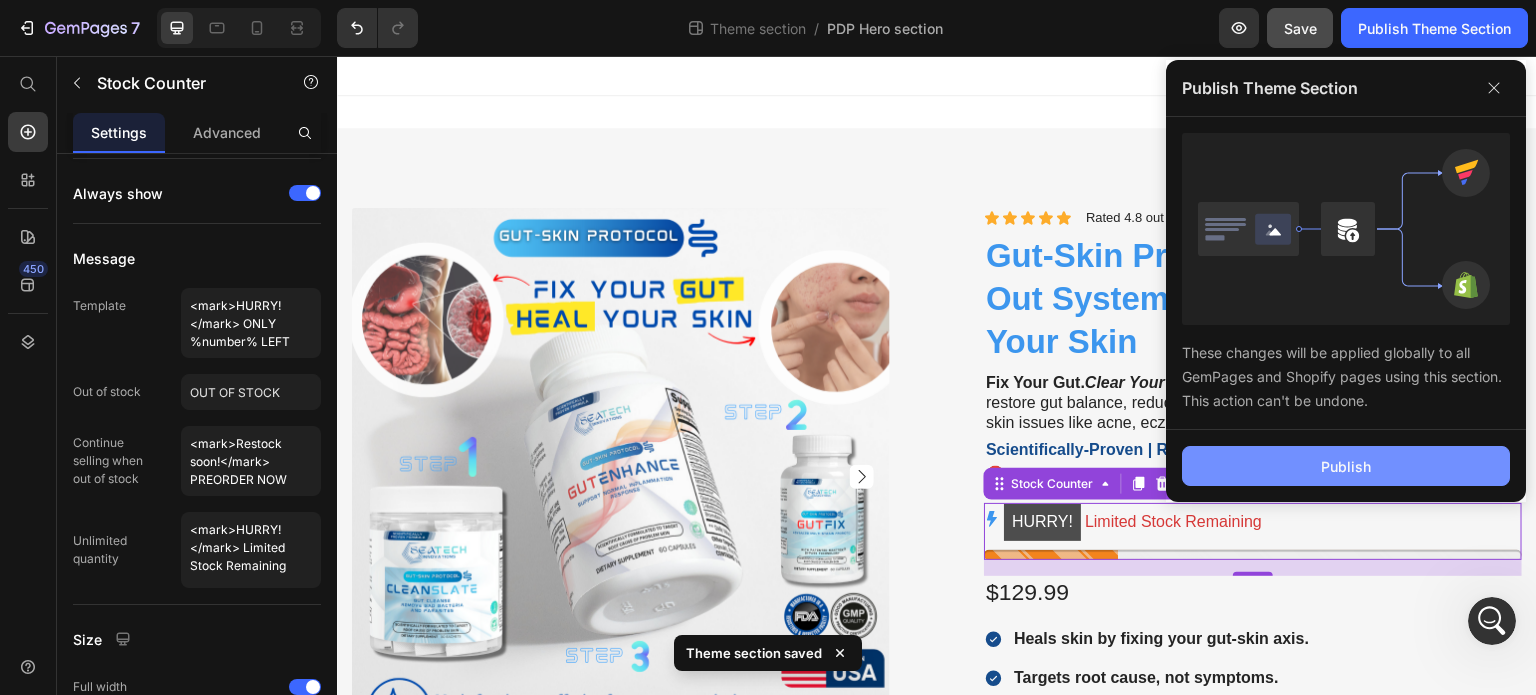 click on "Publish" 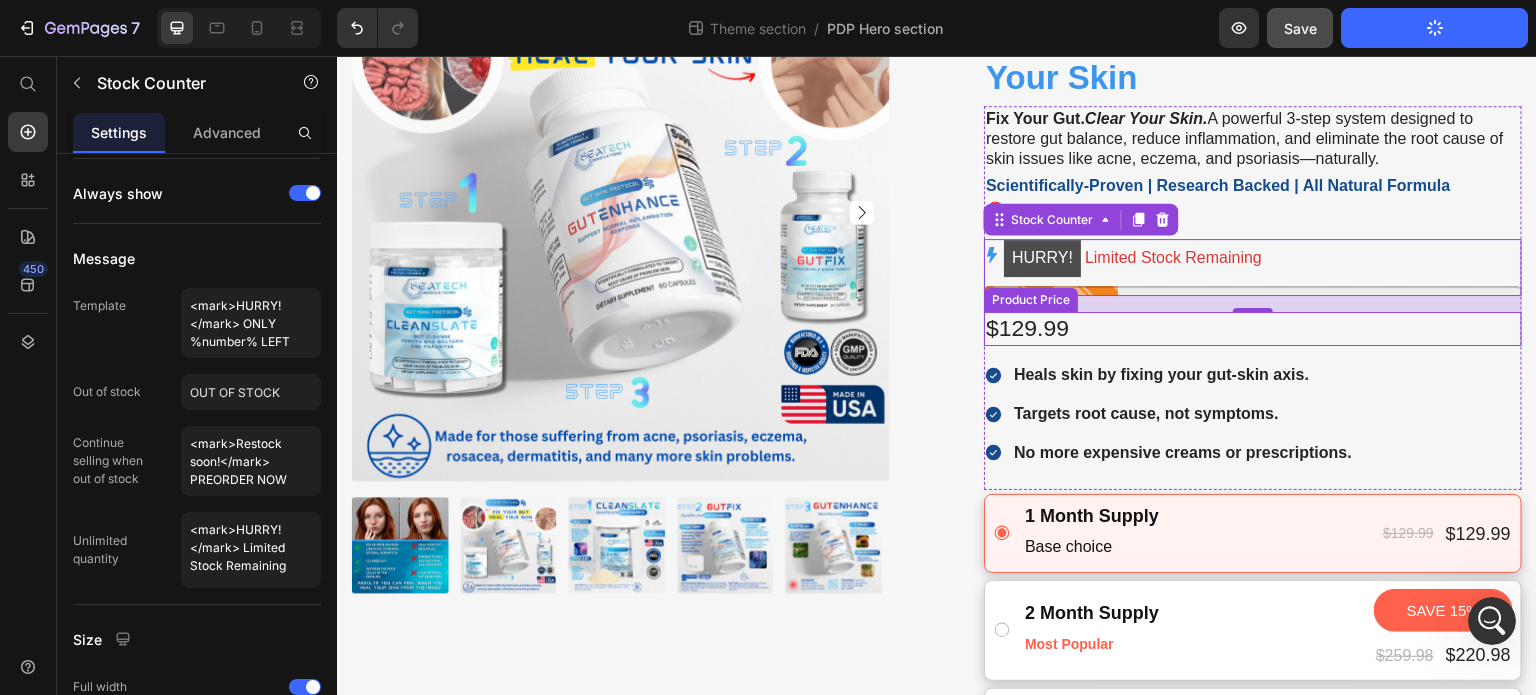 scroll, scrollTop: 123, scrollLeft: 0, axis: vertical 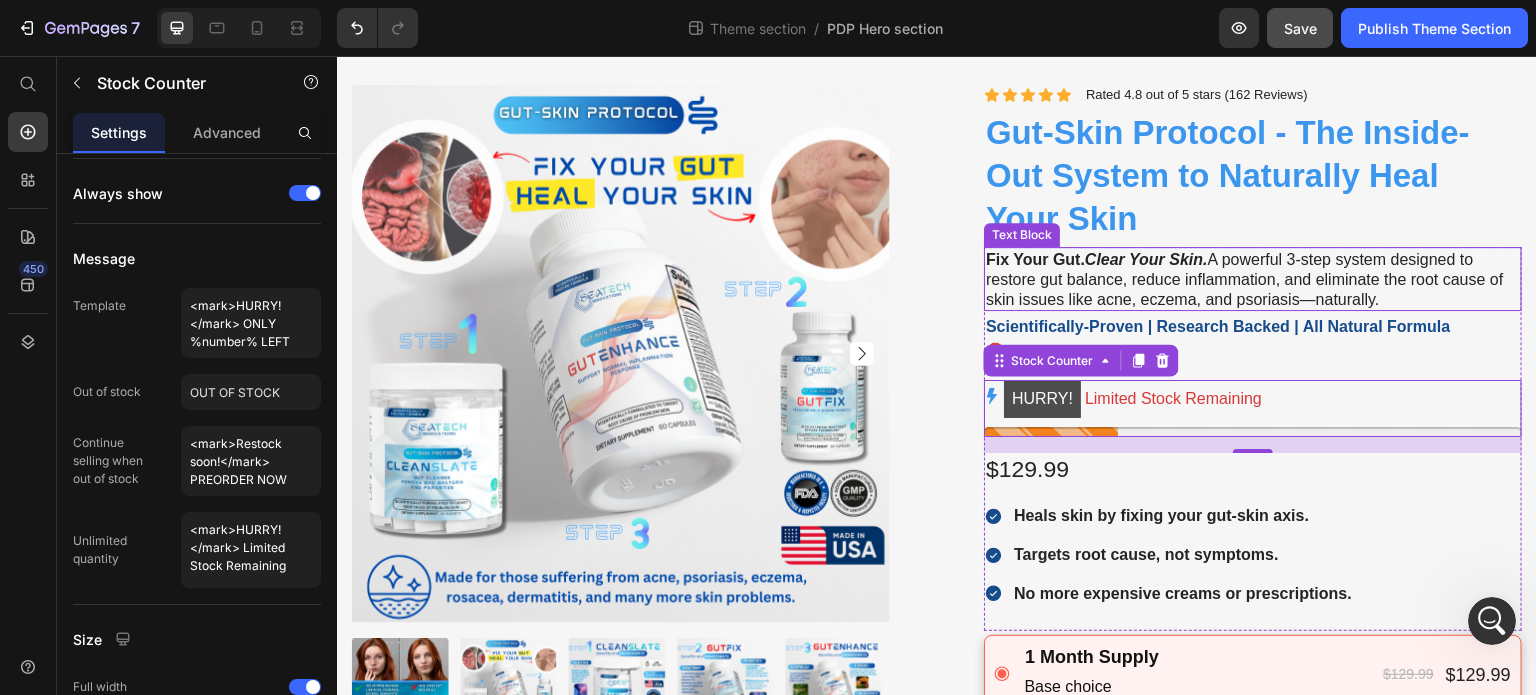 click on "Fix Your Gut.  Clear Your Skin.  A powerful 3-step system designed to restore gut balance, reduce inflammation, and eliminate the root cause of skin issues like acne, eczema, and psoriasis—naturally." at bounding box center [1245, 279] 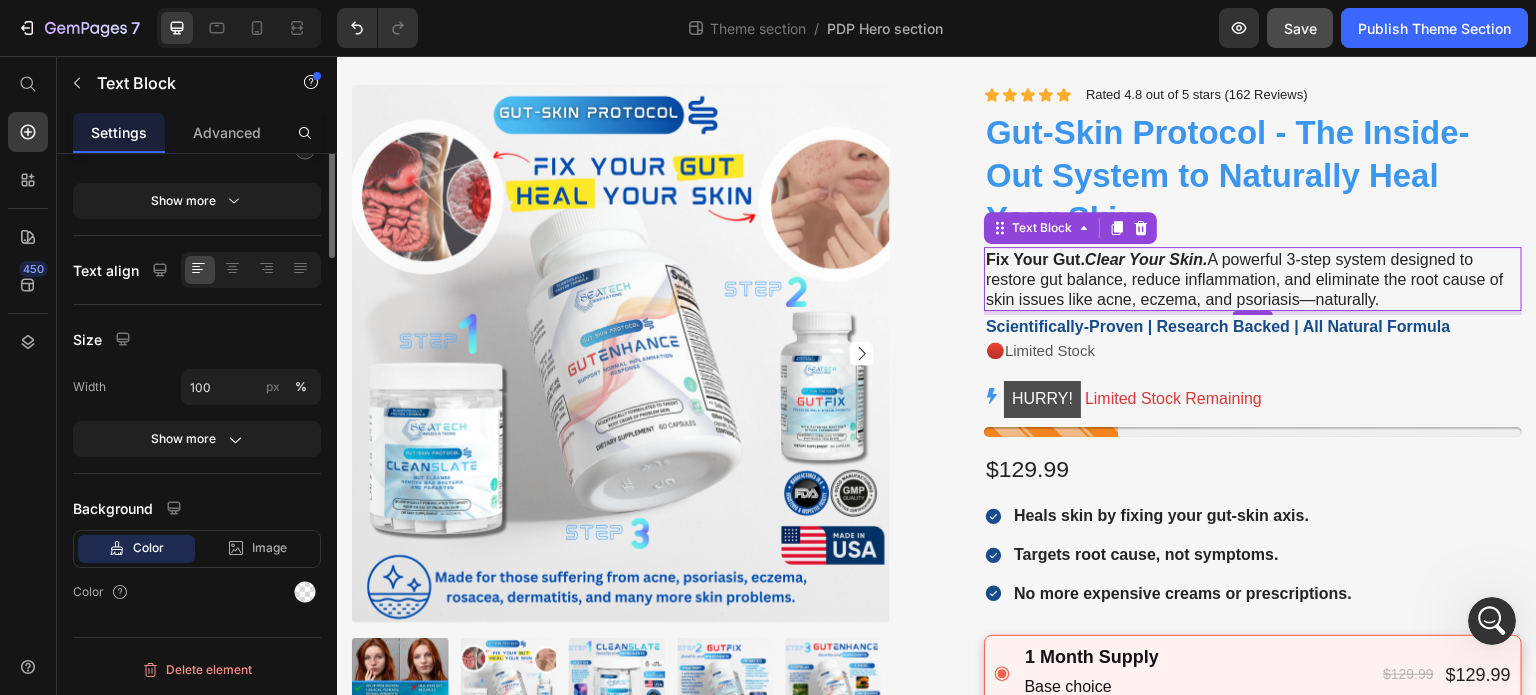 scroll, scrollTop: 0, scrollLeft: 0, axis: both 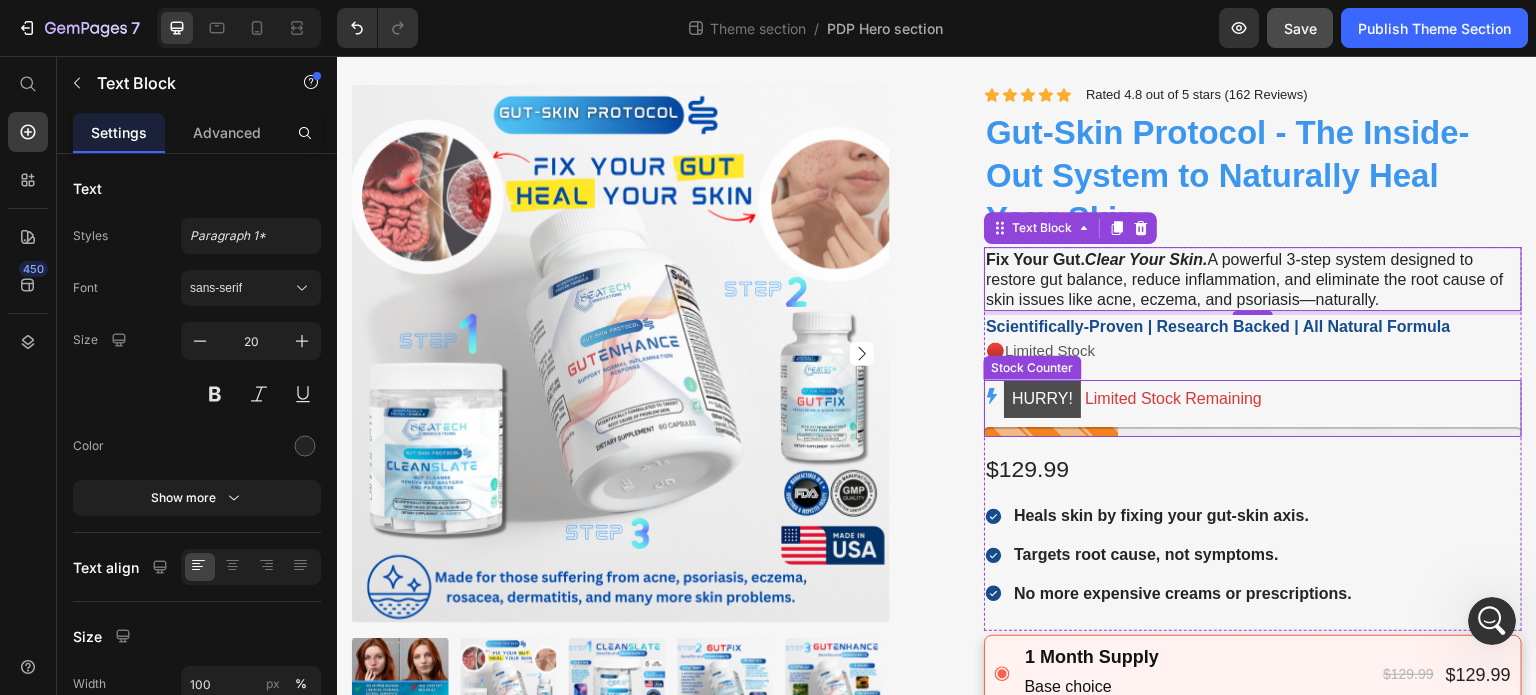click on "HURRY!  Limited Stock Remaining" at bounding box center (1253, 399) 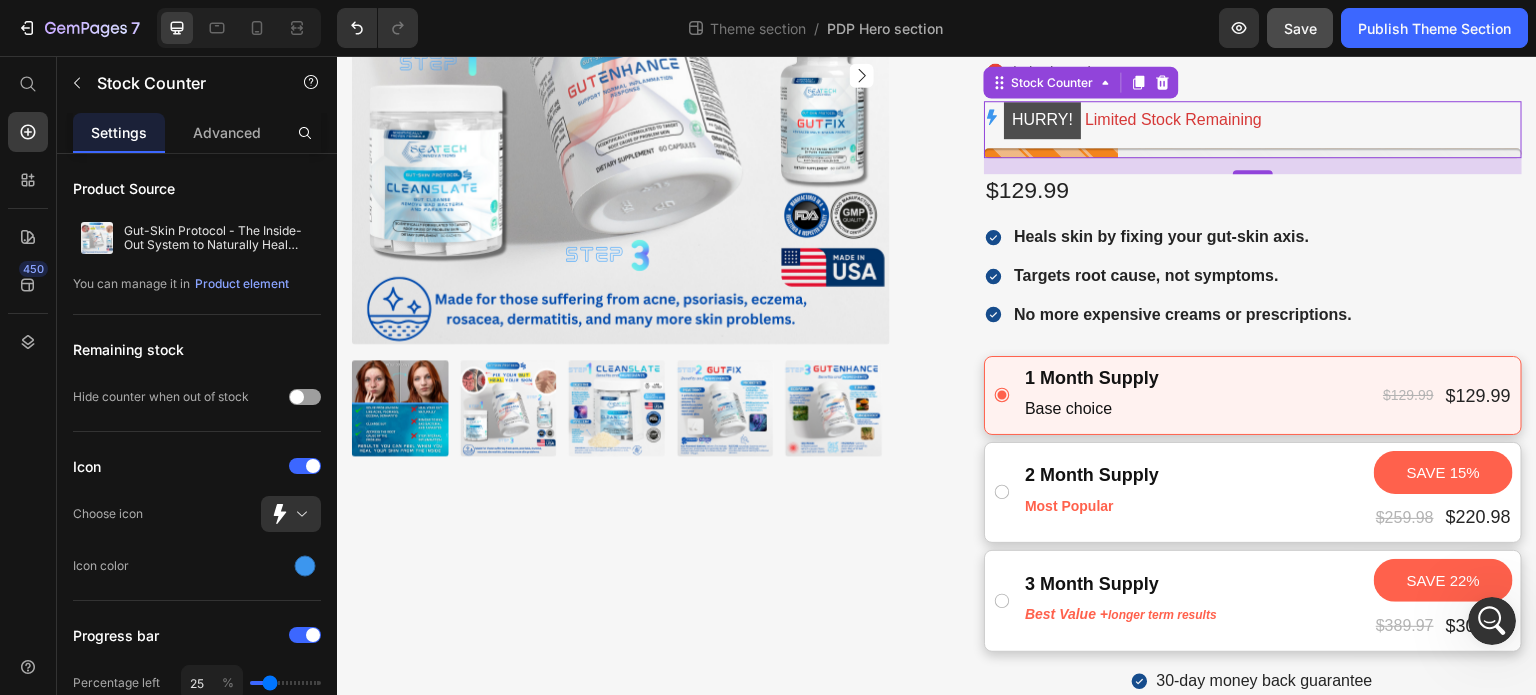 scroll, scrollTop: 334, scrollLeft: 0, axis: vertical 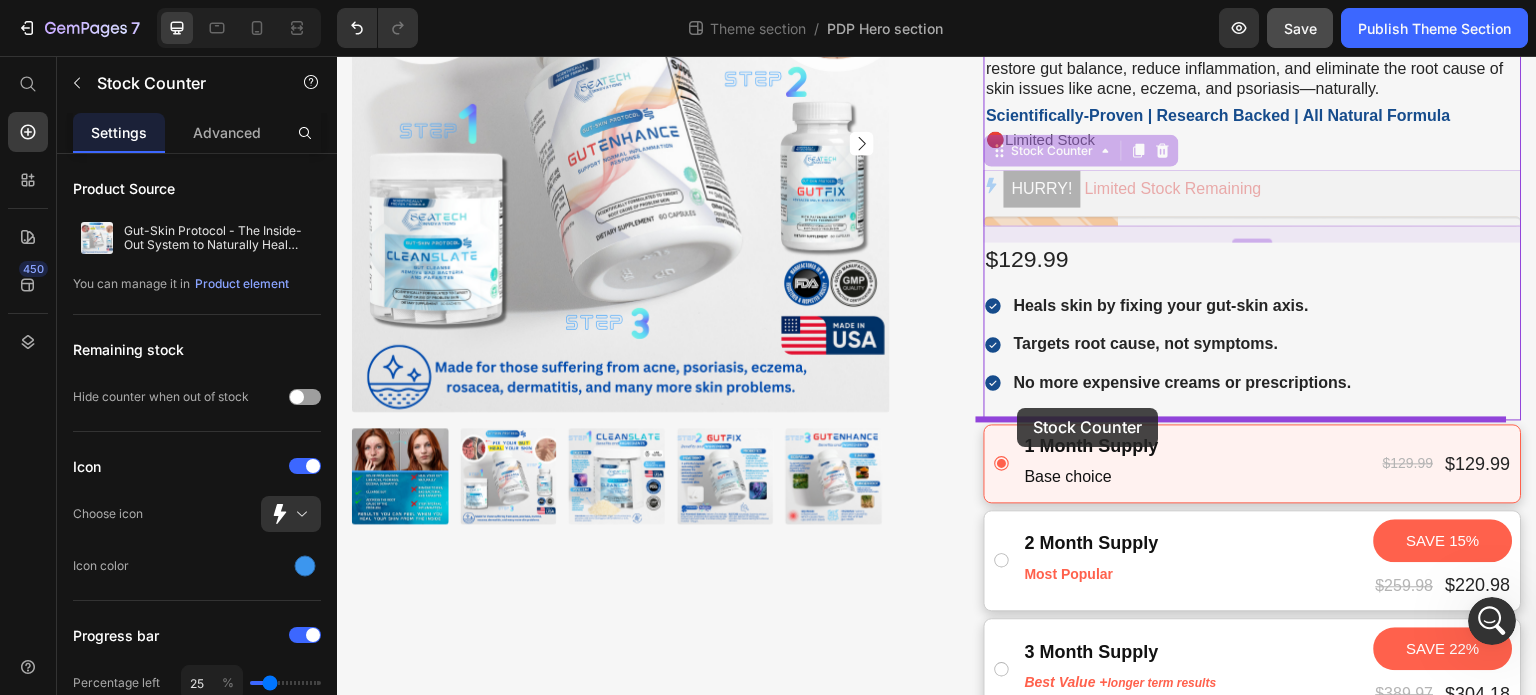 drag, startPoint x: 989, startPoint y: 152, endPoint x: 1018, endPoint y: 410, distance: 259.62473 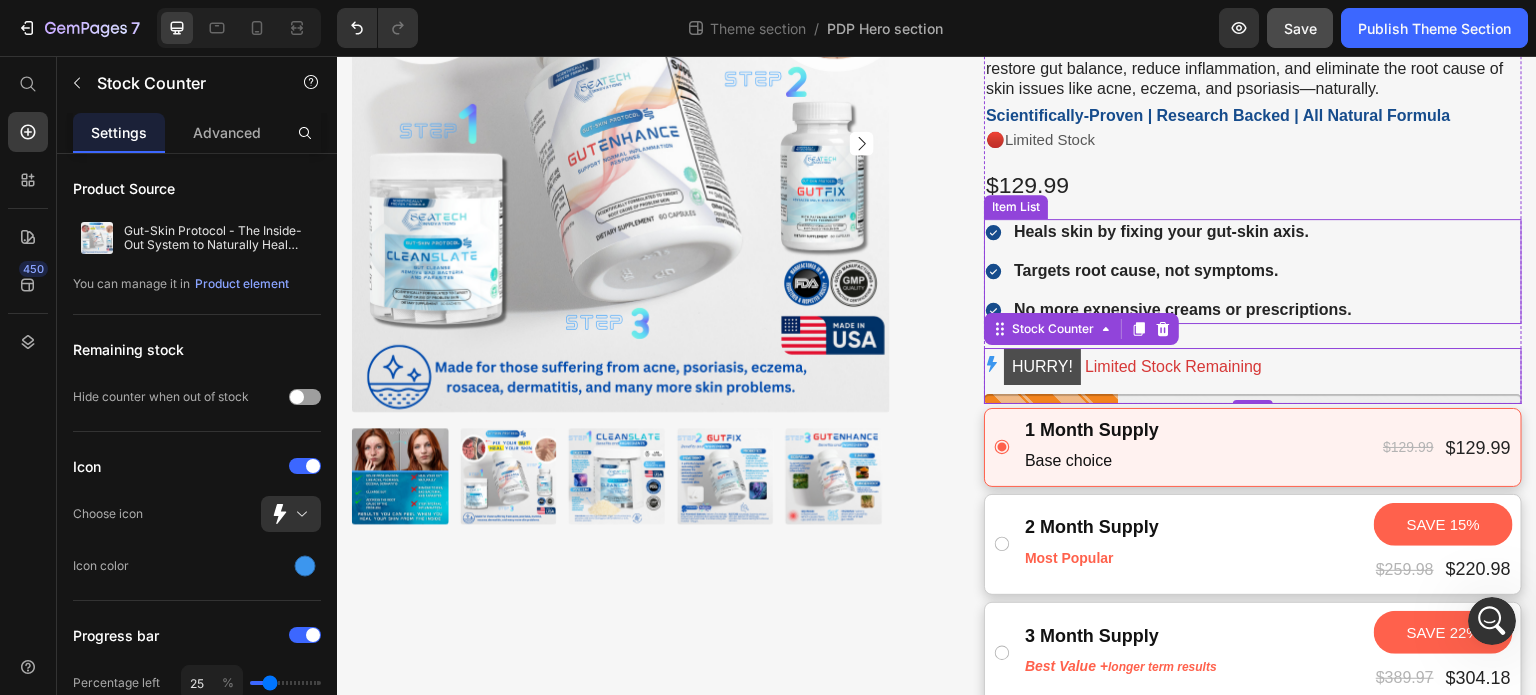 click on "Heals skin by fixing your gut-skin axis. Targets root cause, not symptoms. No more expensive creams or prescriptions." at bounding box center [1169, 271] 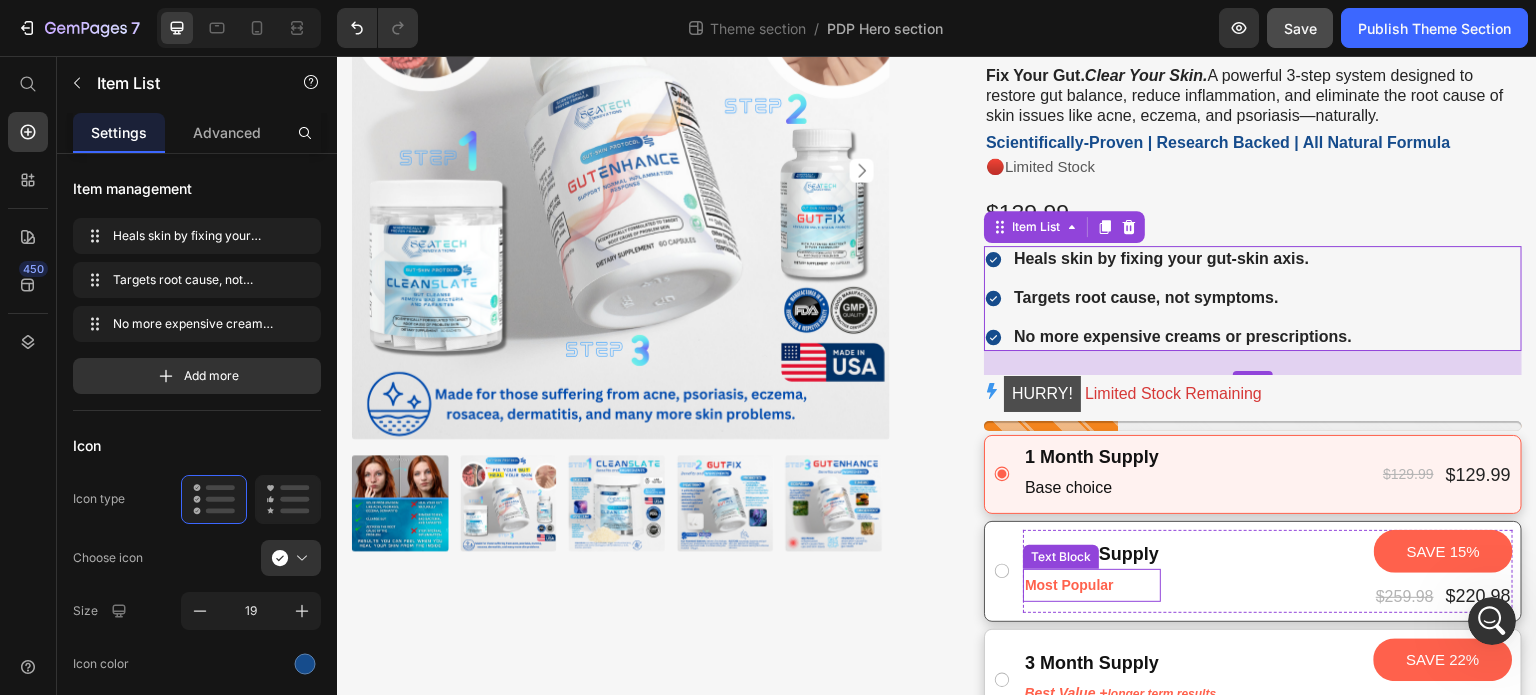 scroll, scrollTop: 306, scrollLeft: 0, axis: vertical 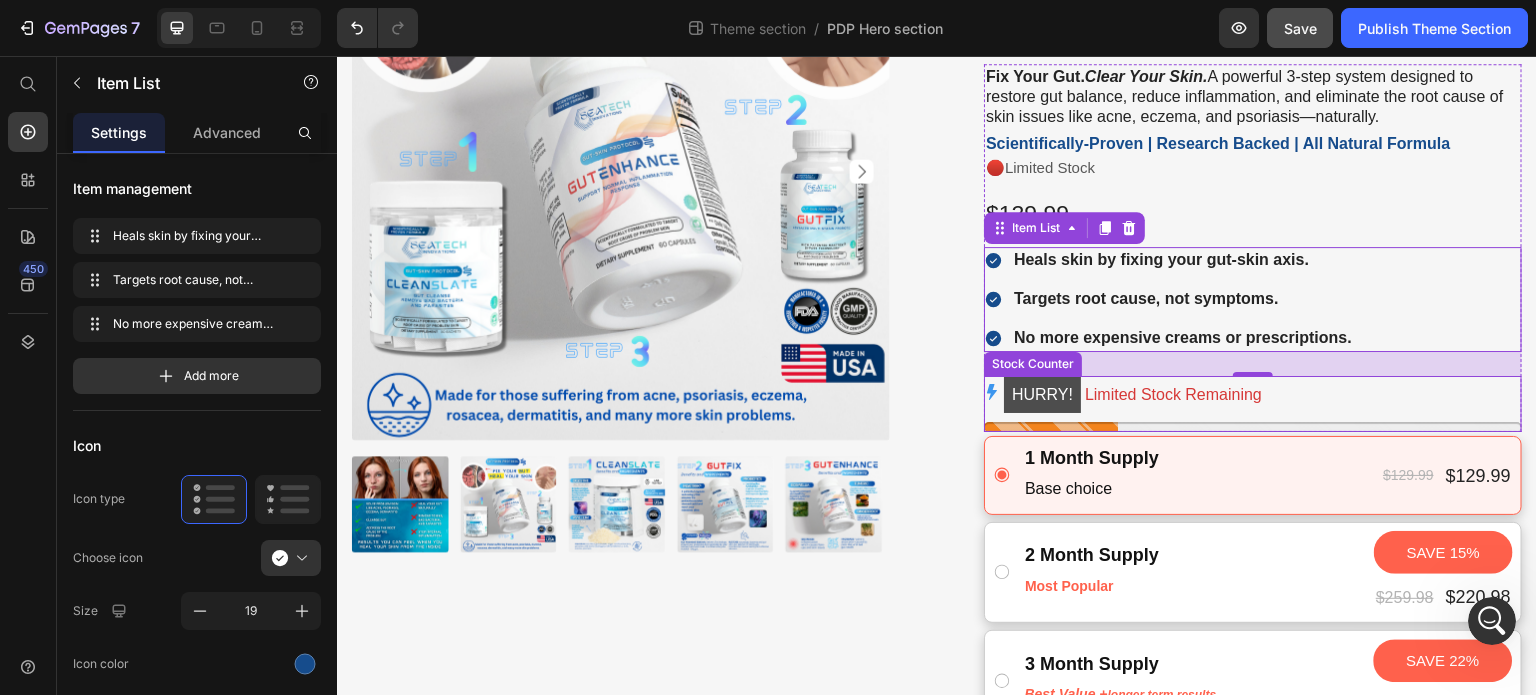 click on "HURRY!  Limited Stock Remaining" at bounding box center (1253, 395) 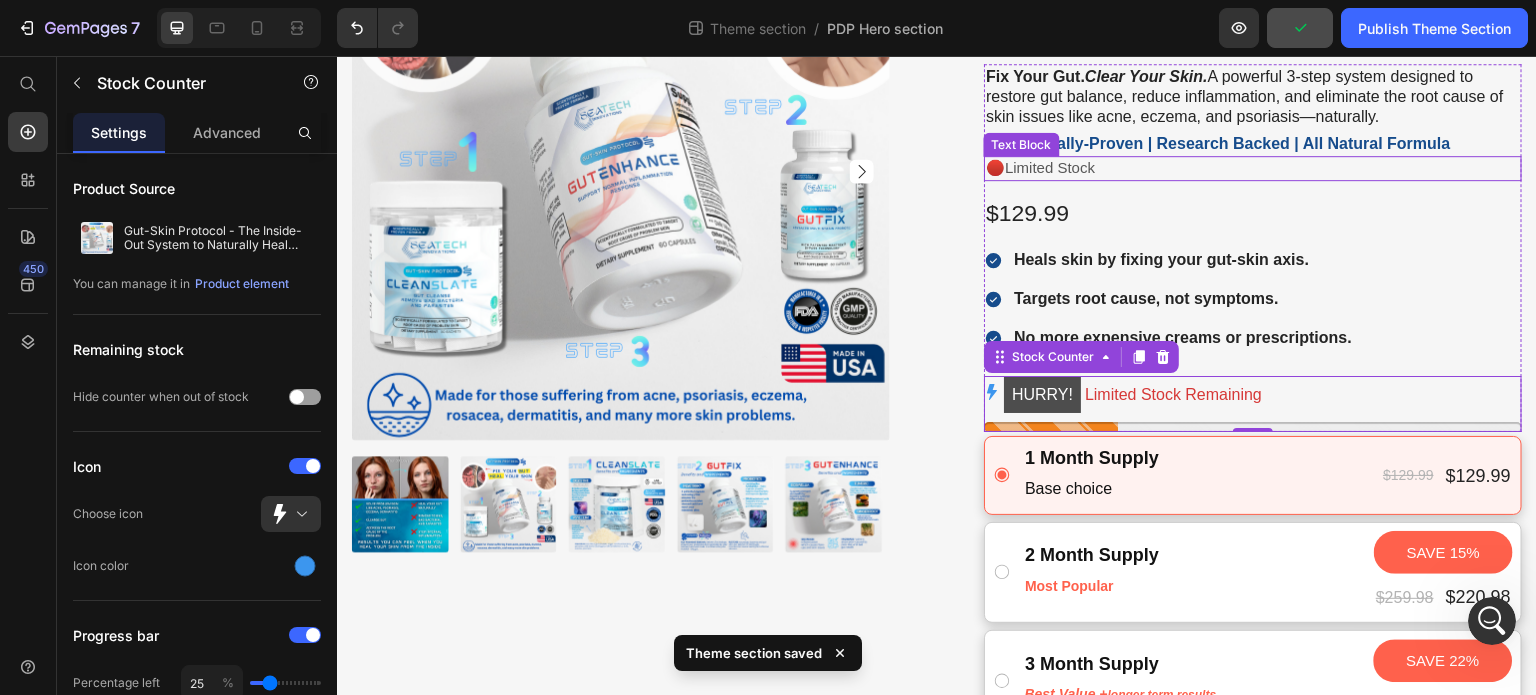 click on "🔴Limited Stock" at bounding box center (1253, 168) 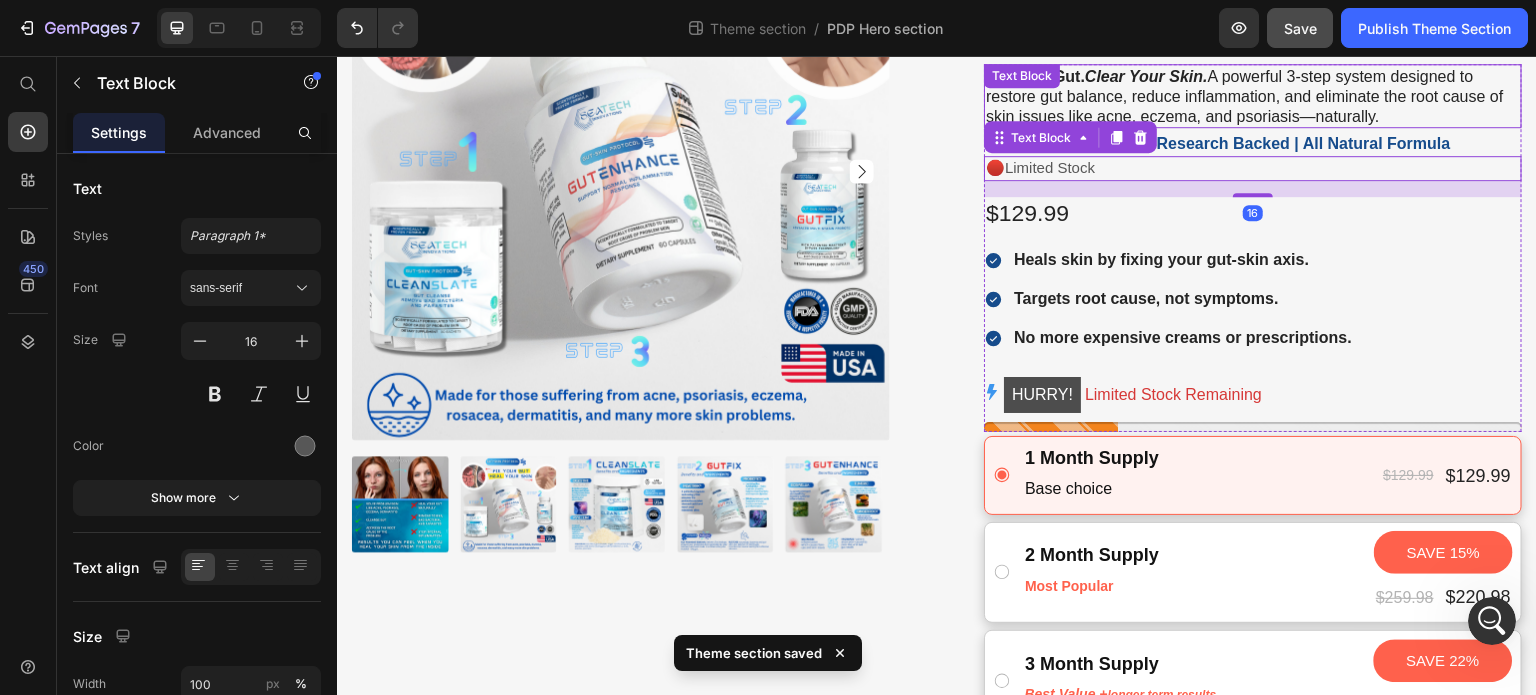 click on "Fix Your Gut.  Clear Your Skin.  A powerful 3-step system designed to restore gut balance, reduce inflammation, and eliminate the root cause of skin issues like acne, eczema, and psoriasis—naturally." at bounding box center [1245, 96] 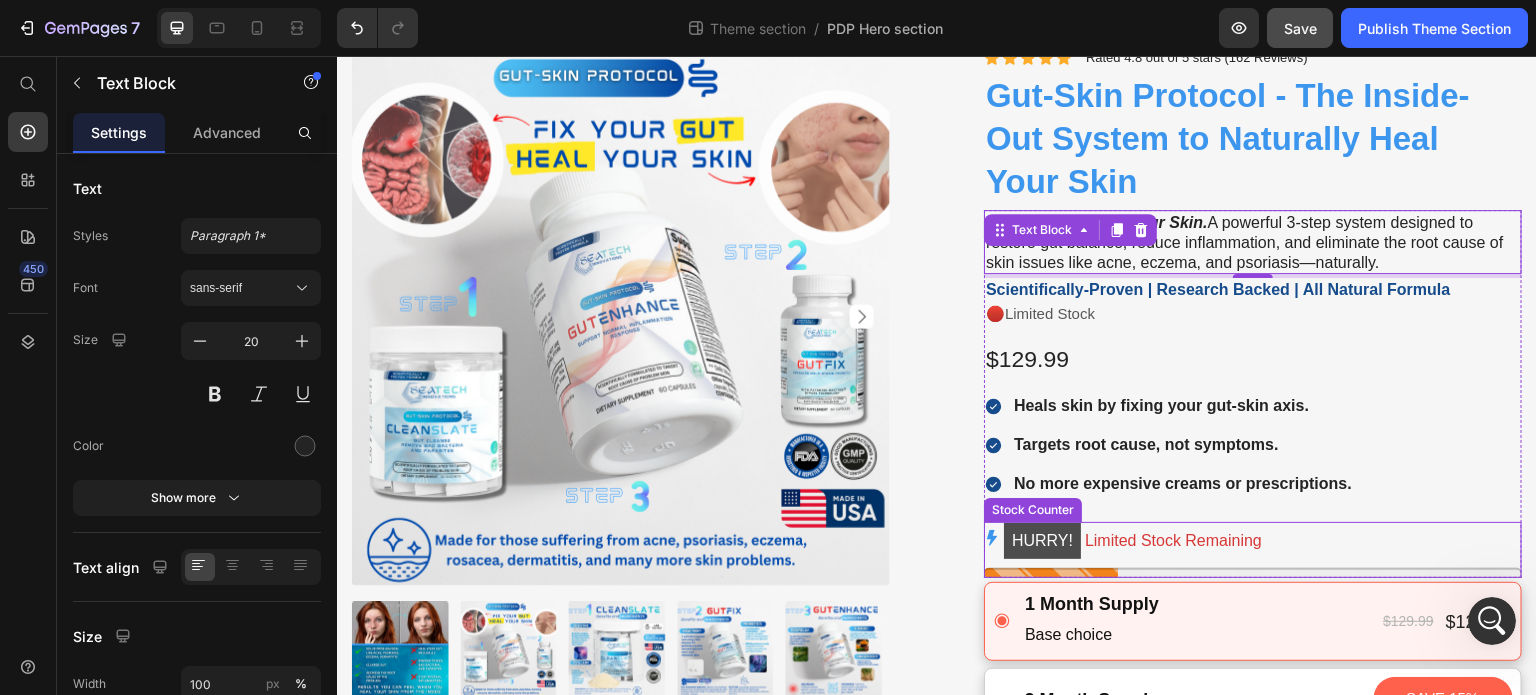 scroll, scrollTop: 155, scrollLeft: 0, axis: vertical 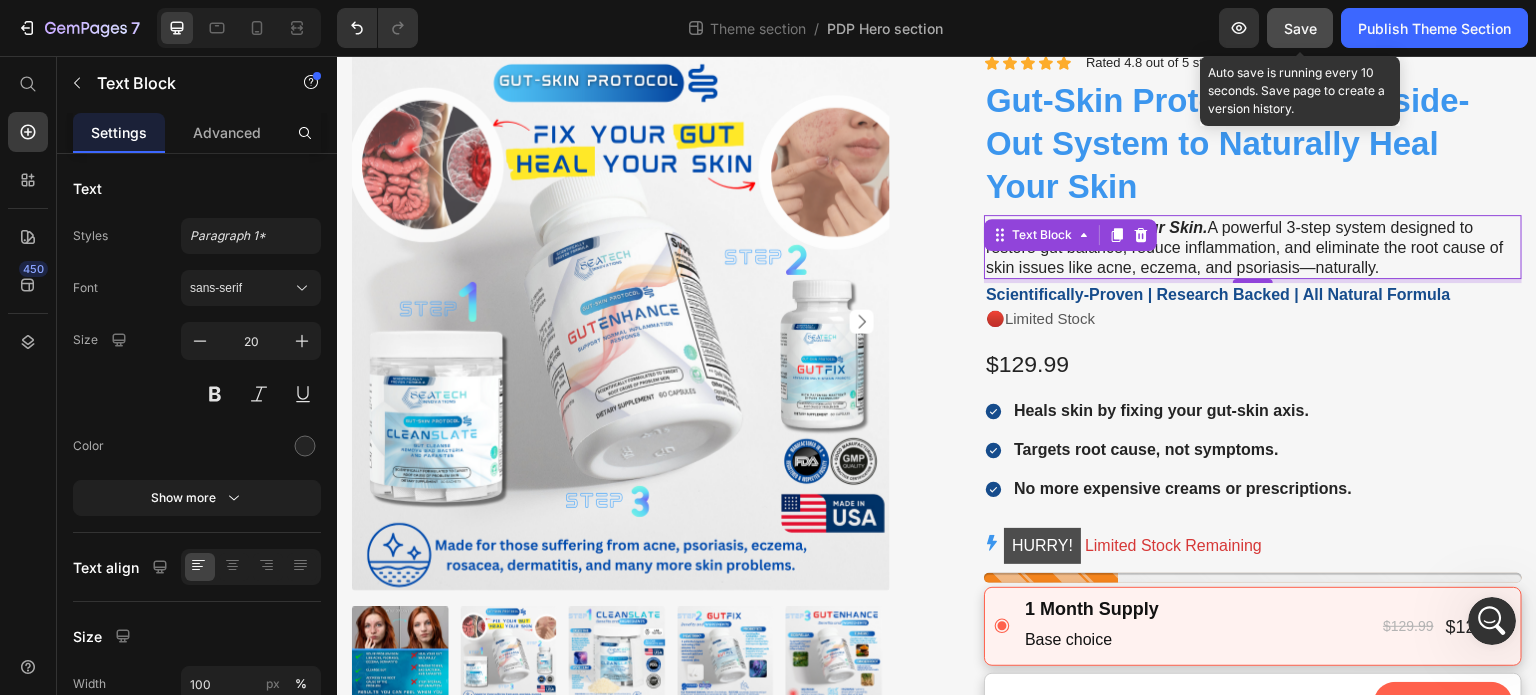 click on "Save" 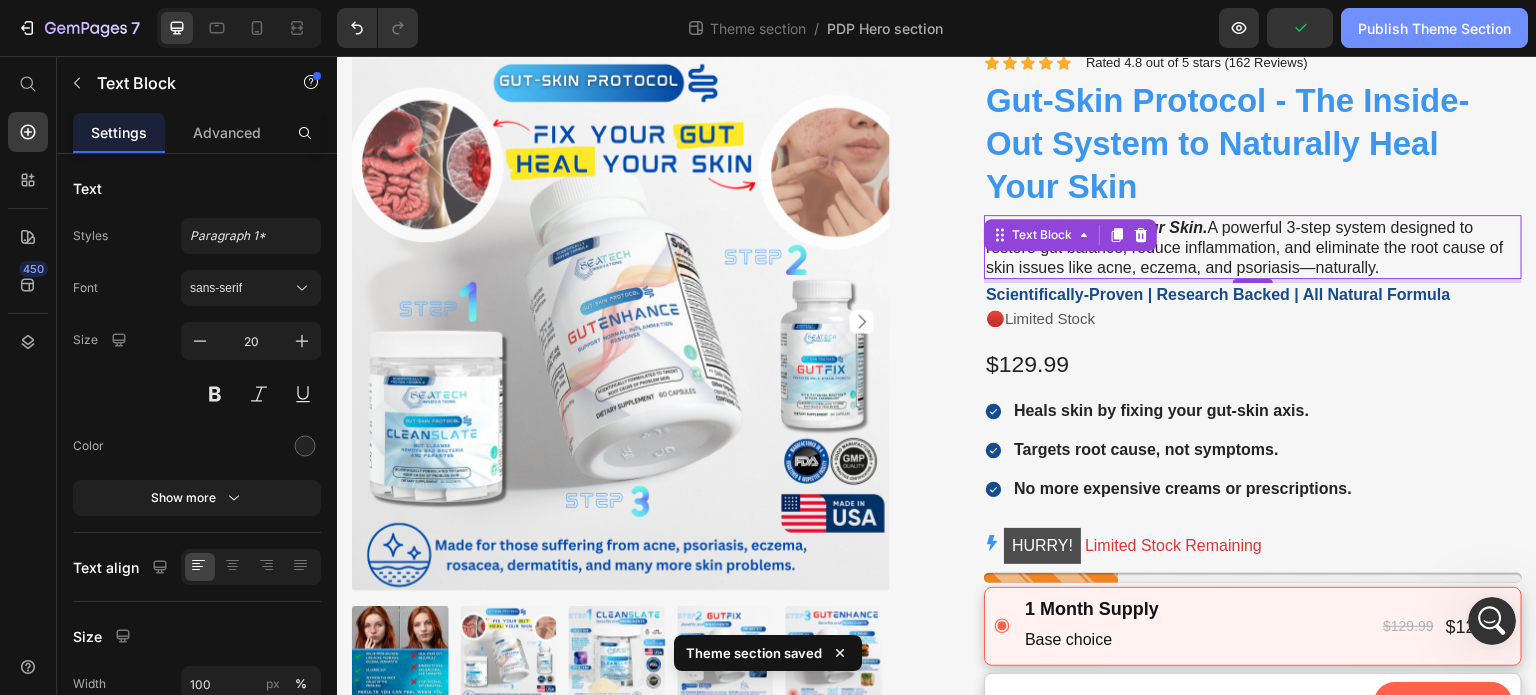 click on "Publish Theme Section" at bounding box center [1434, 28] 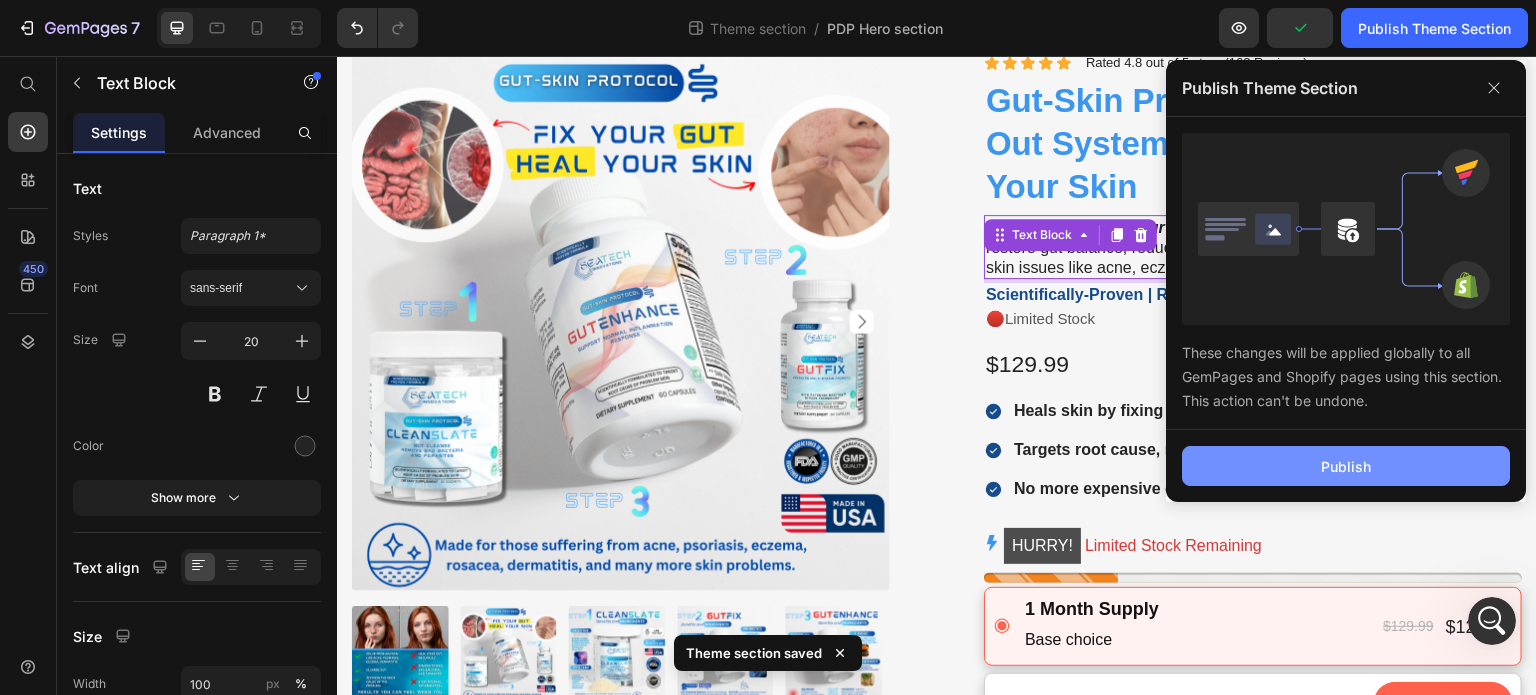 click on "Publish" at bounding box center [1346, 466] 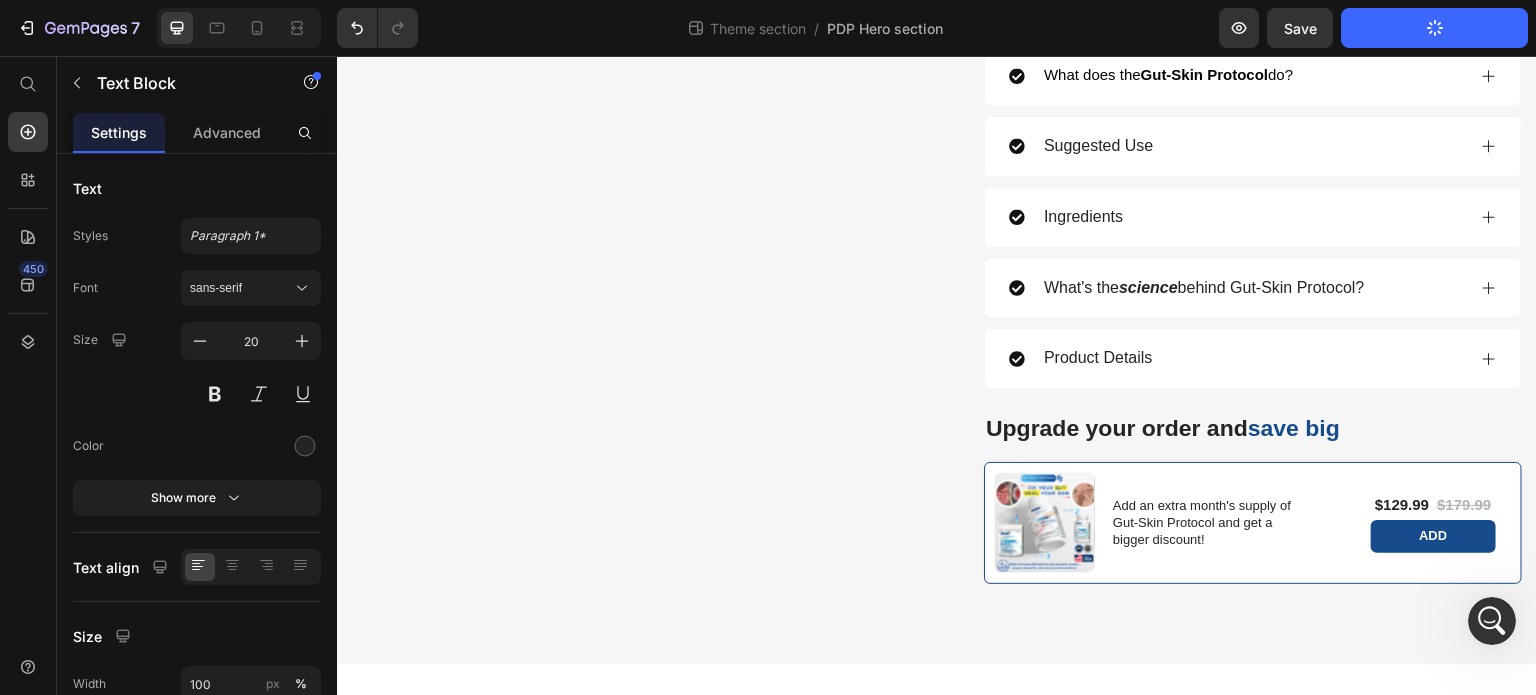 scroll, scrollTop: 1820, scrollLeft: 0, axis: vertical 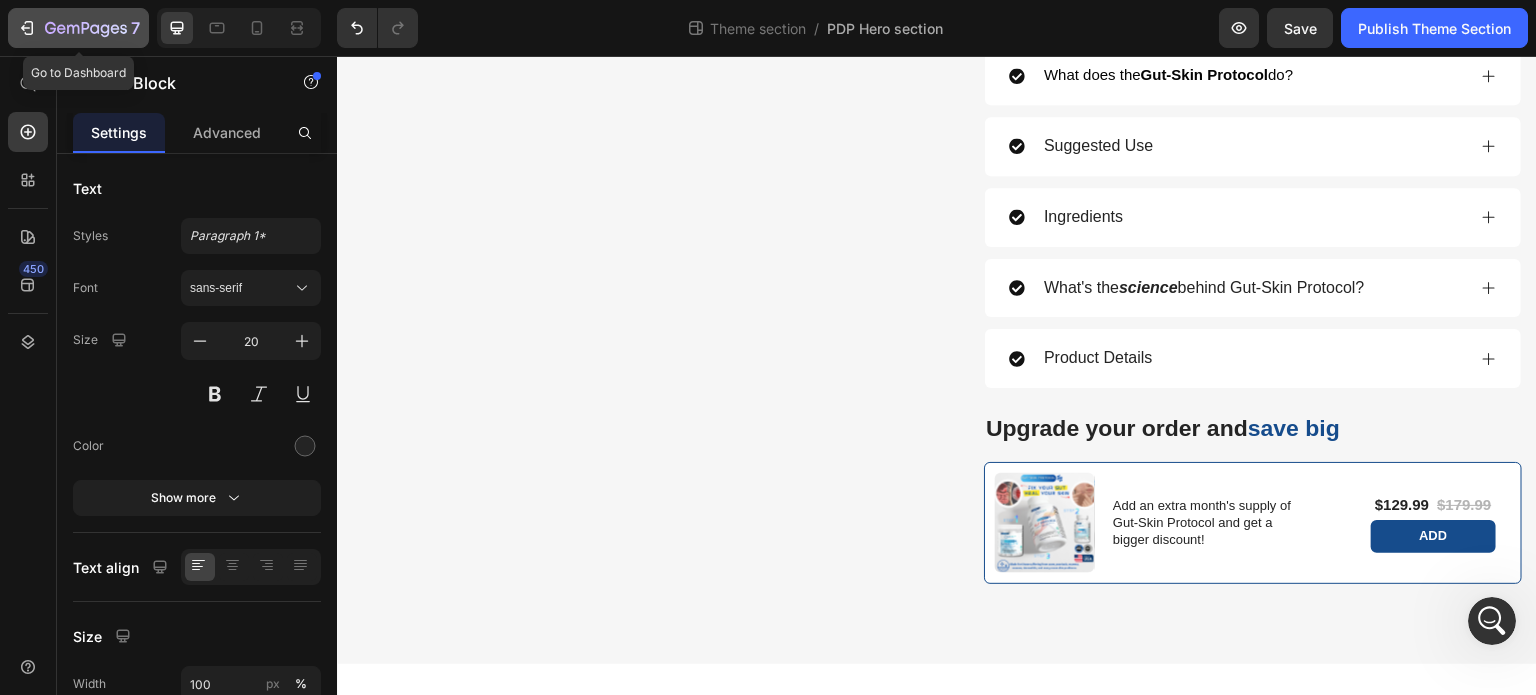 click on "7" 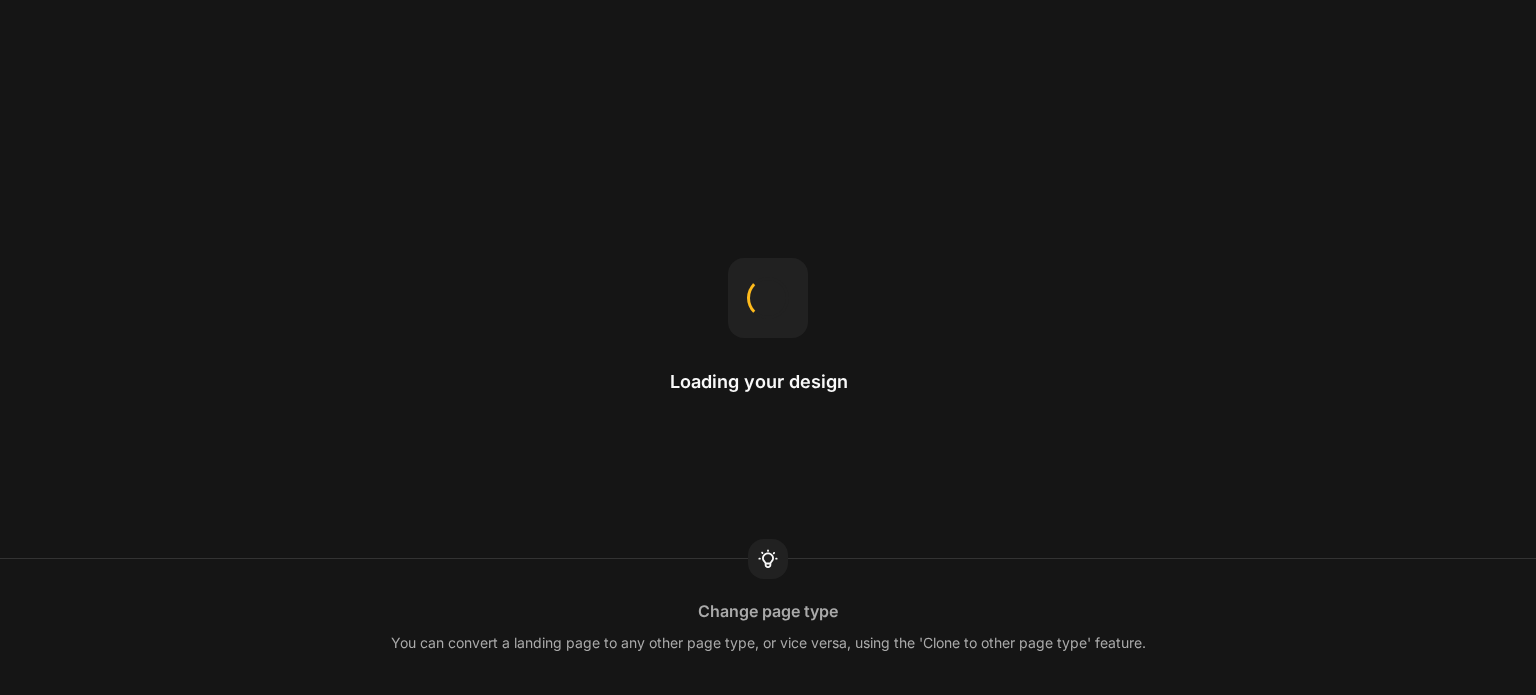 scroll, scrollTop: 0, scrollLeft: 0, axis: both 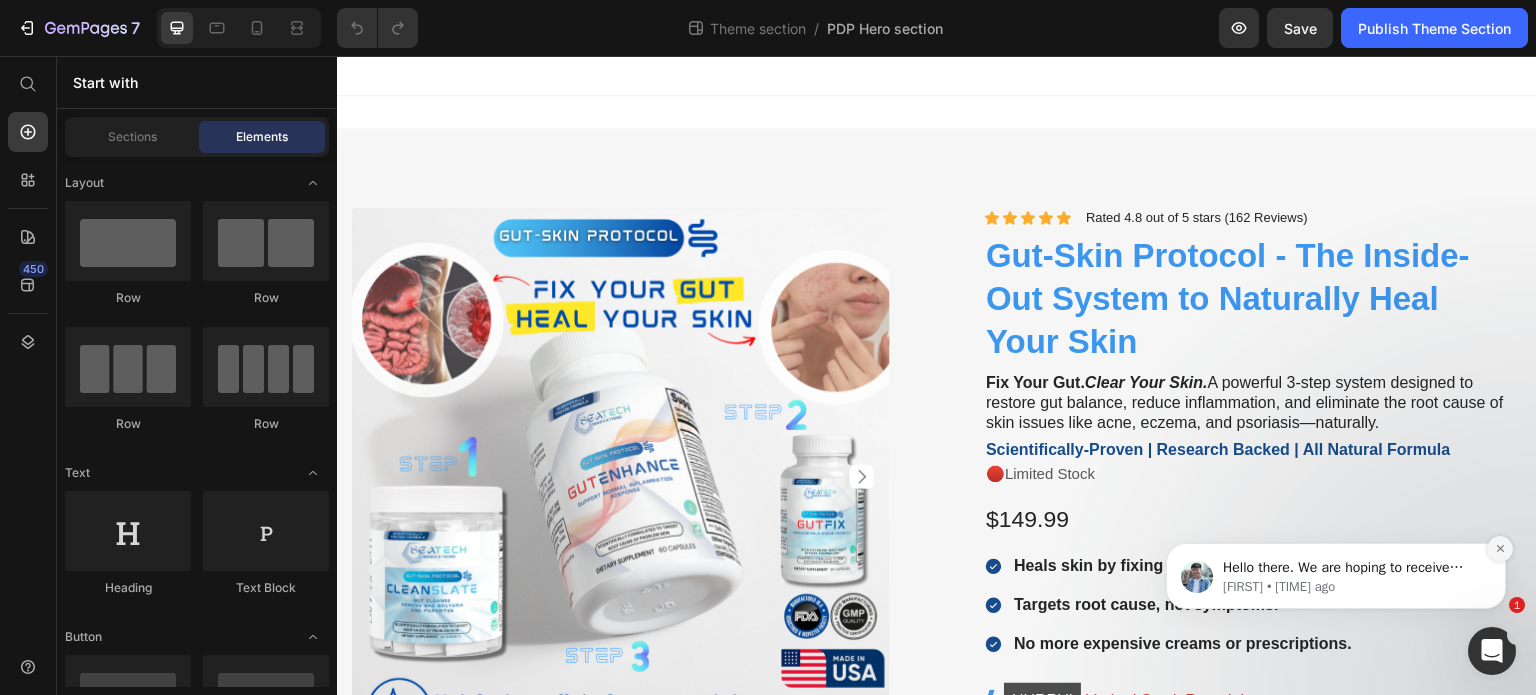 click 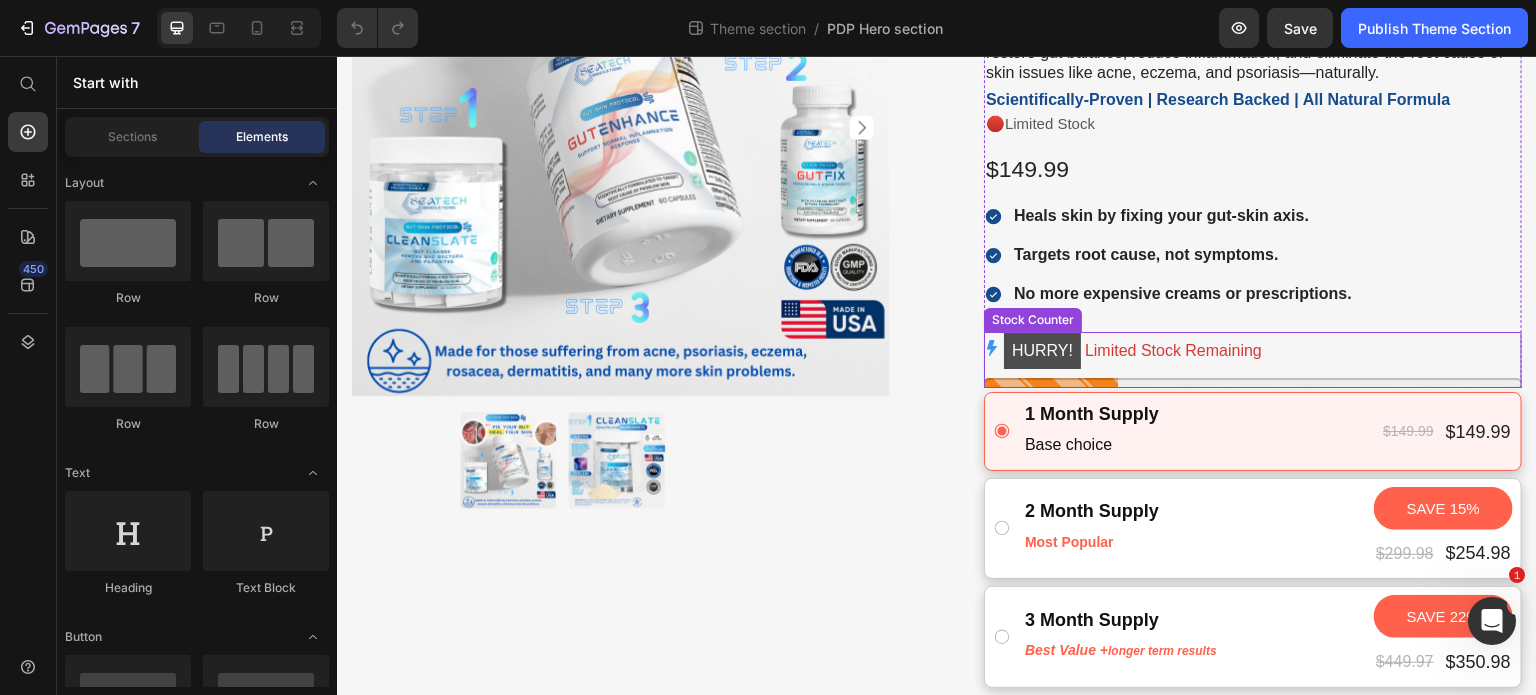 scroll, scrollTop: 482, scrollLeft: 0, axis: vertical 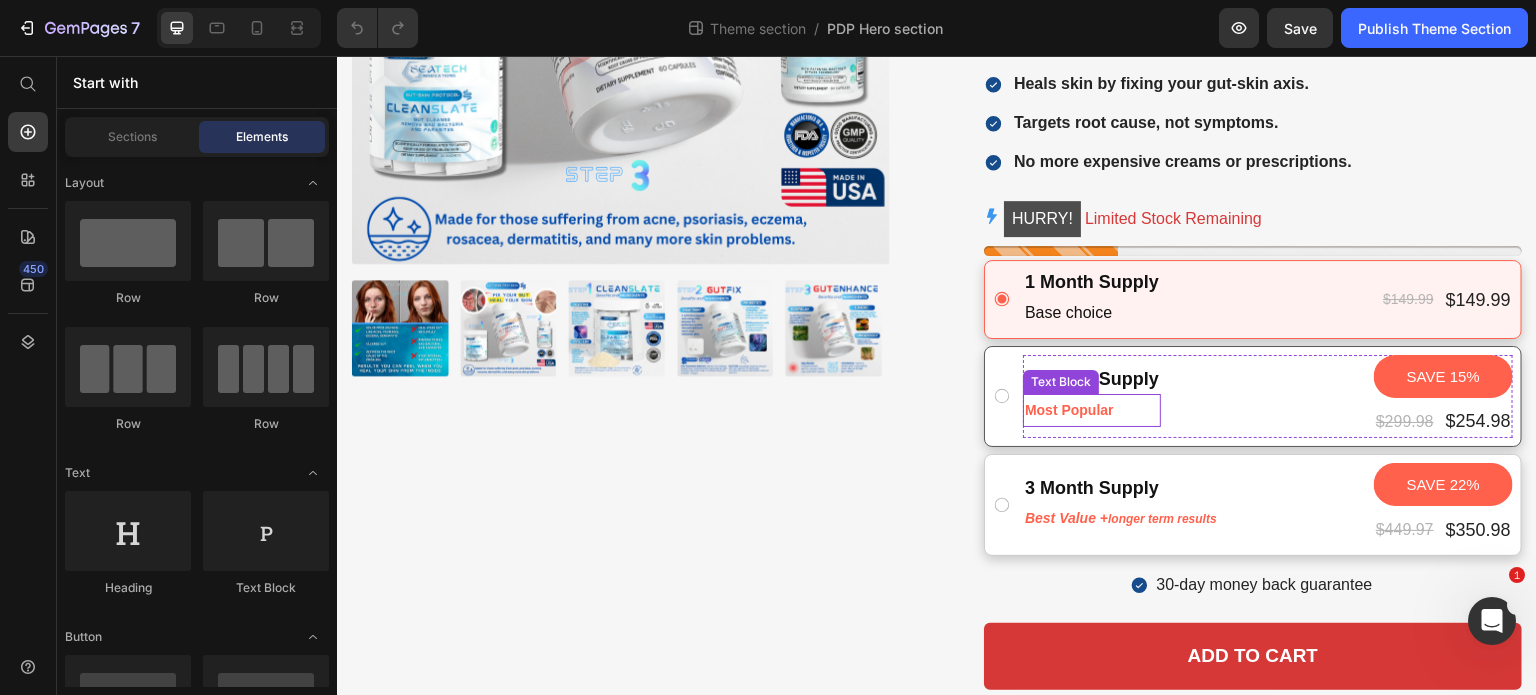 click on "Most Popular" at bounding box center (1092, 410) 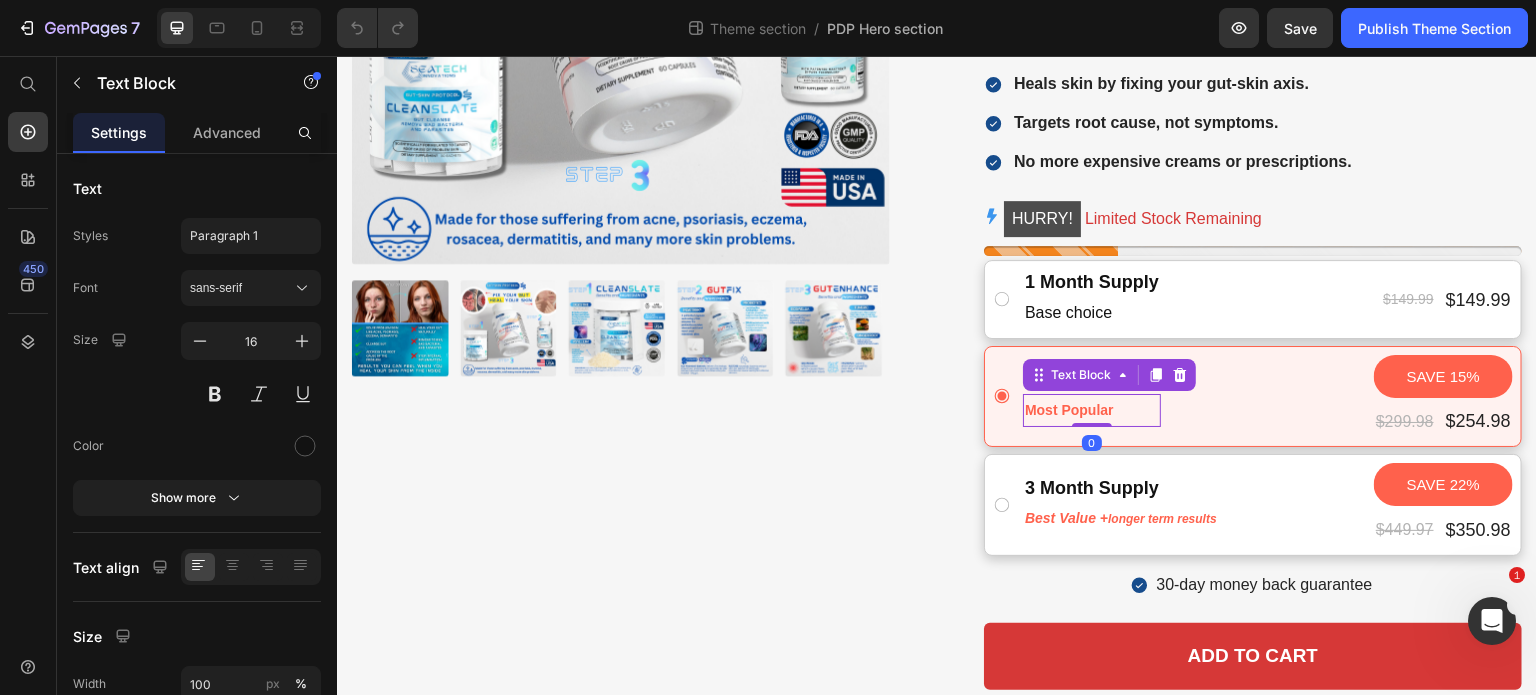 click on "Most Popular" at bounding box center [1069, 410] 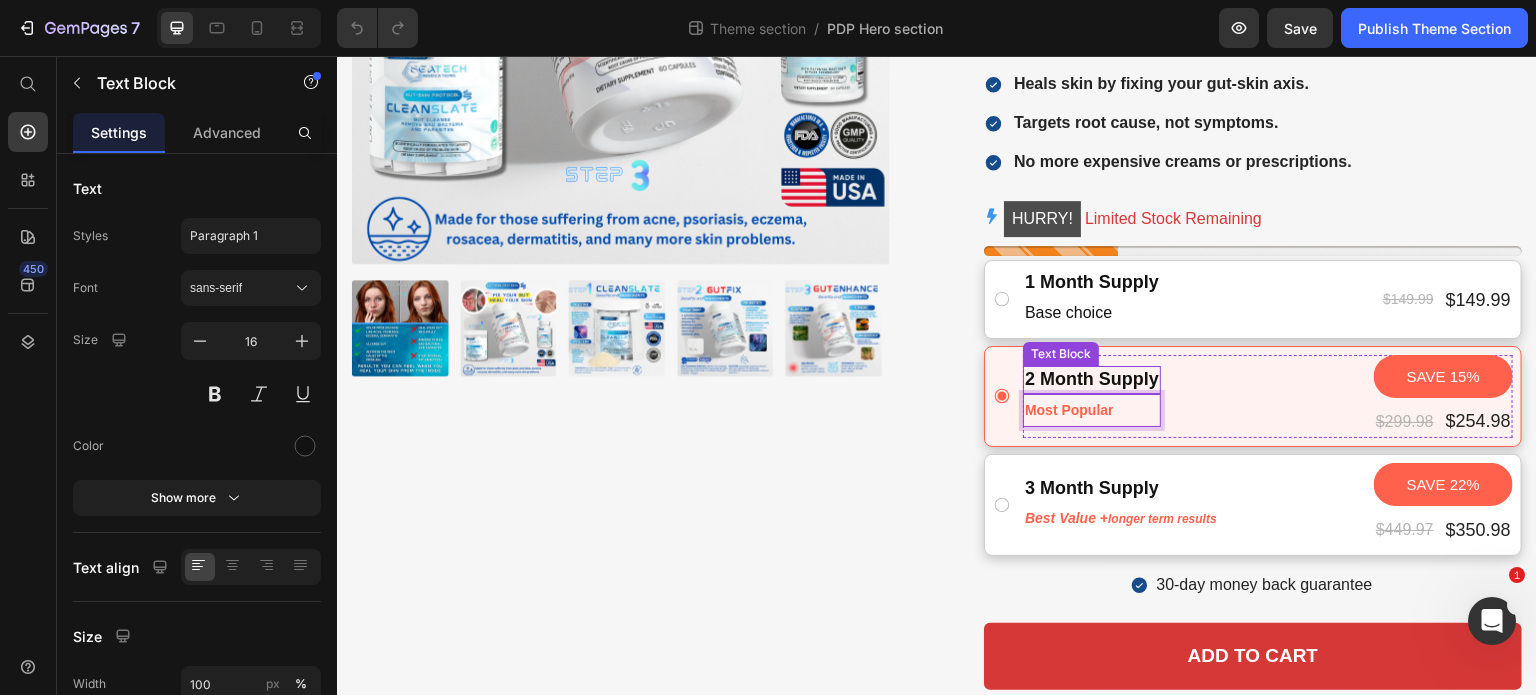 click on "2 Month Supply" at bounding box center [1092, 379] 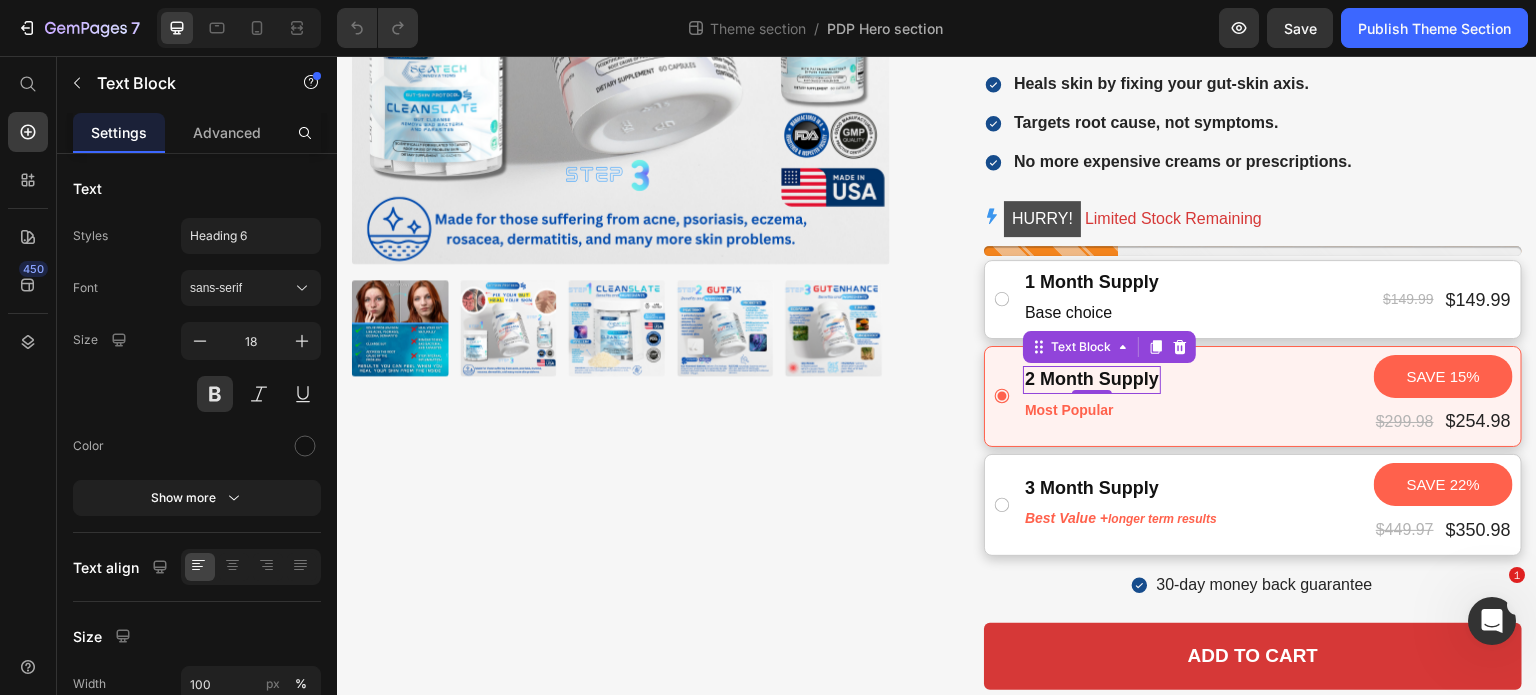 click on "2 Month Supply" at bounding box center [1092, 379] 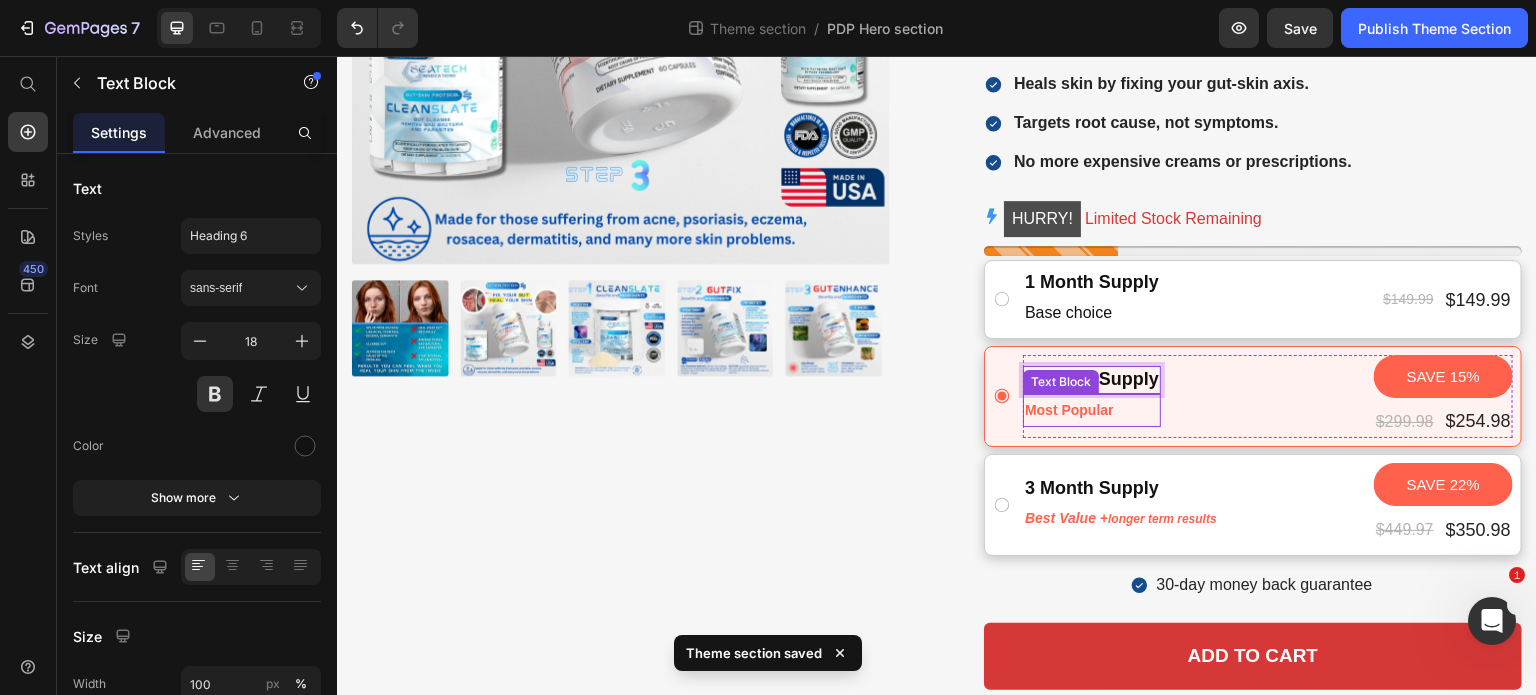 click on "Most Popular" at bounding box center [1069, 410] 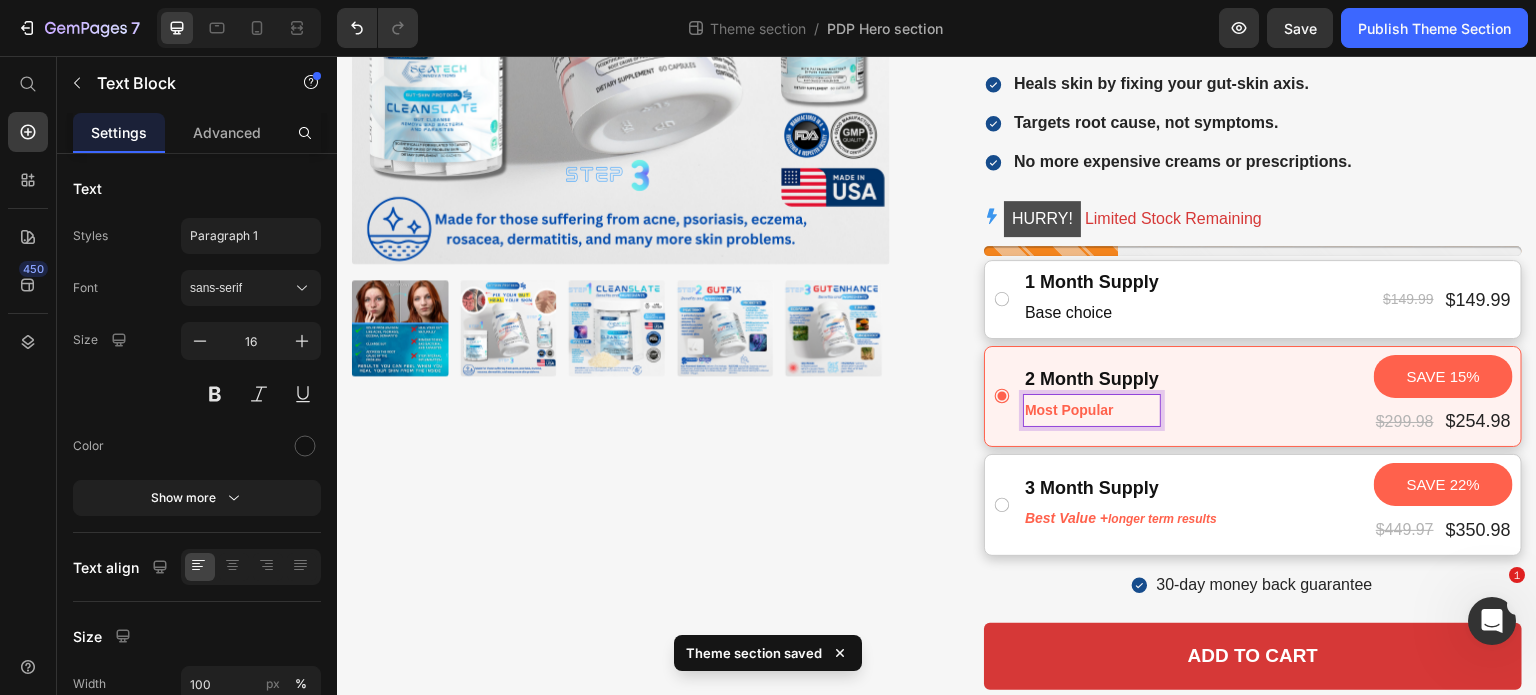 click on "Most Popular" at bounding box center [1092, 410] 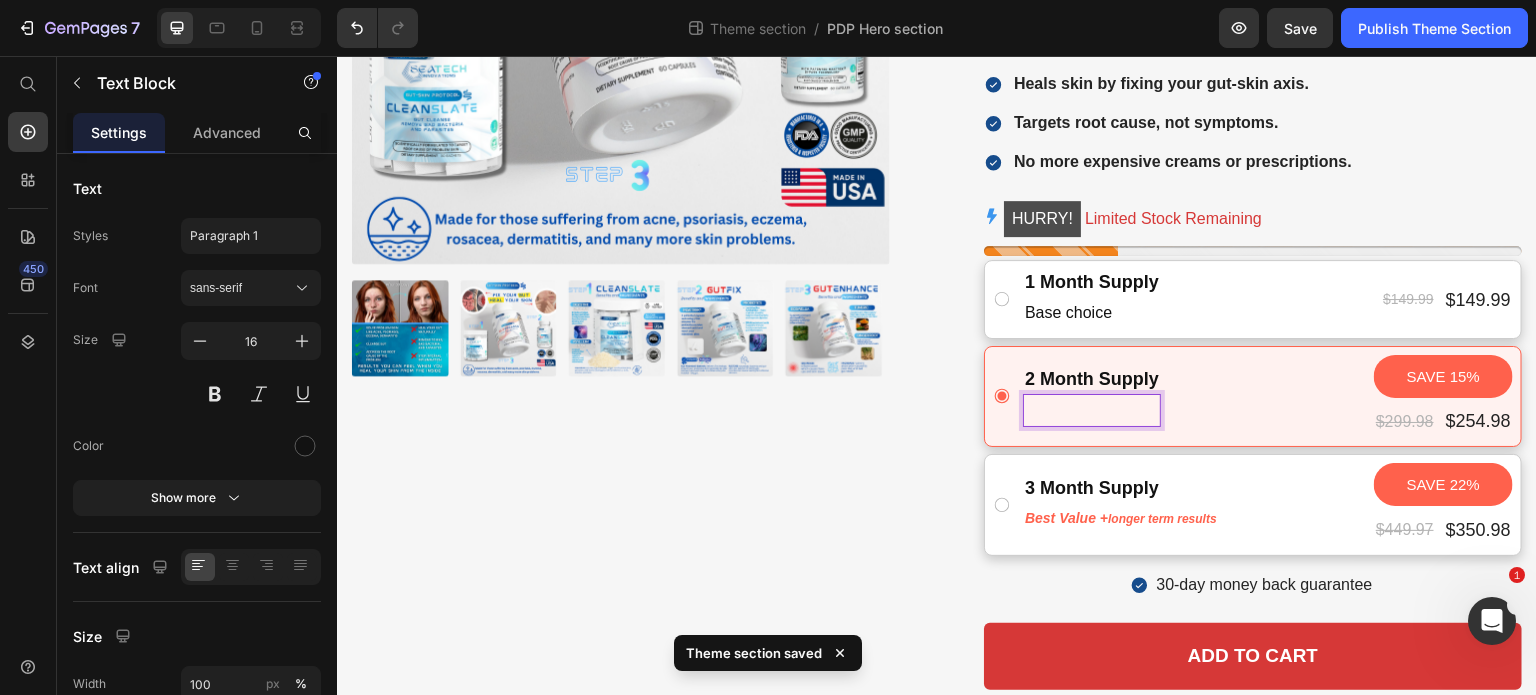 scroll, scrollTop: 468, scrollLeft: 0, axis: vertical 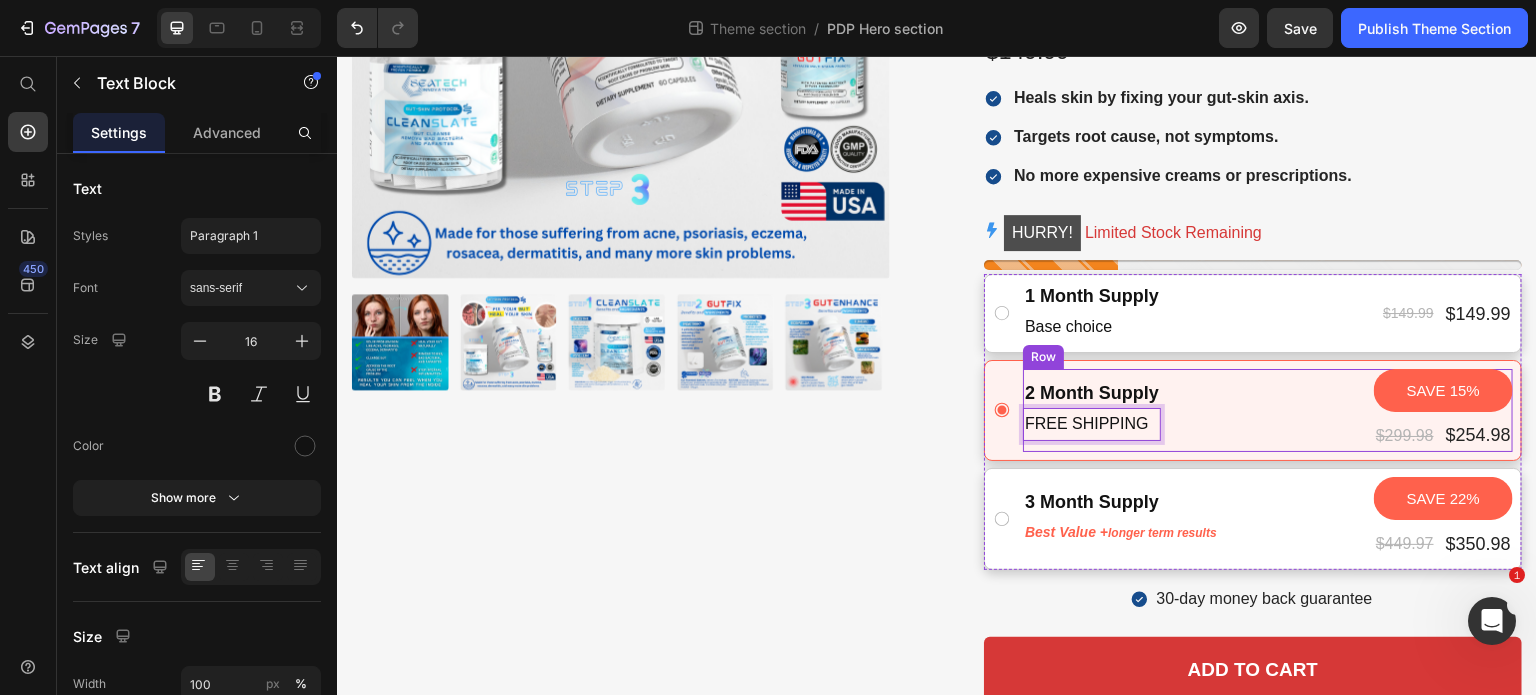 click on "2 Month Supply Text Block FREE SHIPPING Text Block 0 SAVE 15% Product Badge $299.98 Product Price $254.98 Product Price Row Row" at bounding box center (1268, 411) 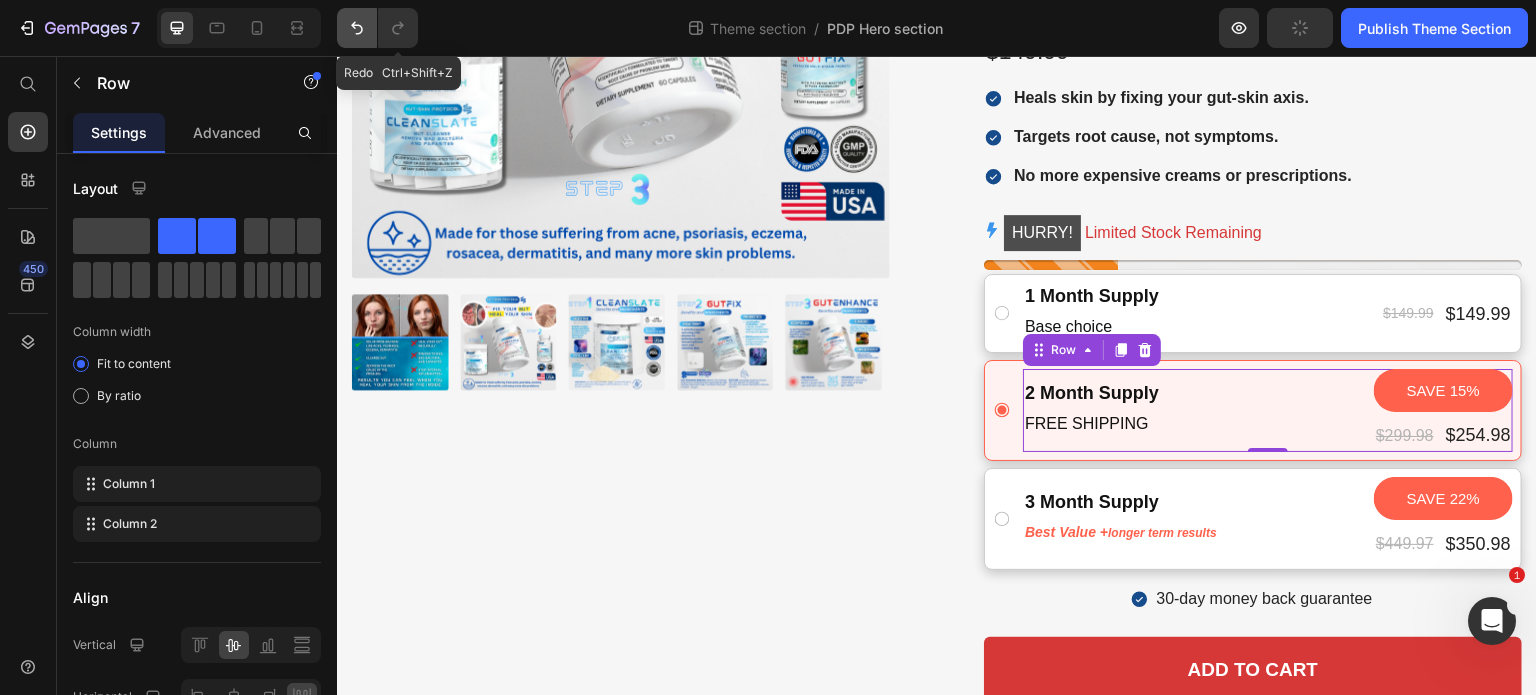 click 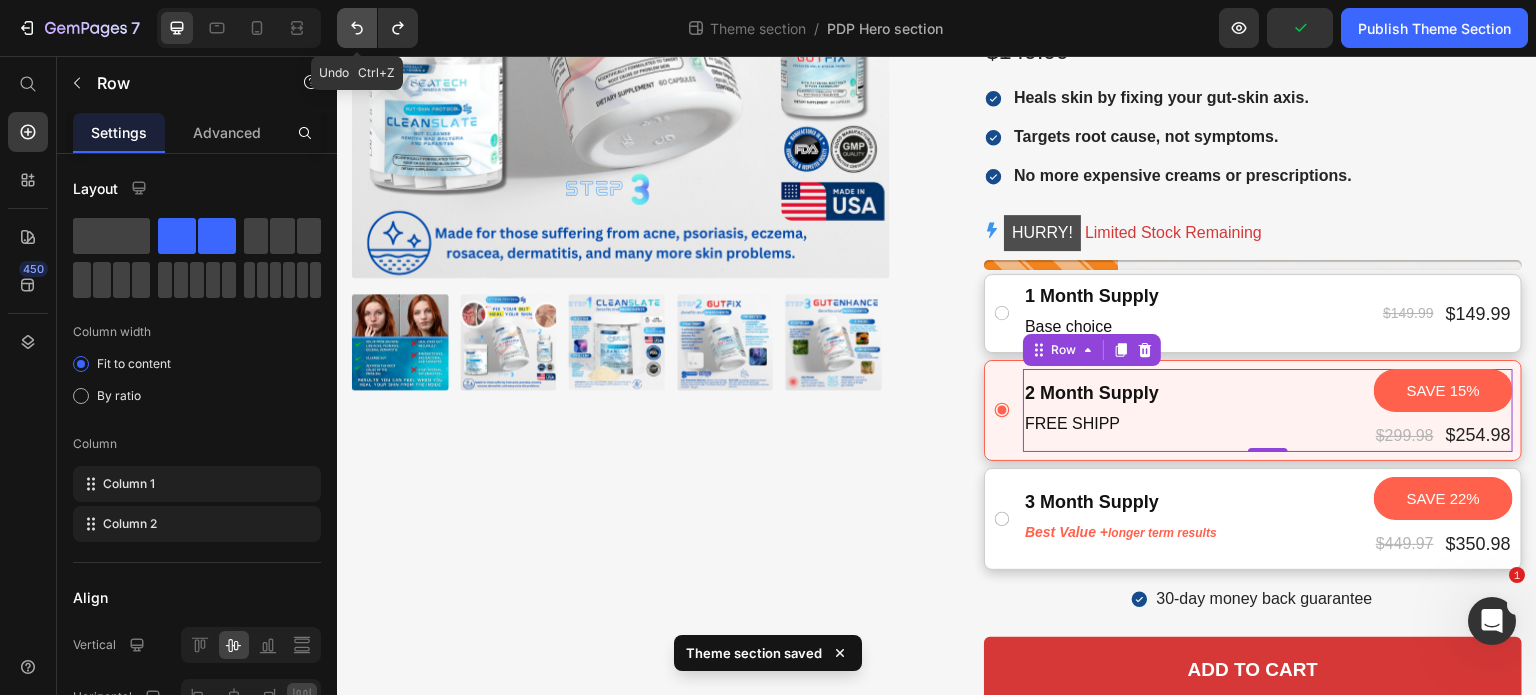 click 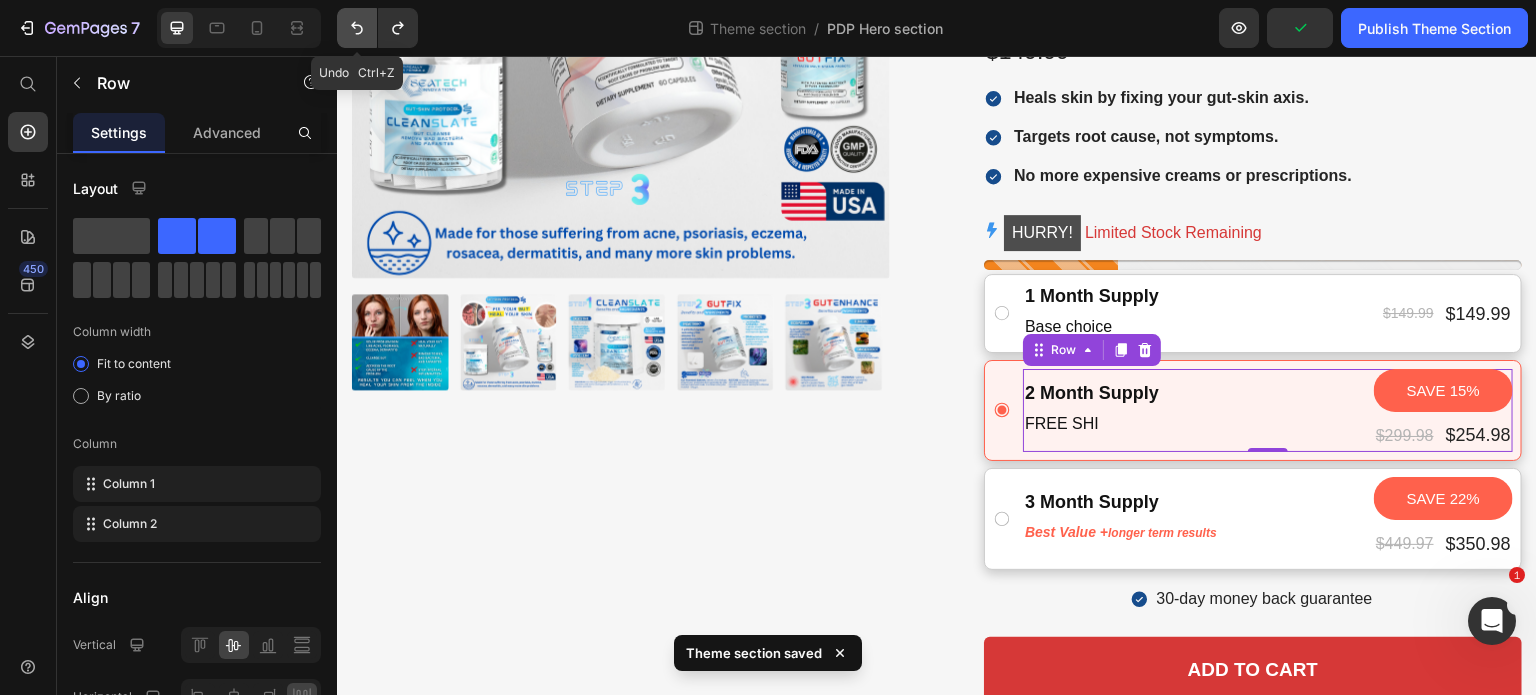 click 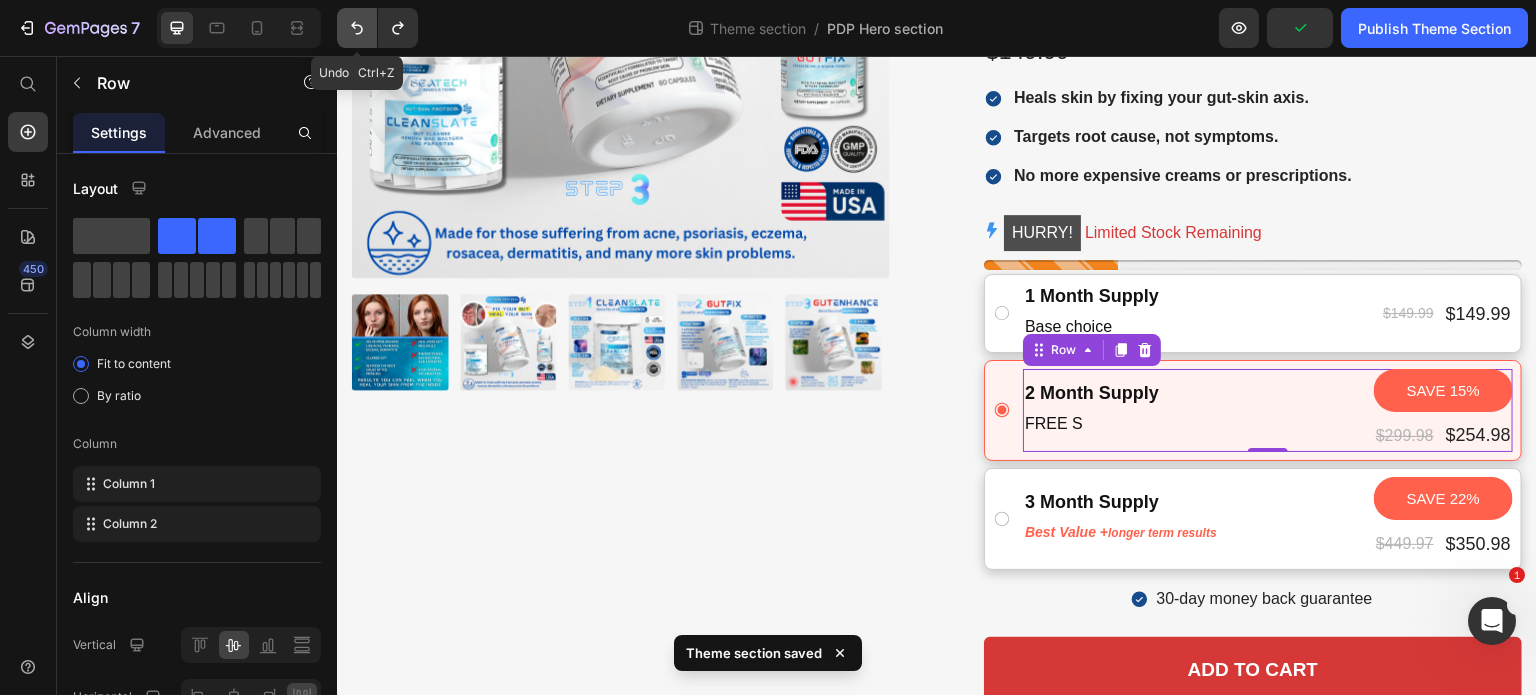 click 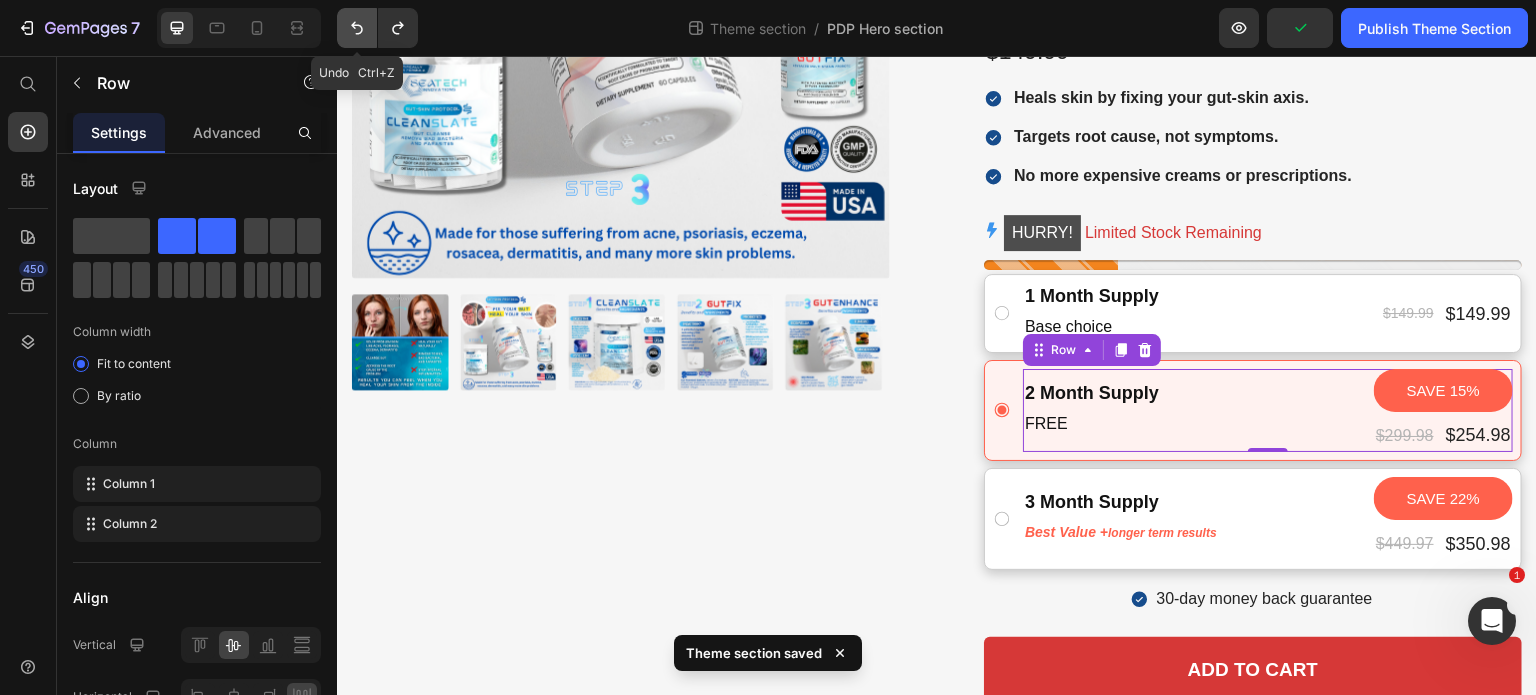 click 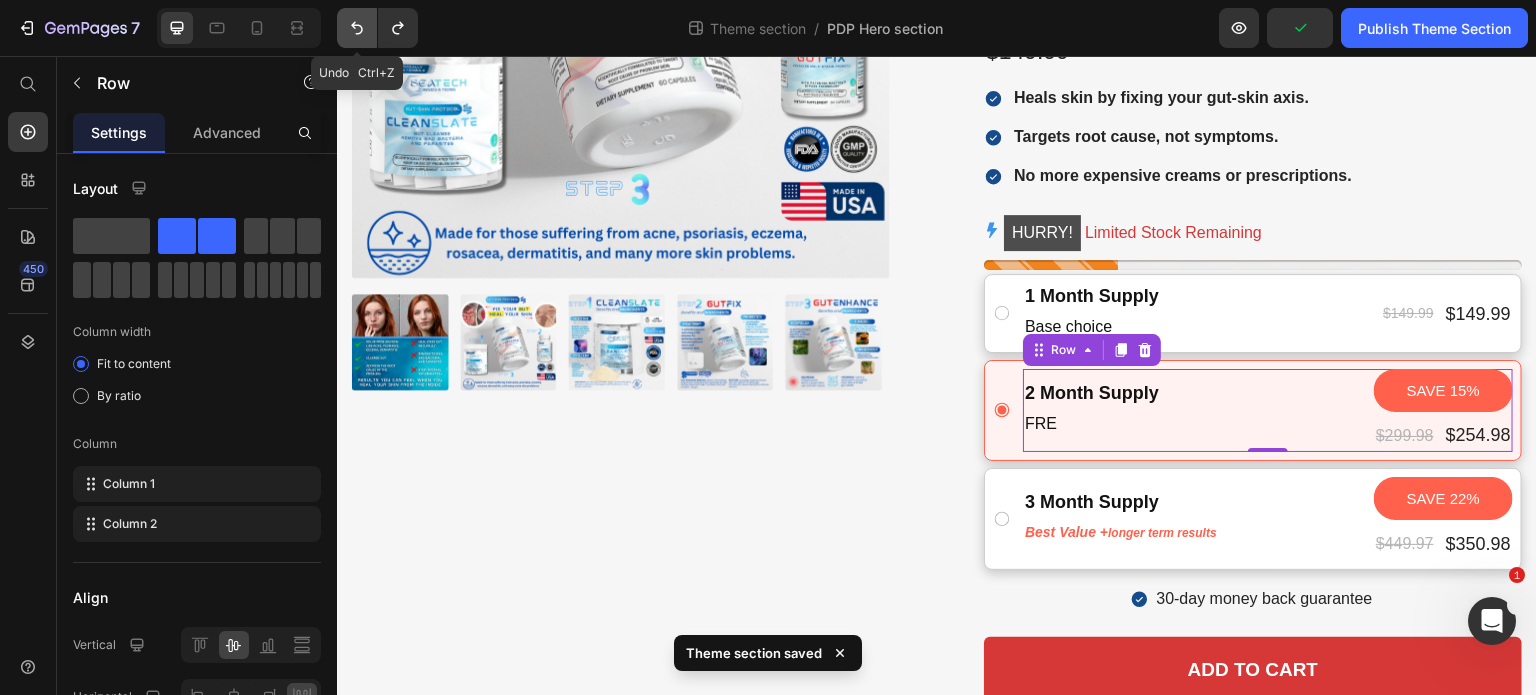 click 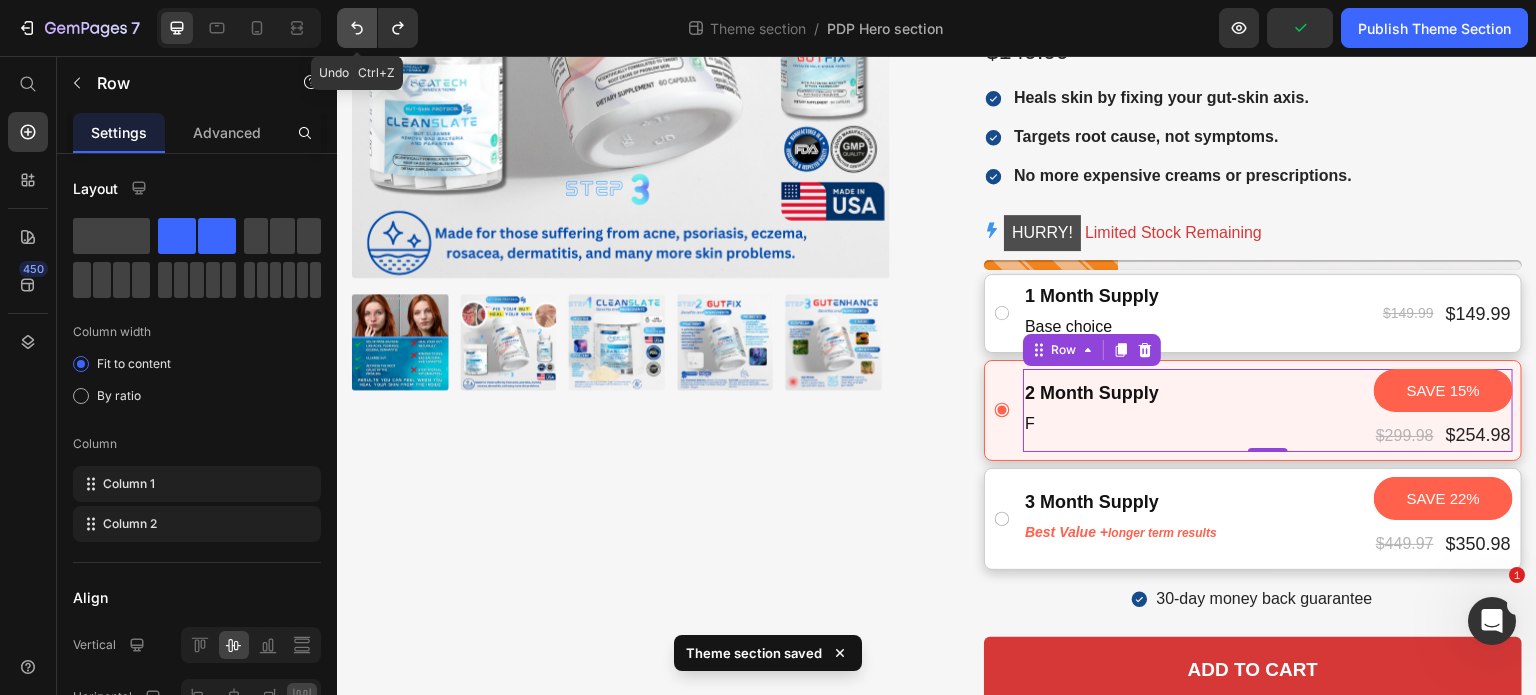 click 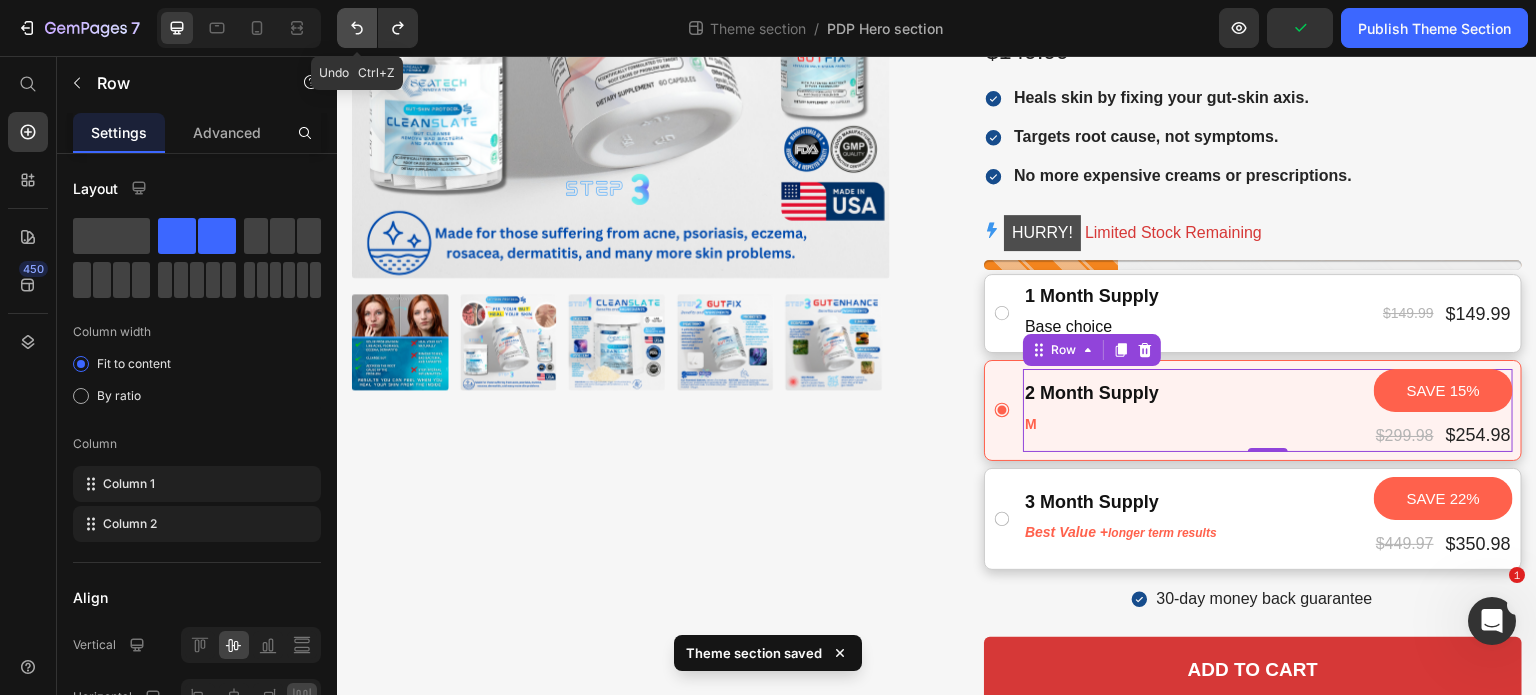 click 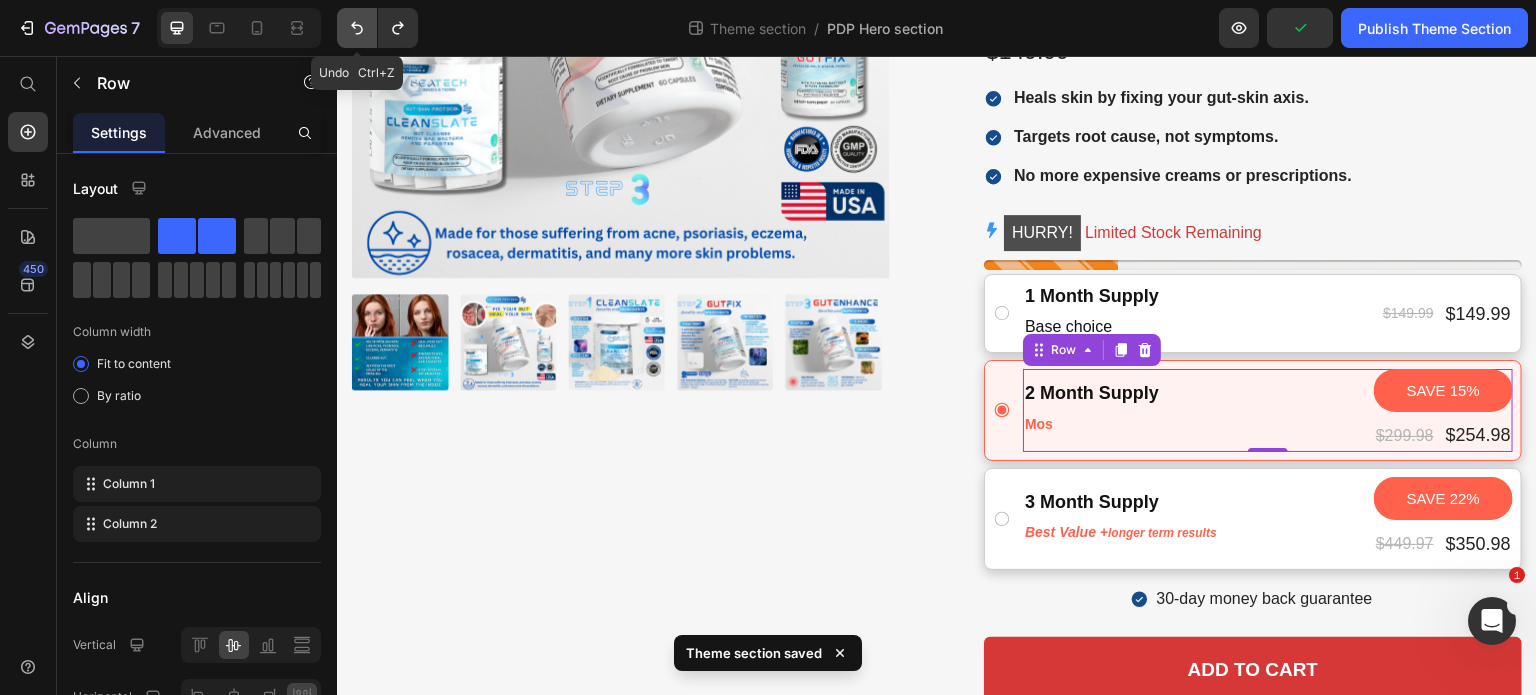 click 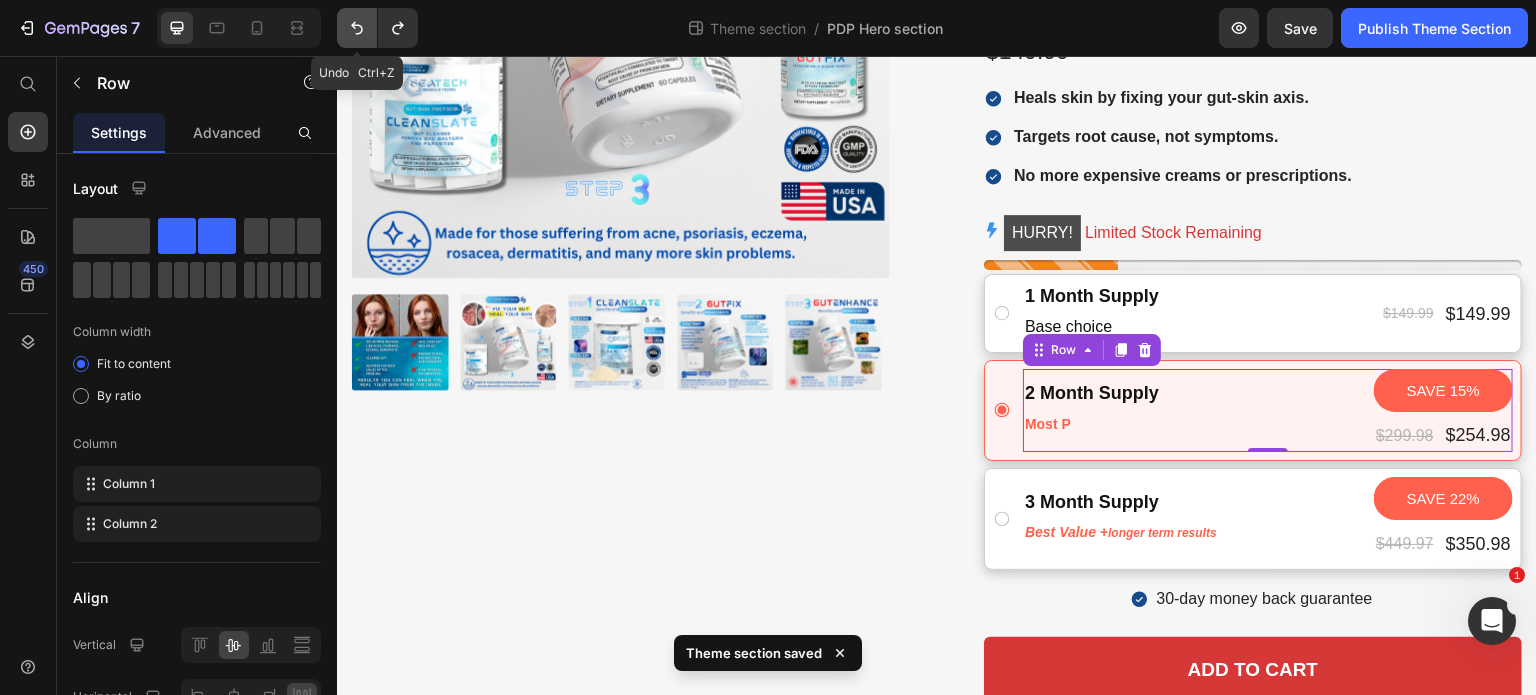 click 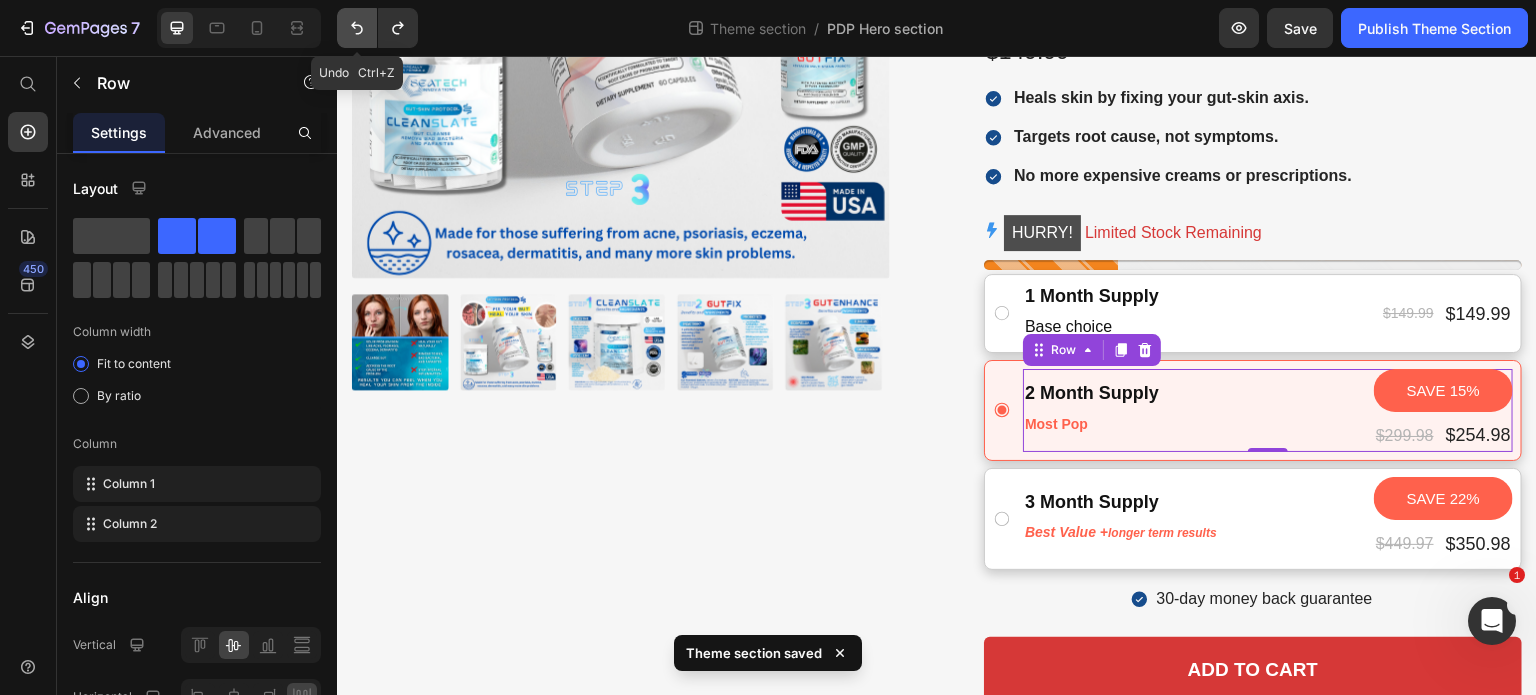 click 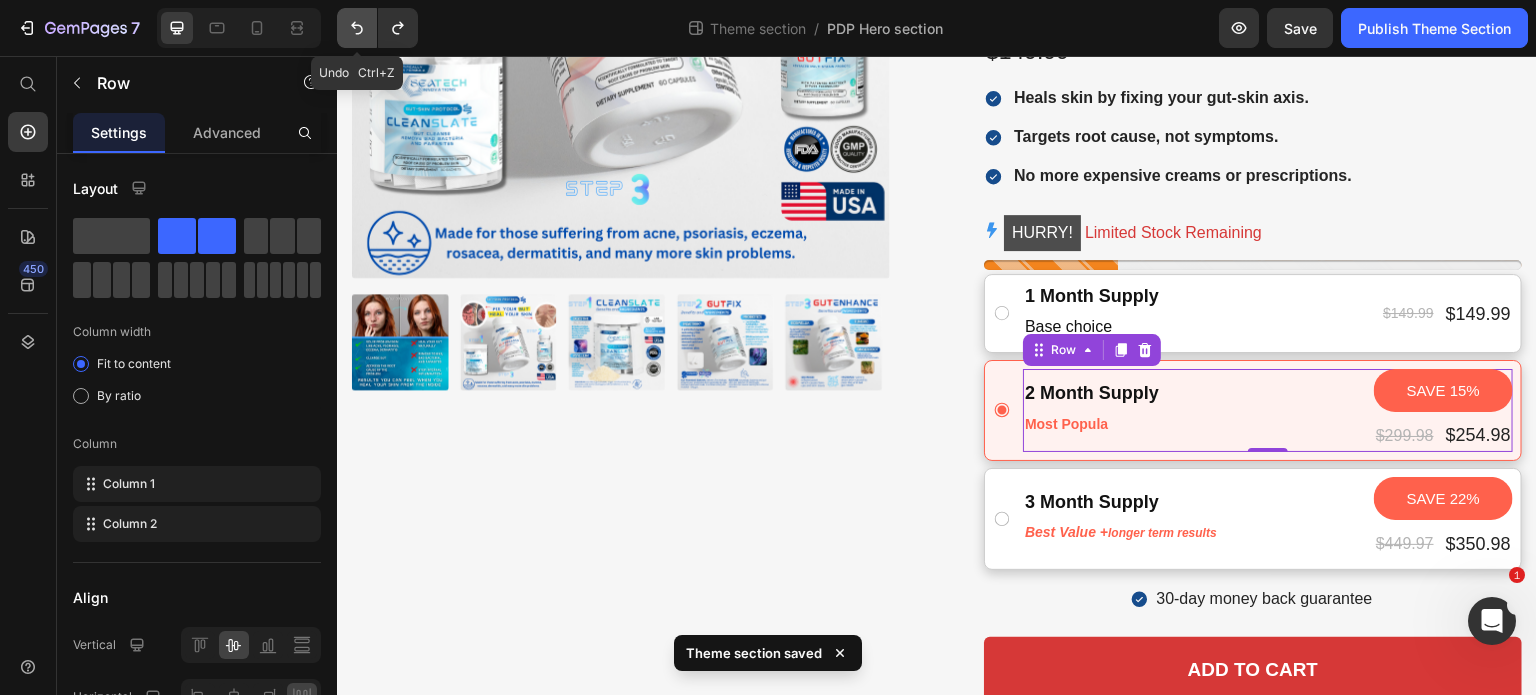 click 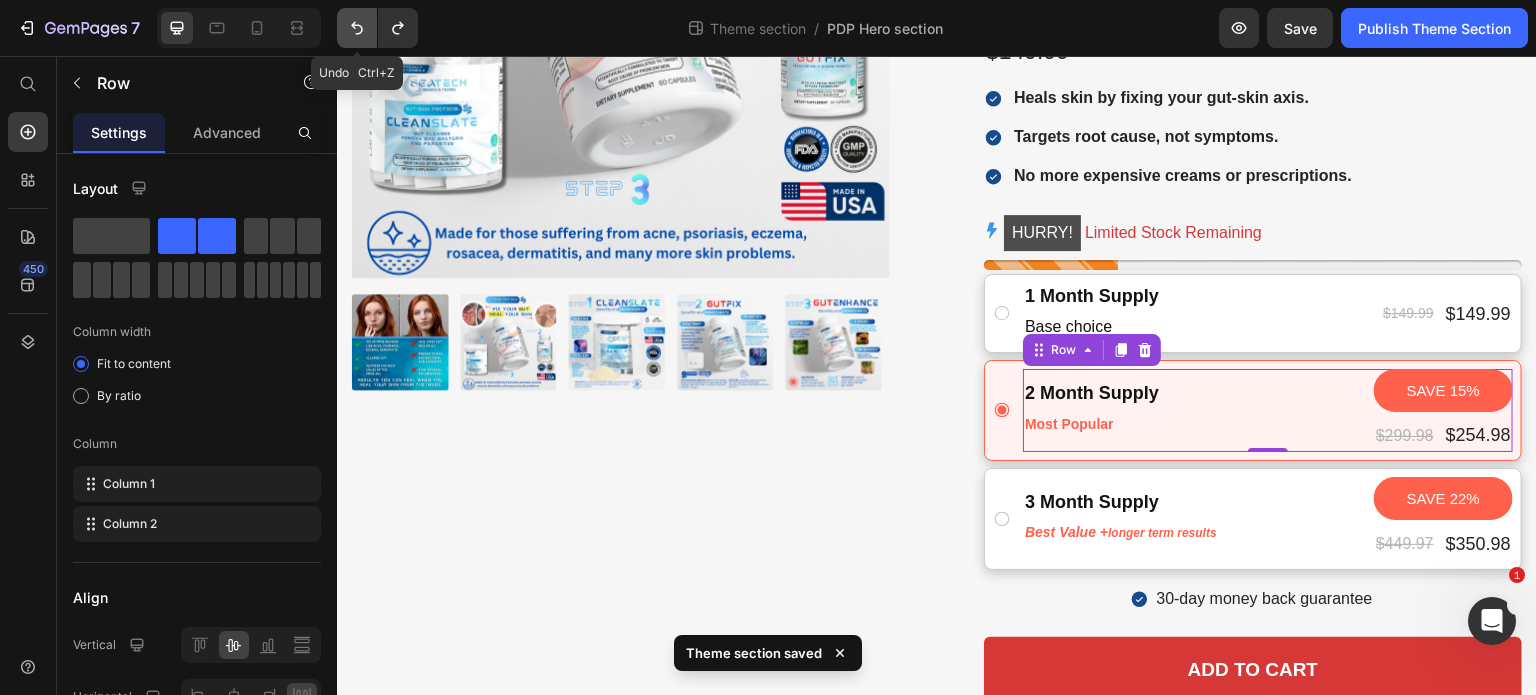 click 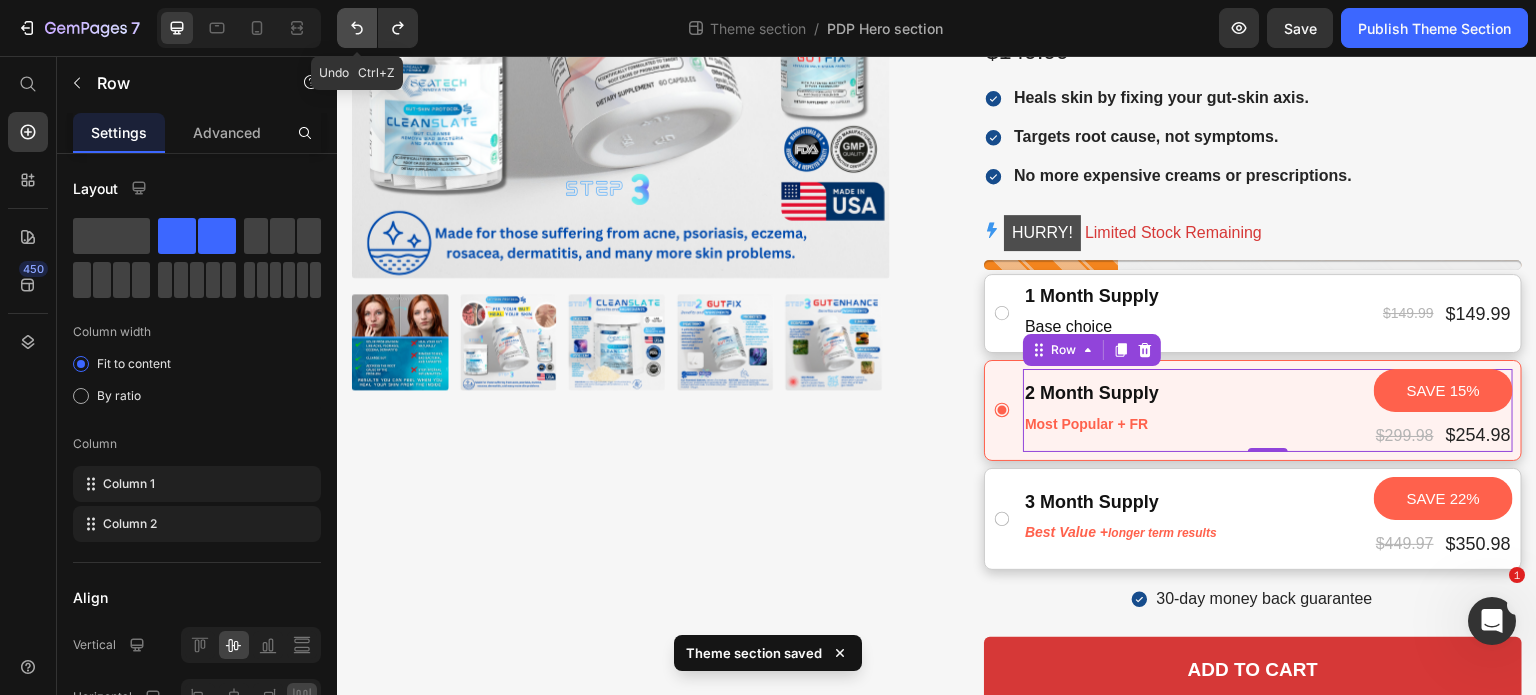 click 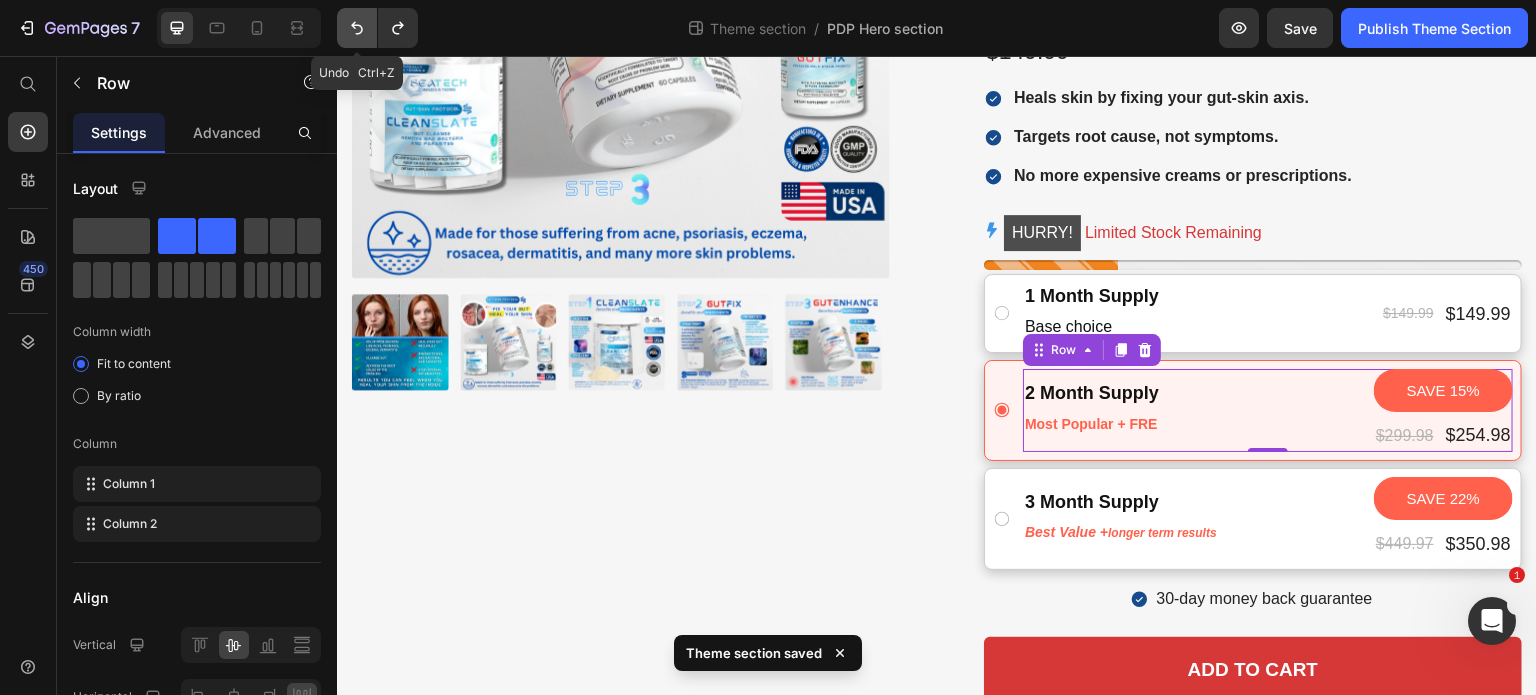 click 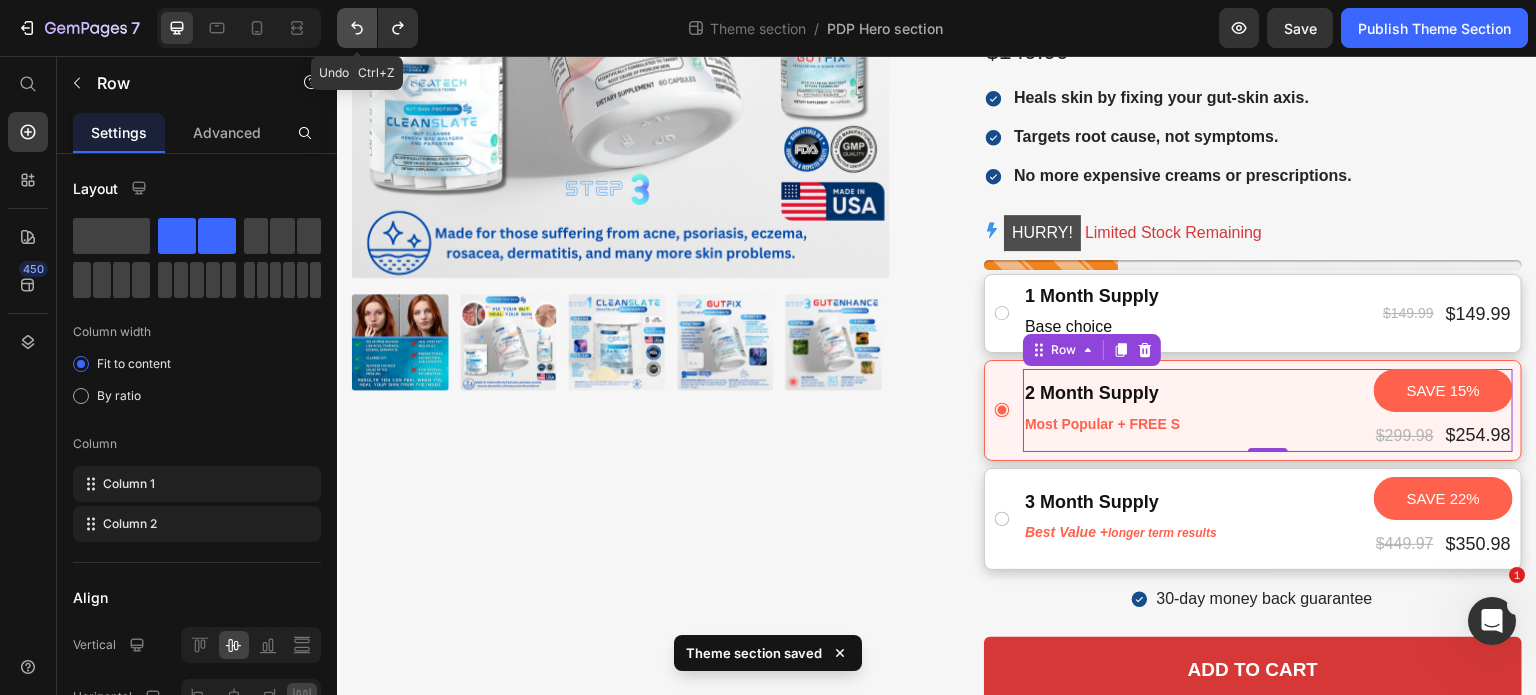 click 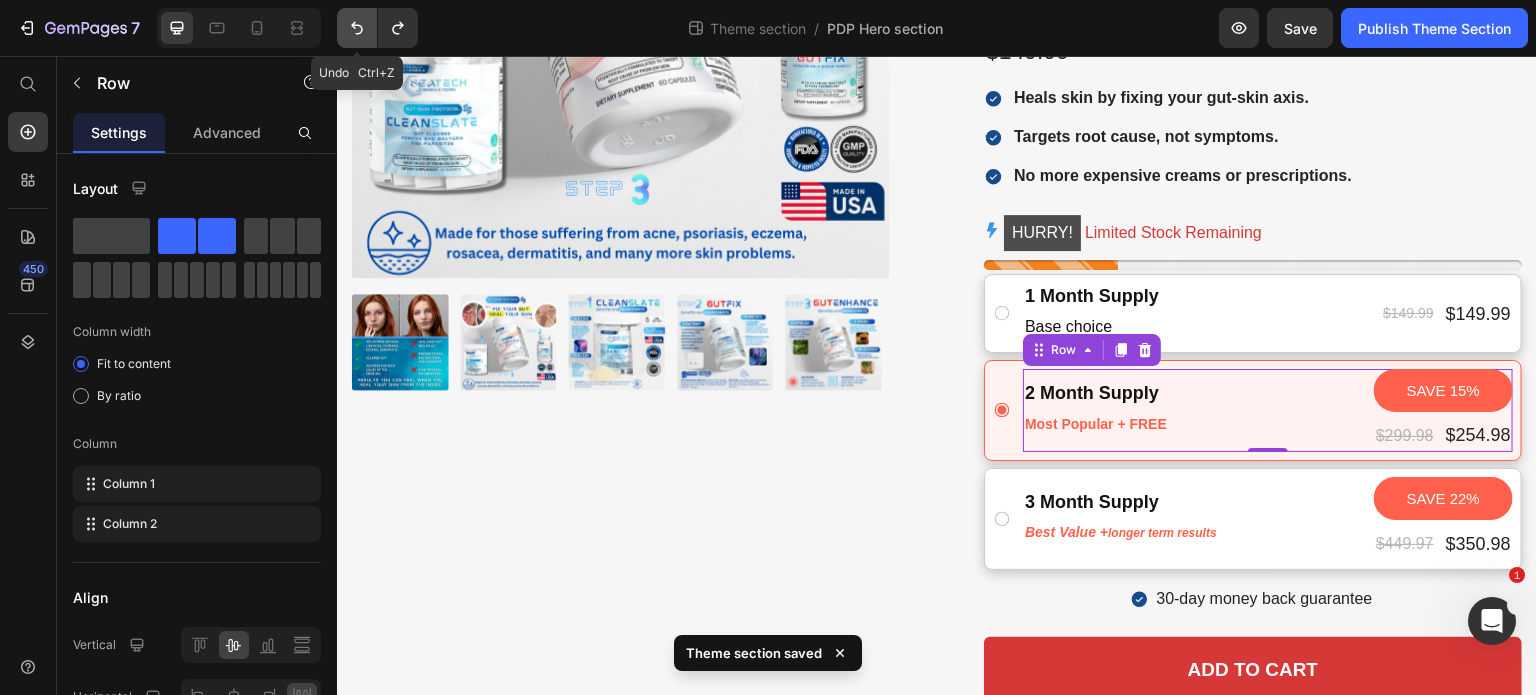 click 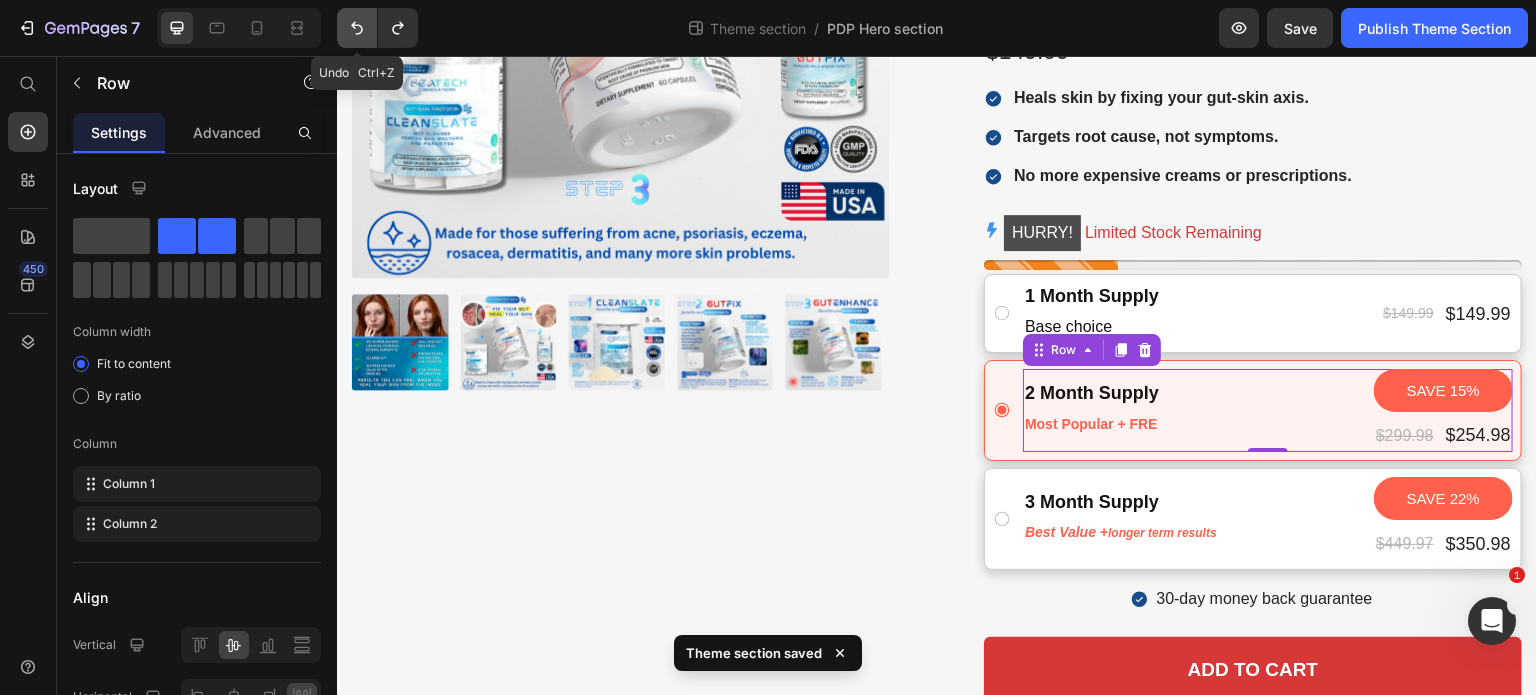 click 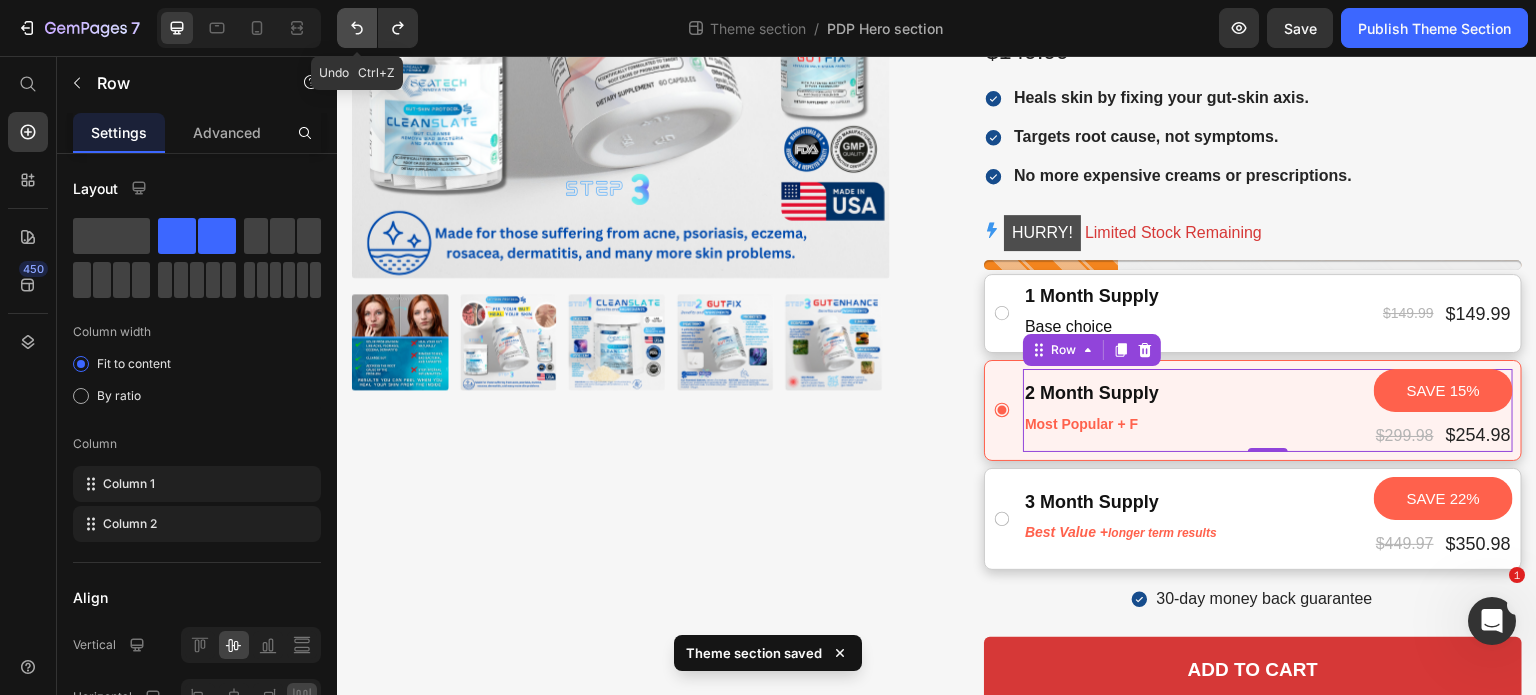 click 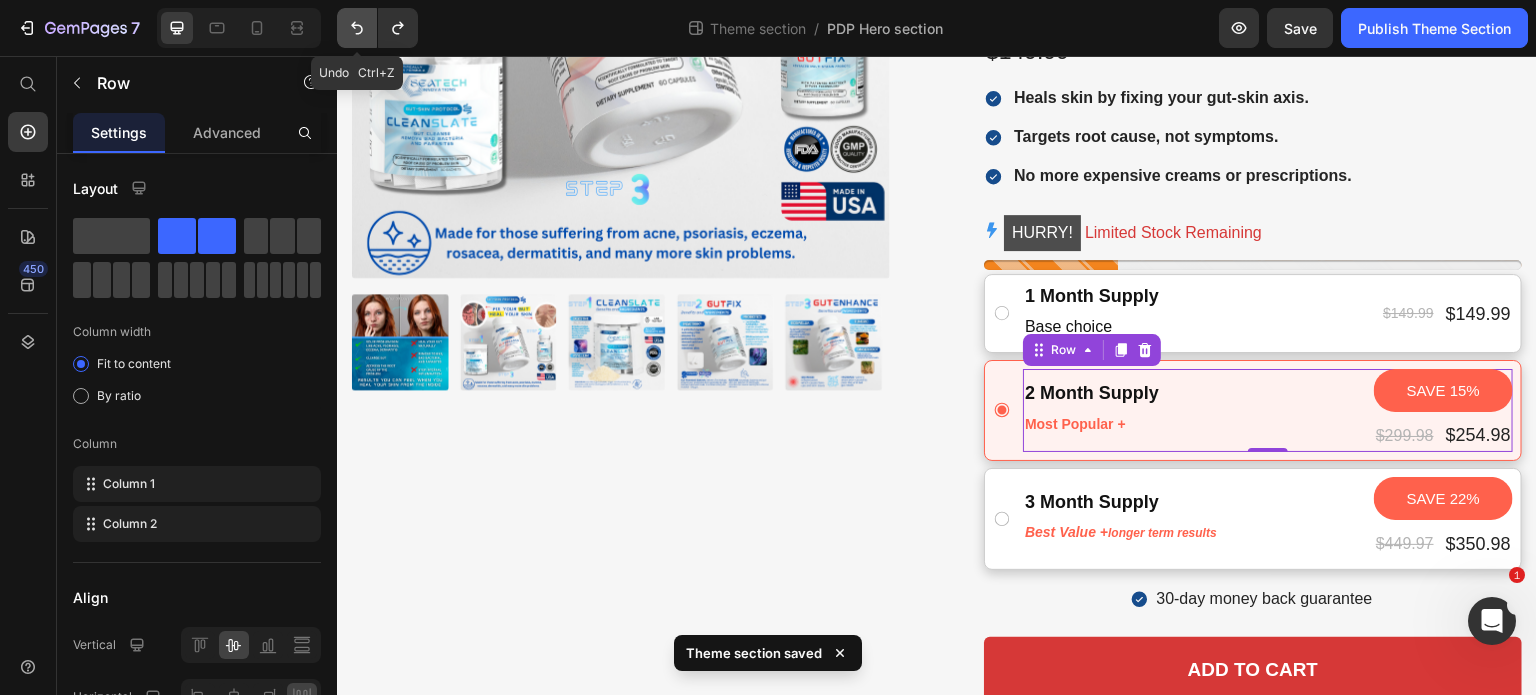 click 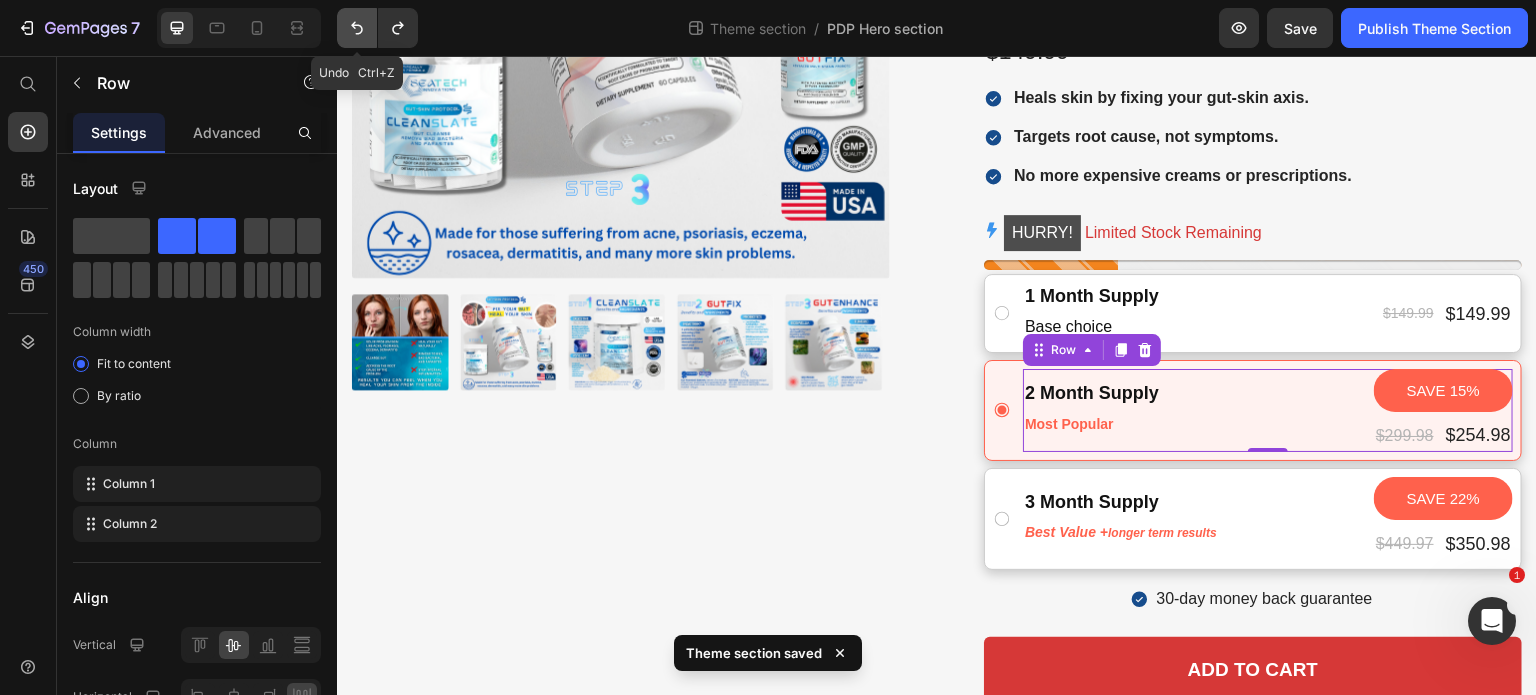 click 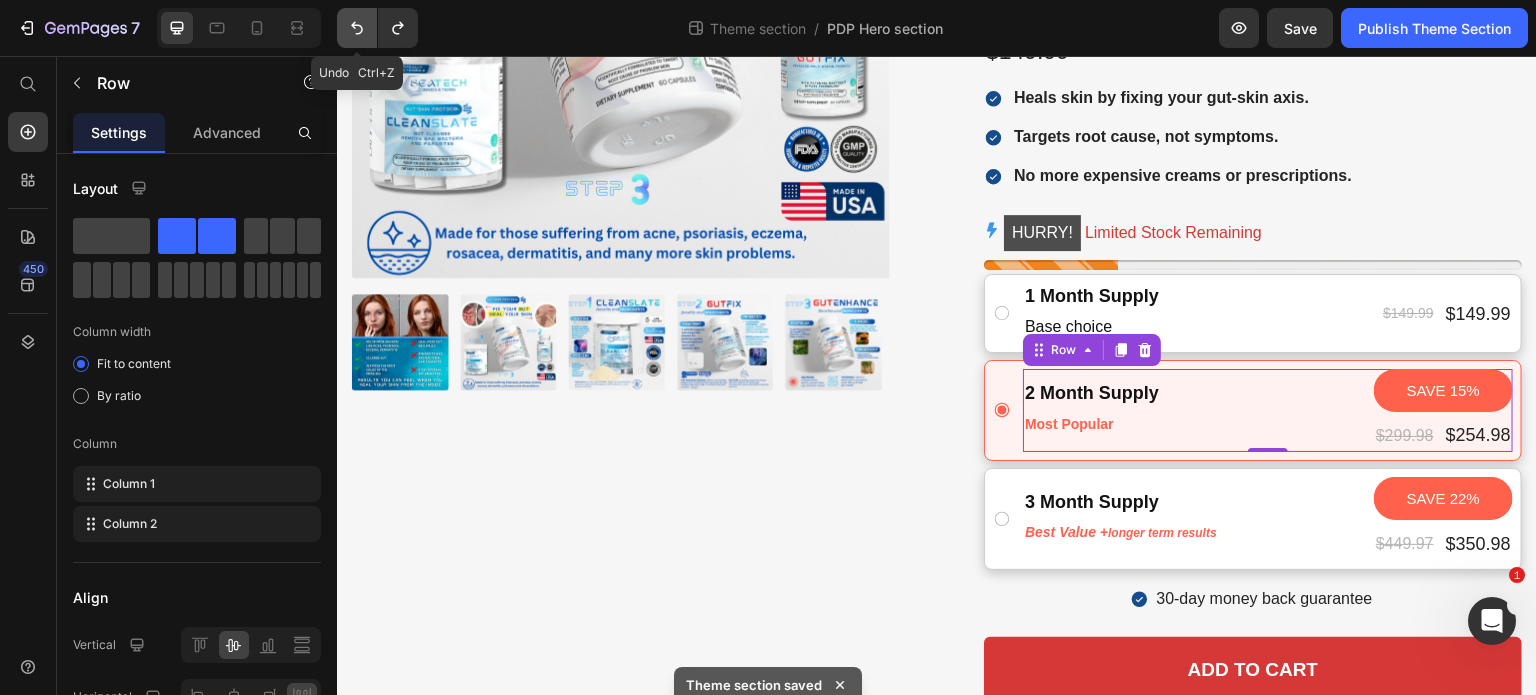 click 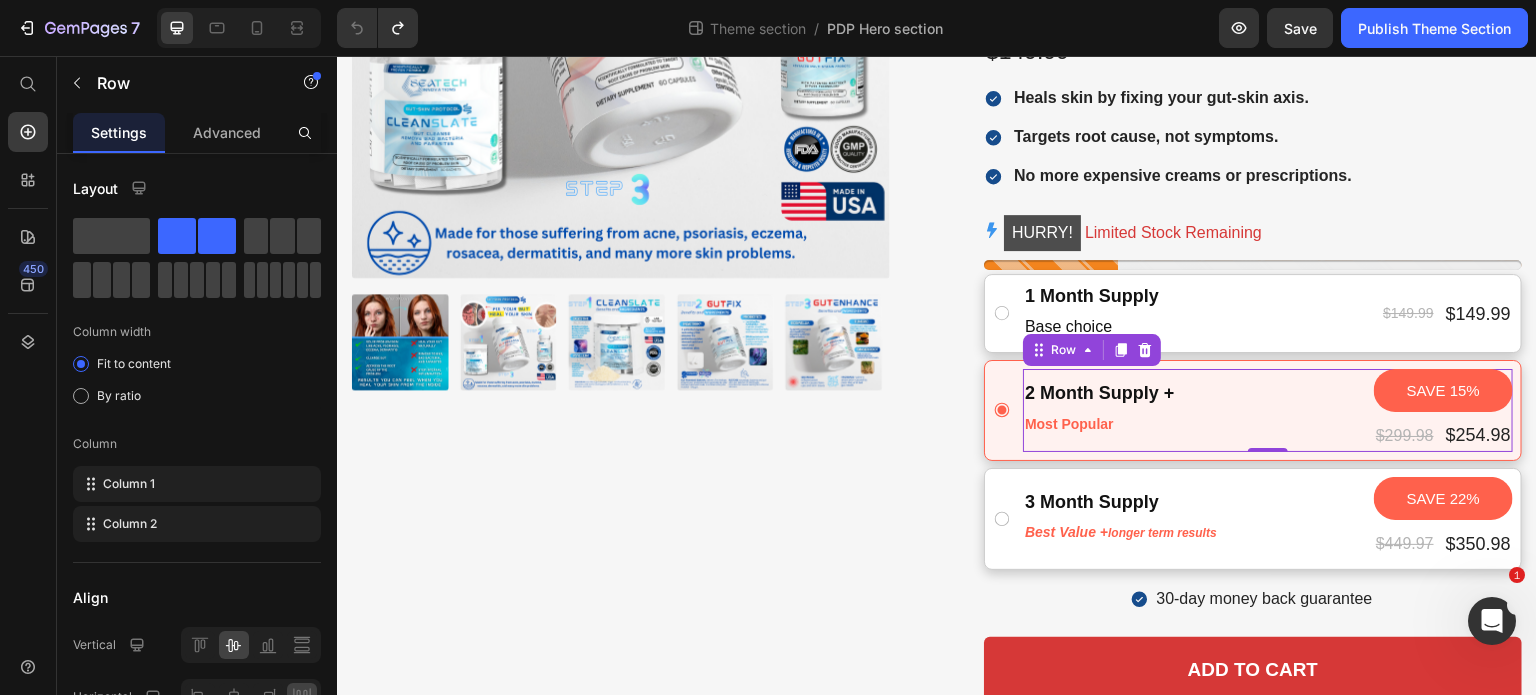 click on "2 Month Supply Text Block Most Popular Text Block SAVE 15% Product Badge $299.98 Product Price $254.98 Product Price Row Row 0" at bounding box center [1268, 411] 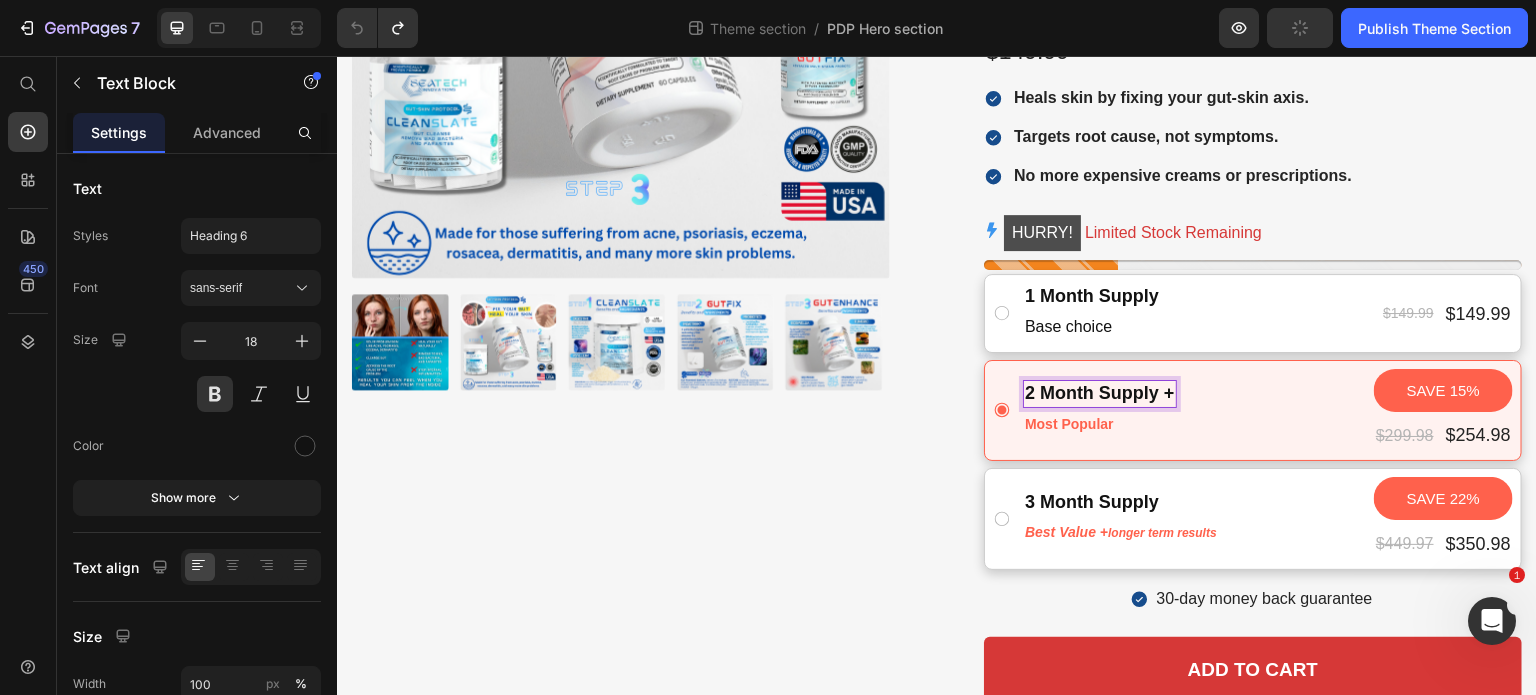 click on "2 Month Supply +" at bounding box center [1100, 393] 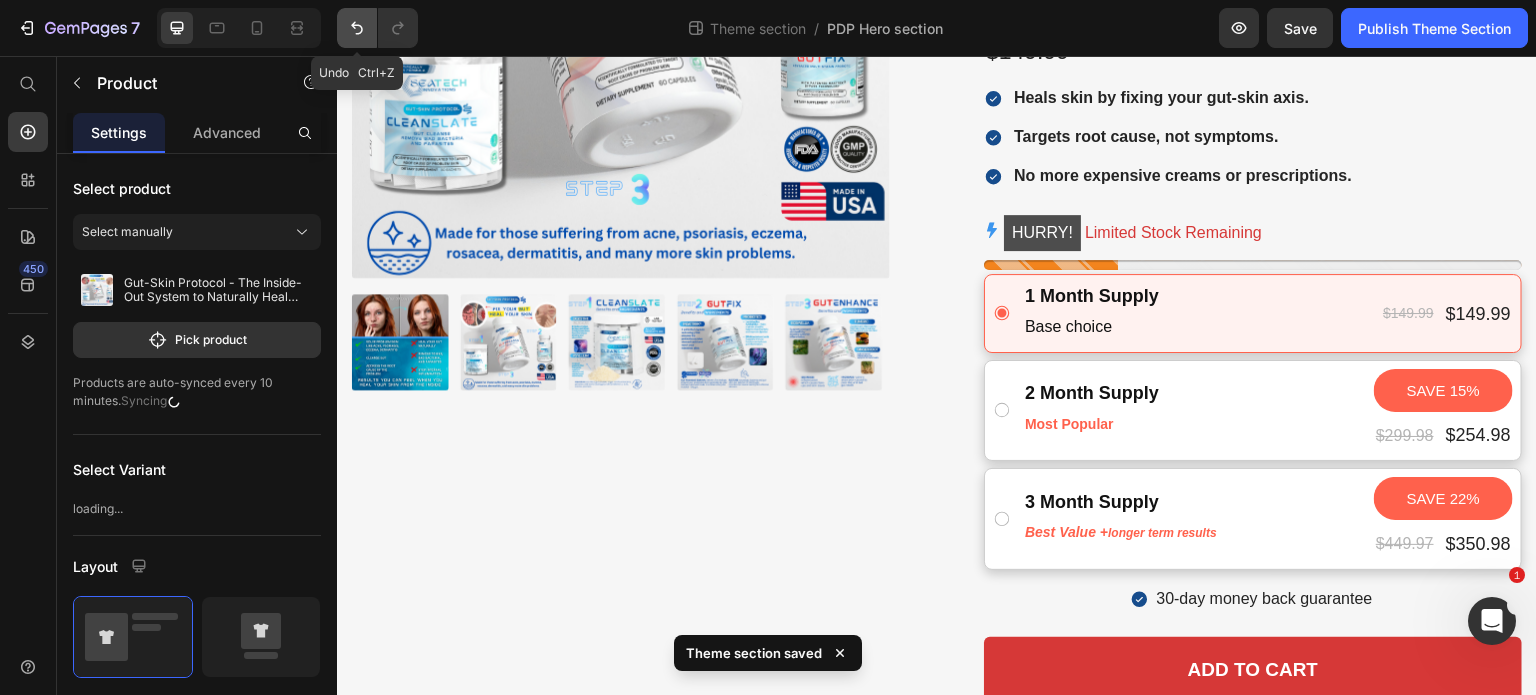 click 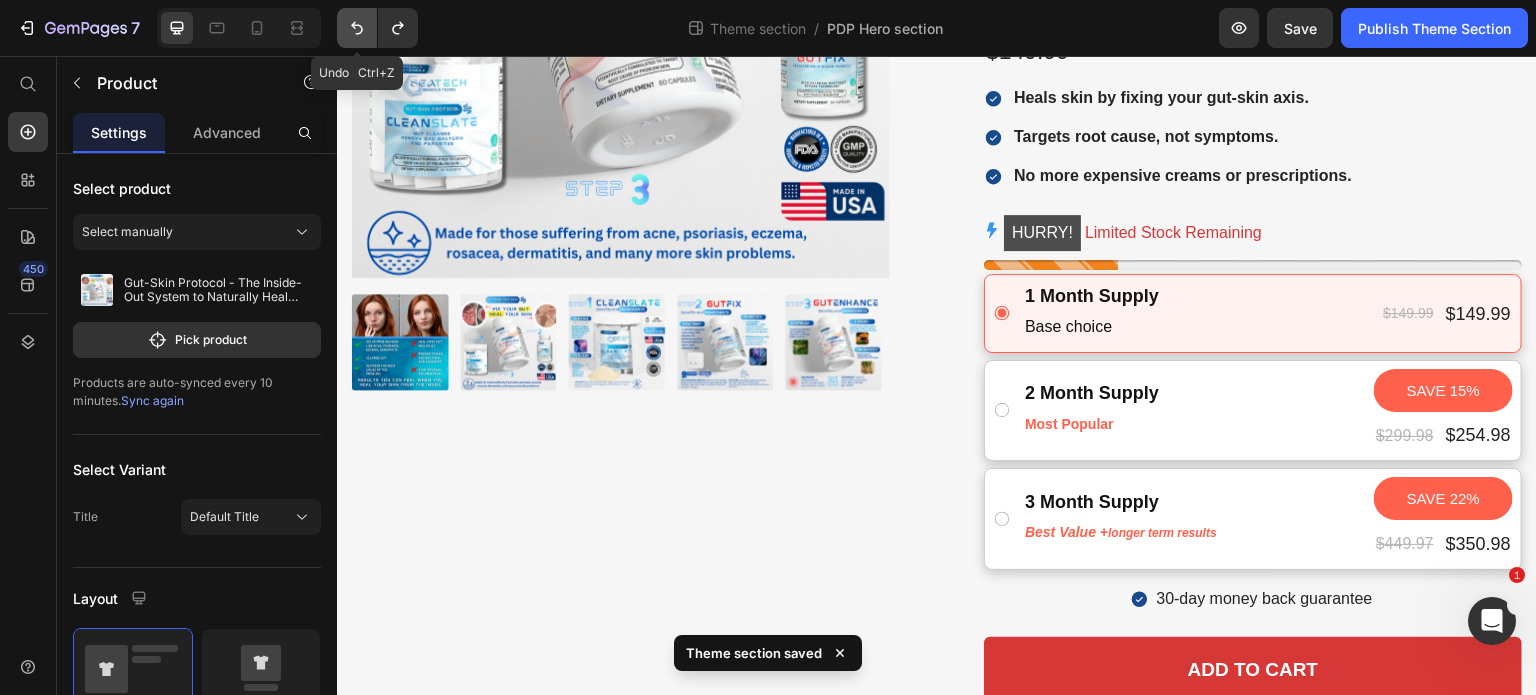 click 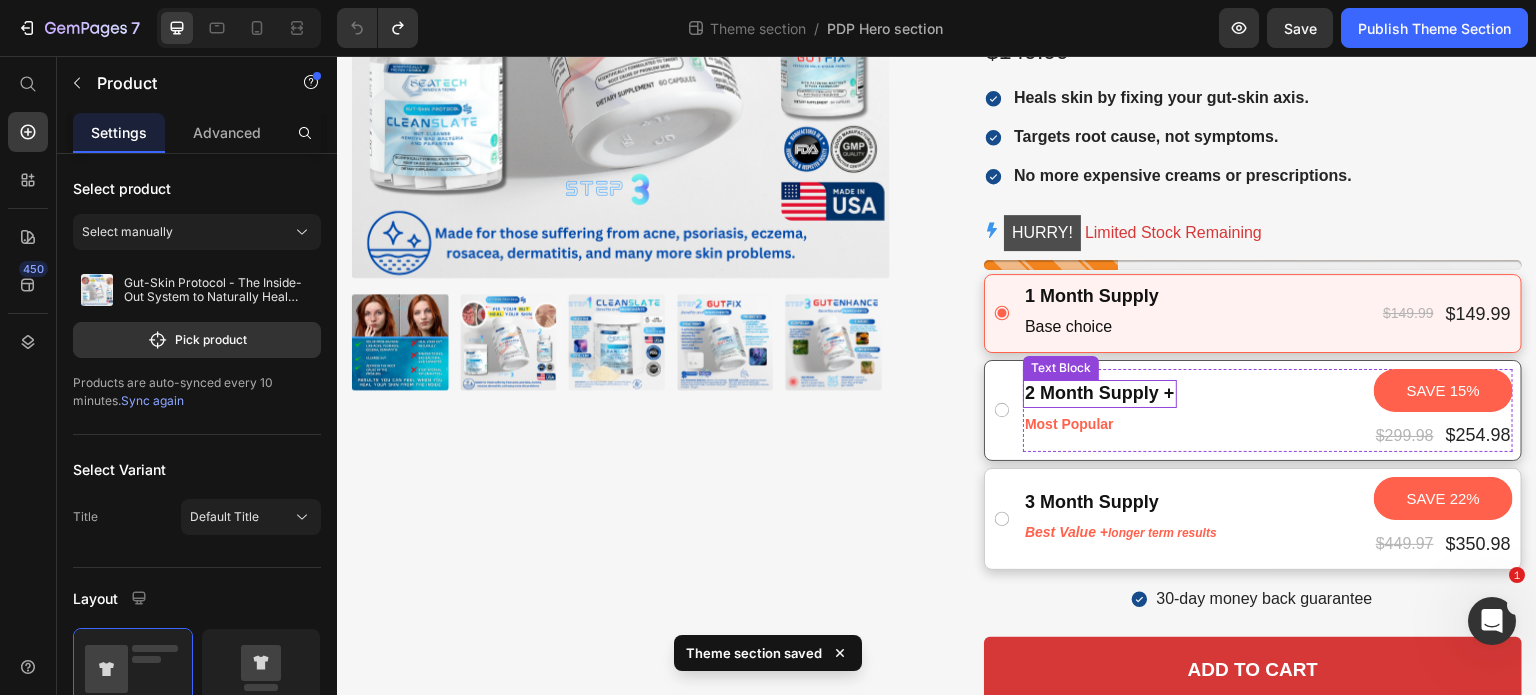 click on "2 Month Supply +" at bounding box center [1100, 393] 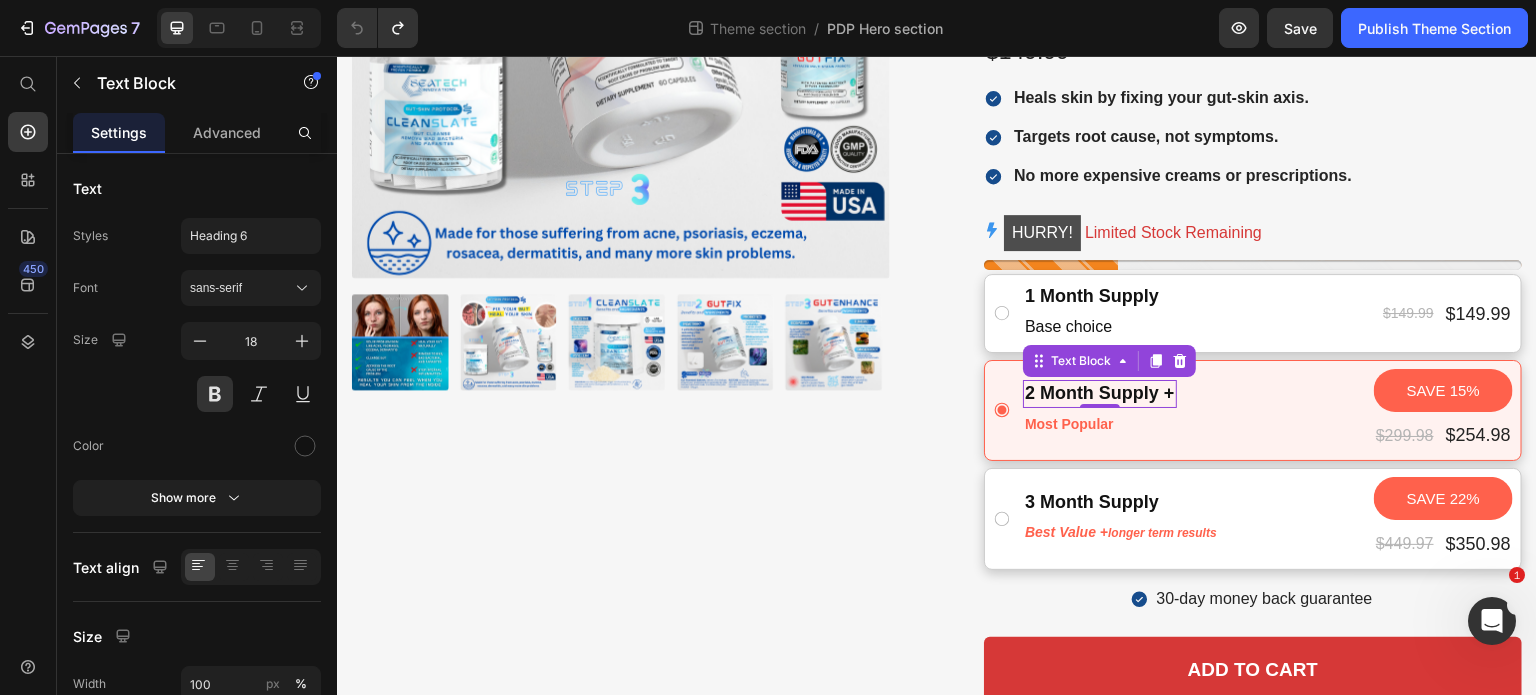 click on "2 Month Supply +" at bounding box center (1100, 393) 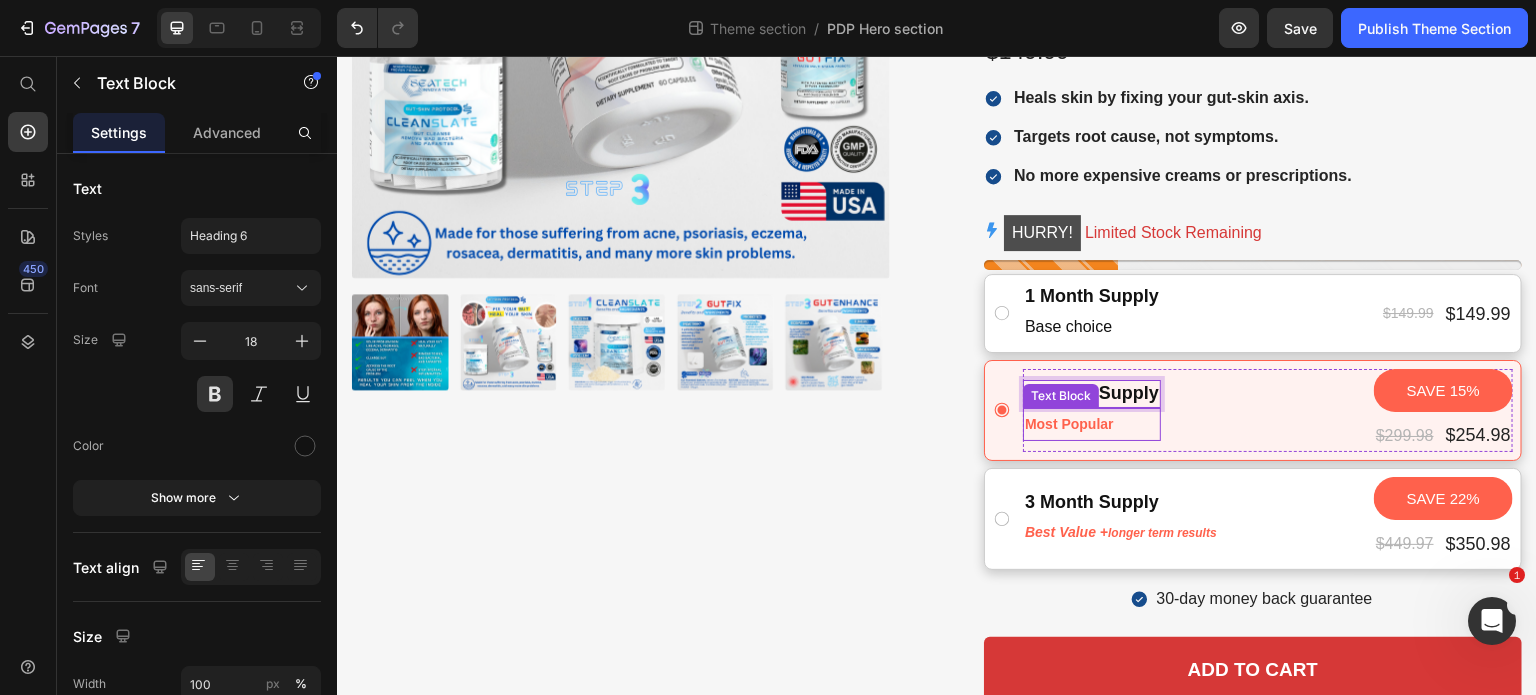 click on "Most Popular" at bounding box center [1069, 424] 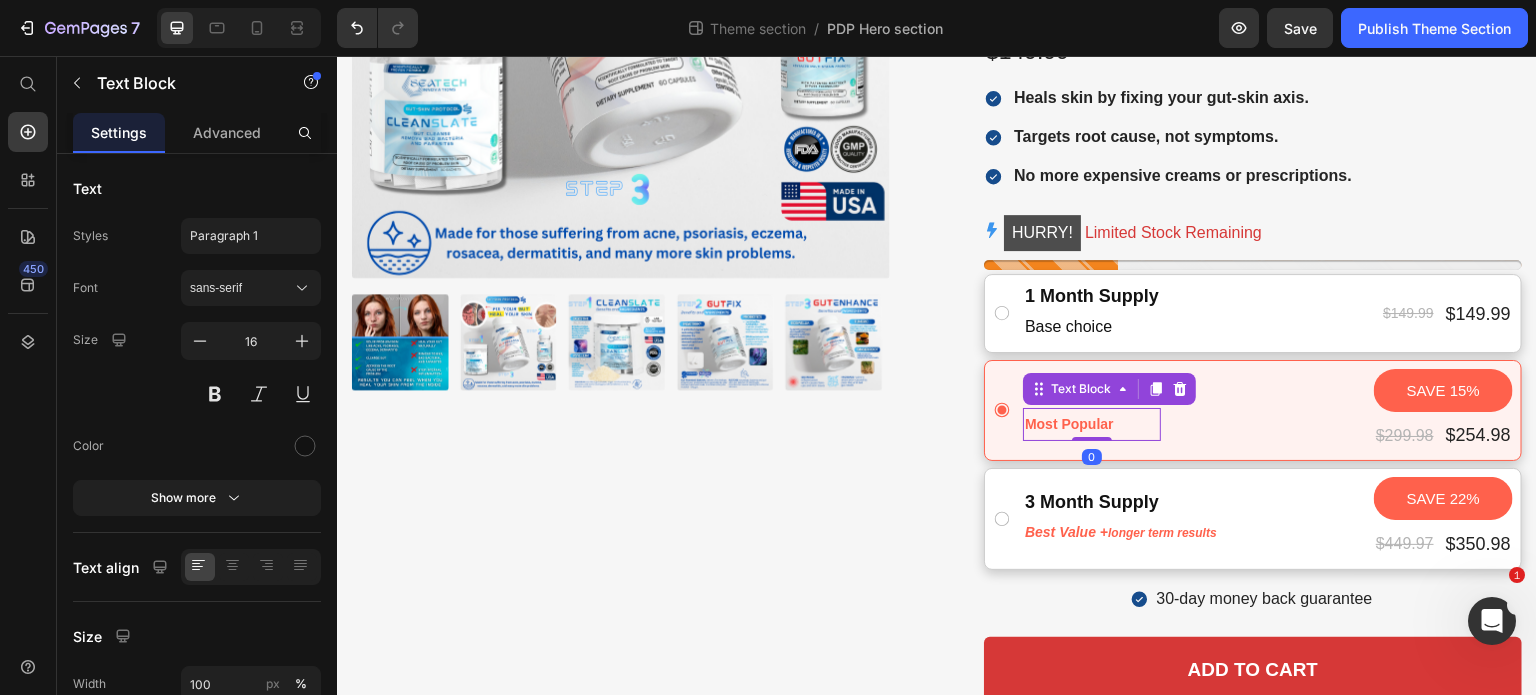 click on "Most Popular" at bounding box center (1069, 424) 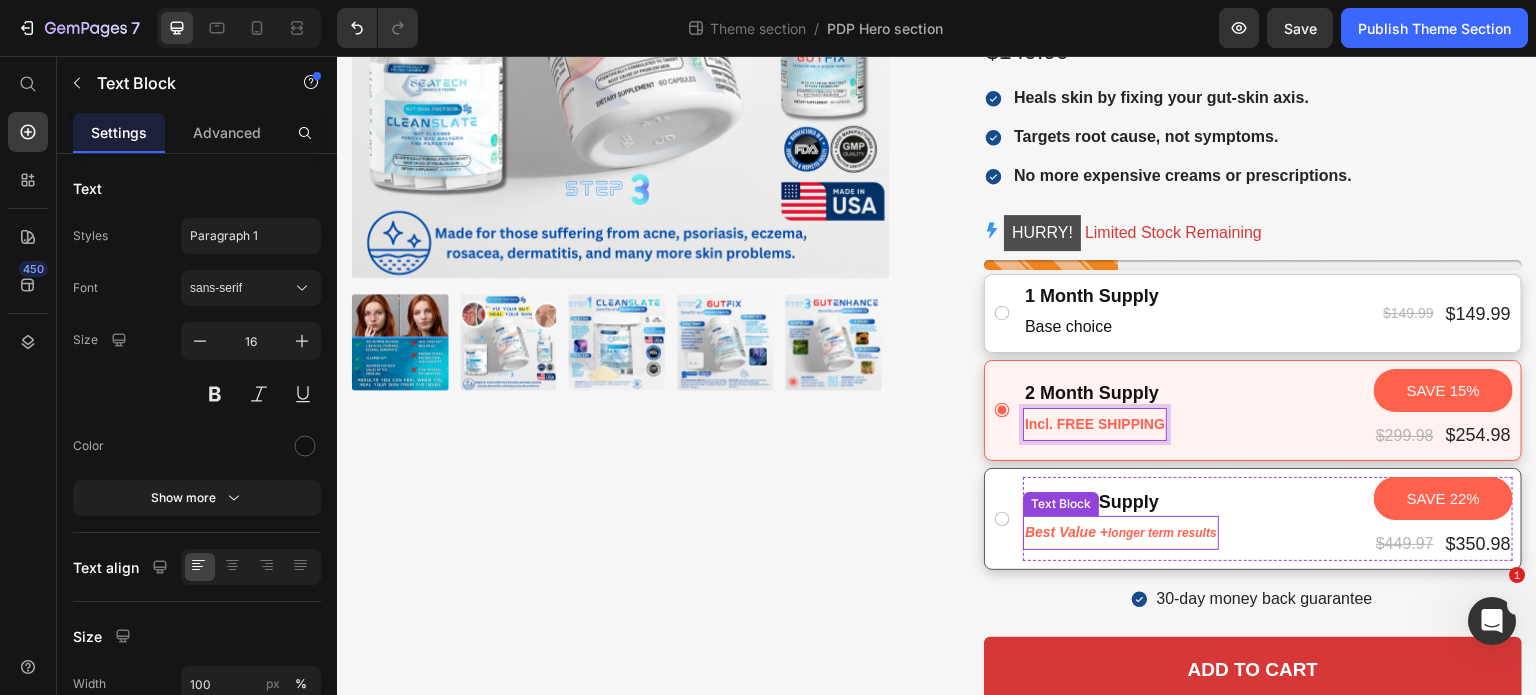 click on "Best Value +" at bounding box center (1066, 532) 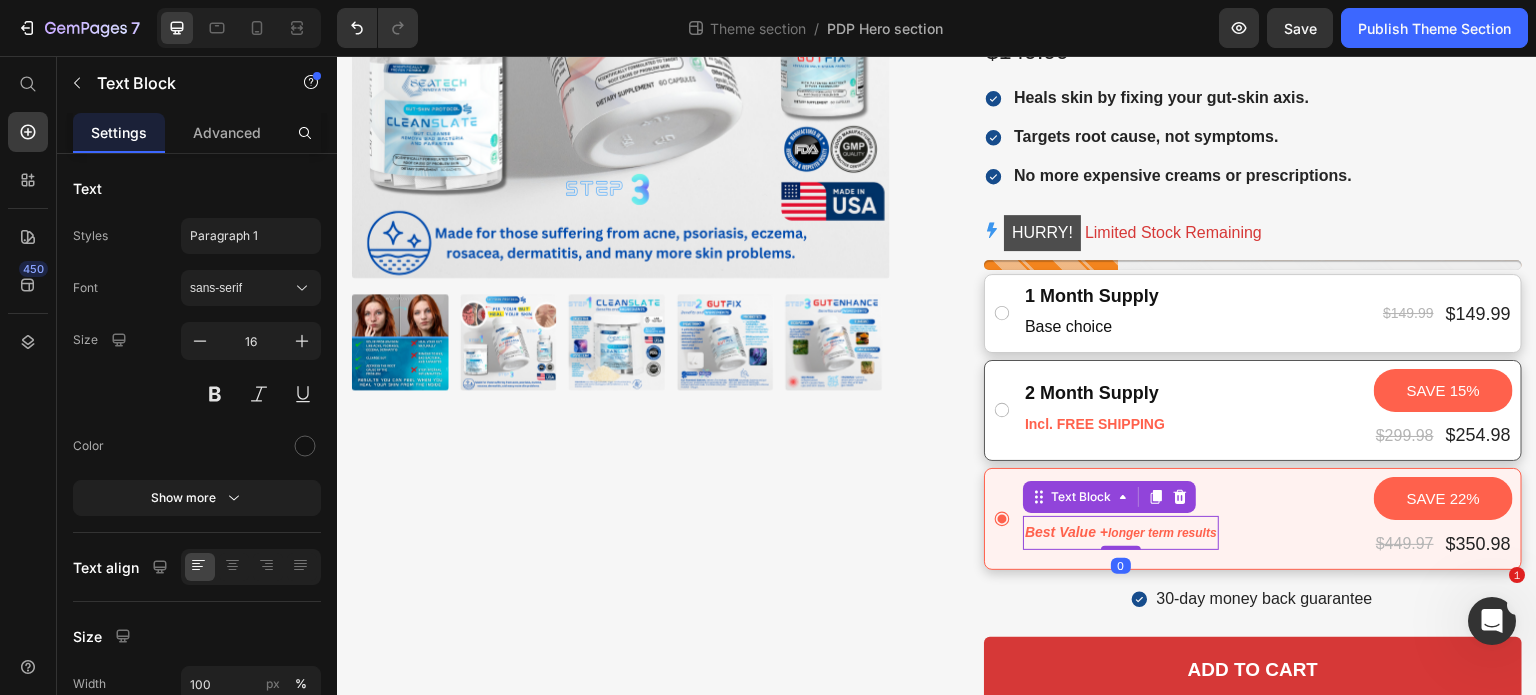 click on "Best Value +" at bounding box center (1066, 532) 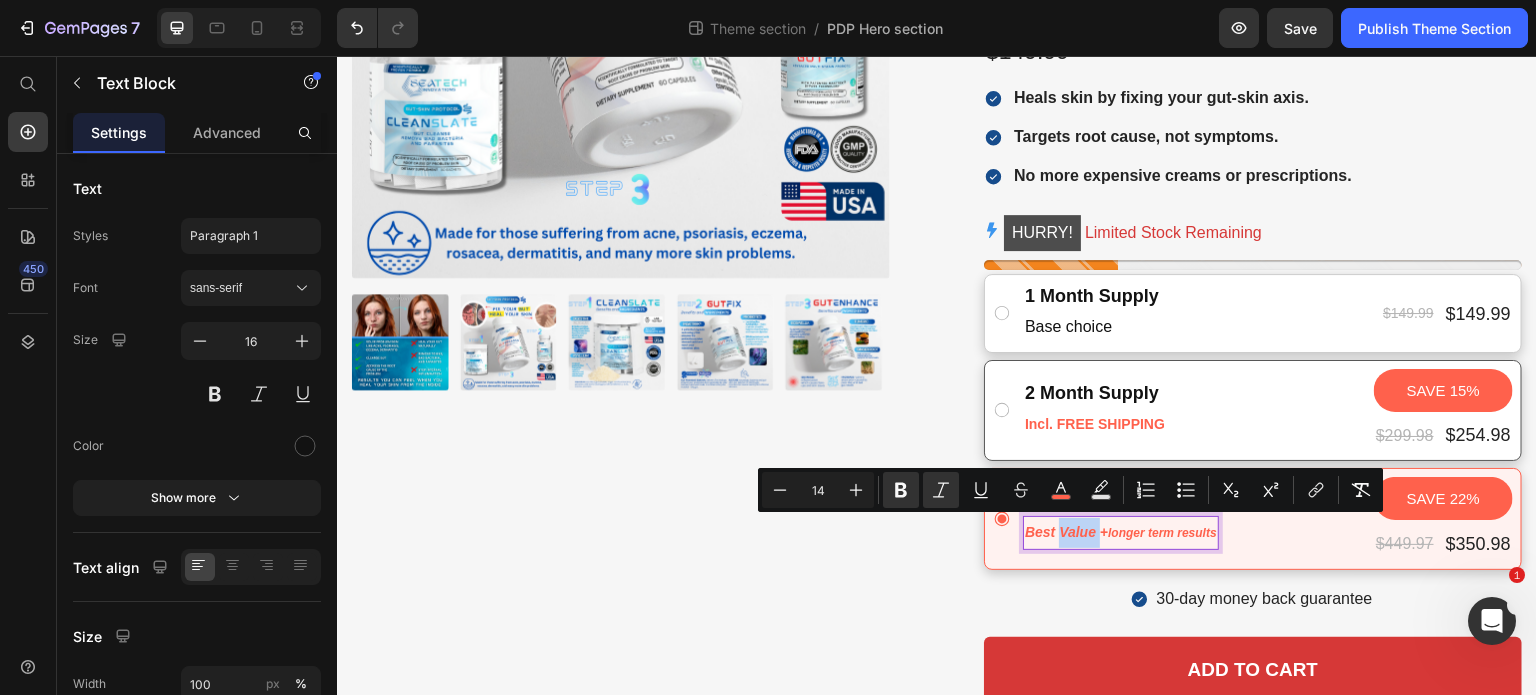 click on "Best Value +" at bounding box center (1066, 532) 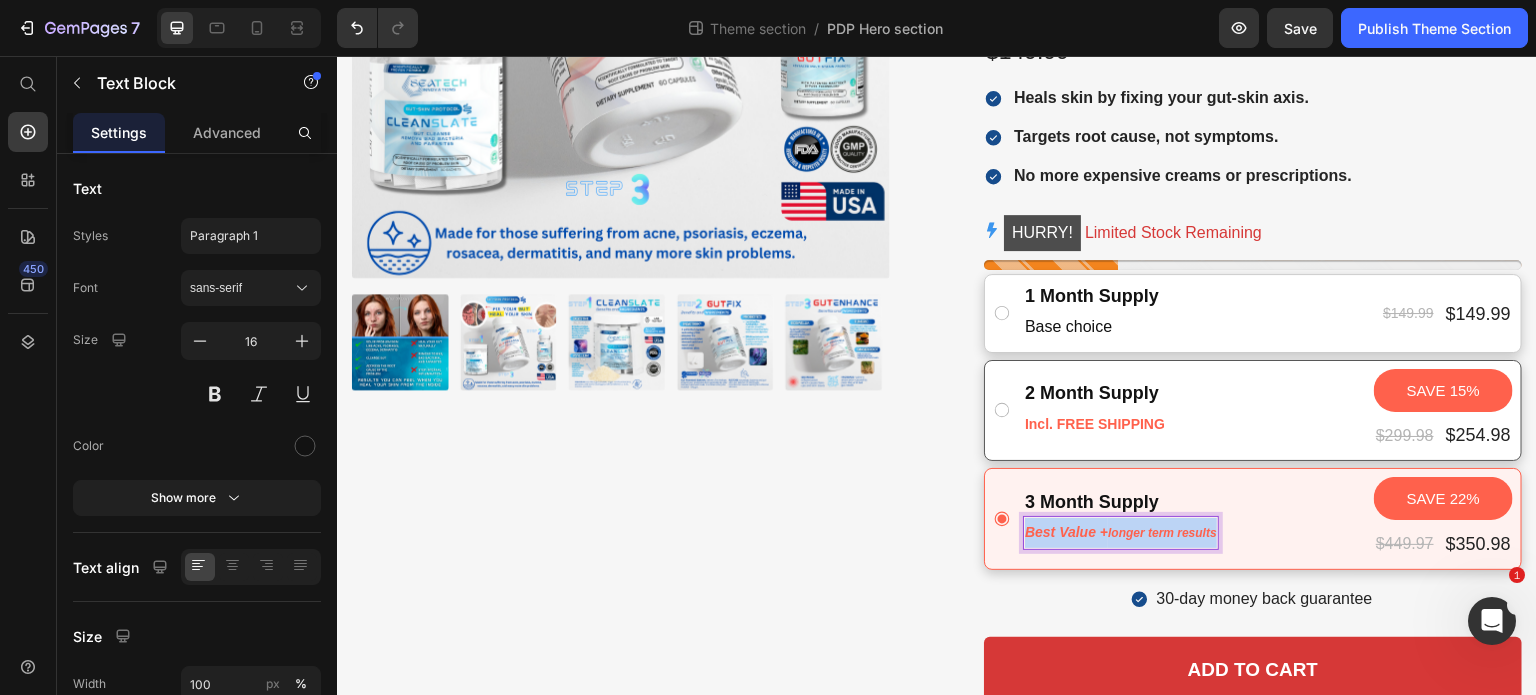 click on "Best Value +" at bounding box center (1066, 532) 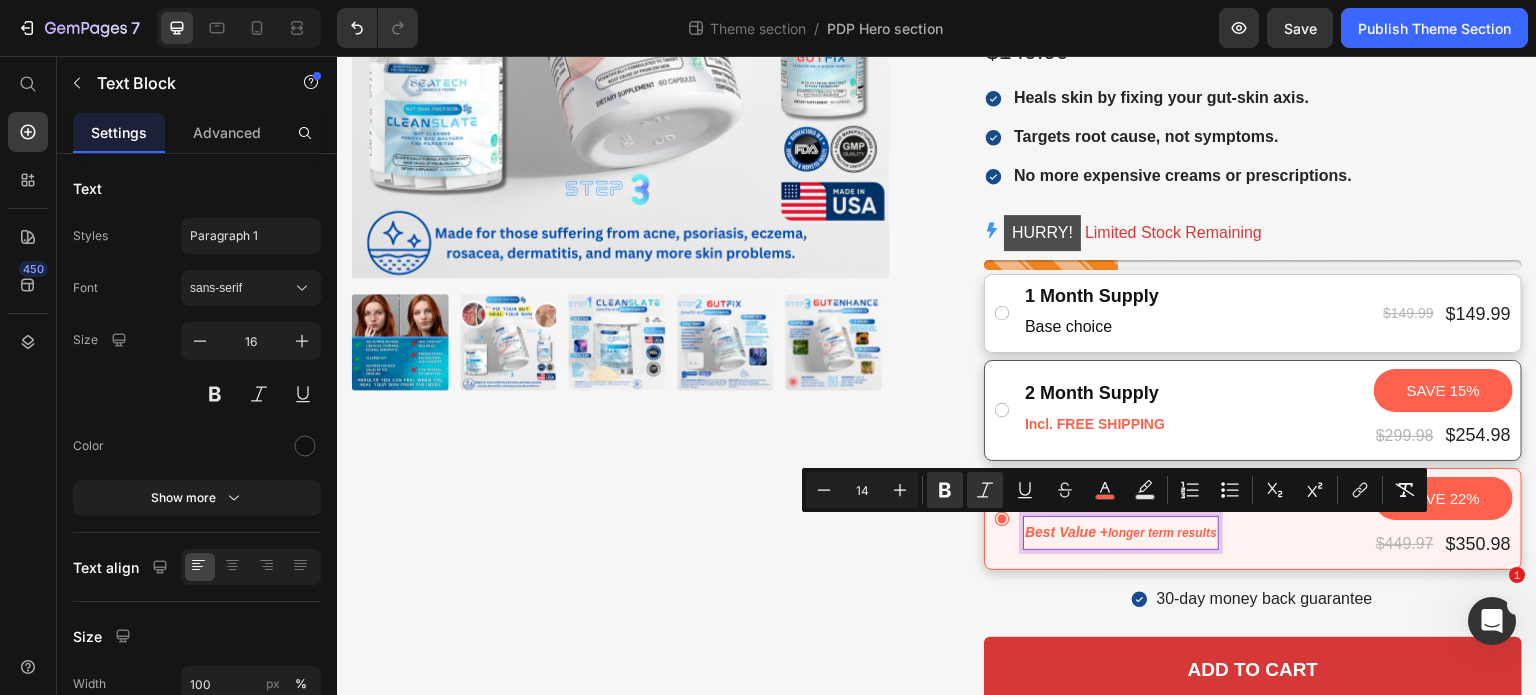 scroll, scrollTop: 469, scrollLeft: 0, axis: vertical 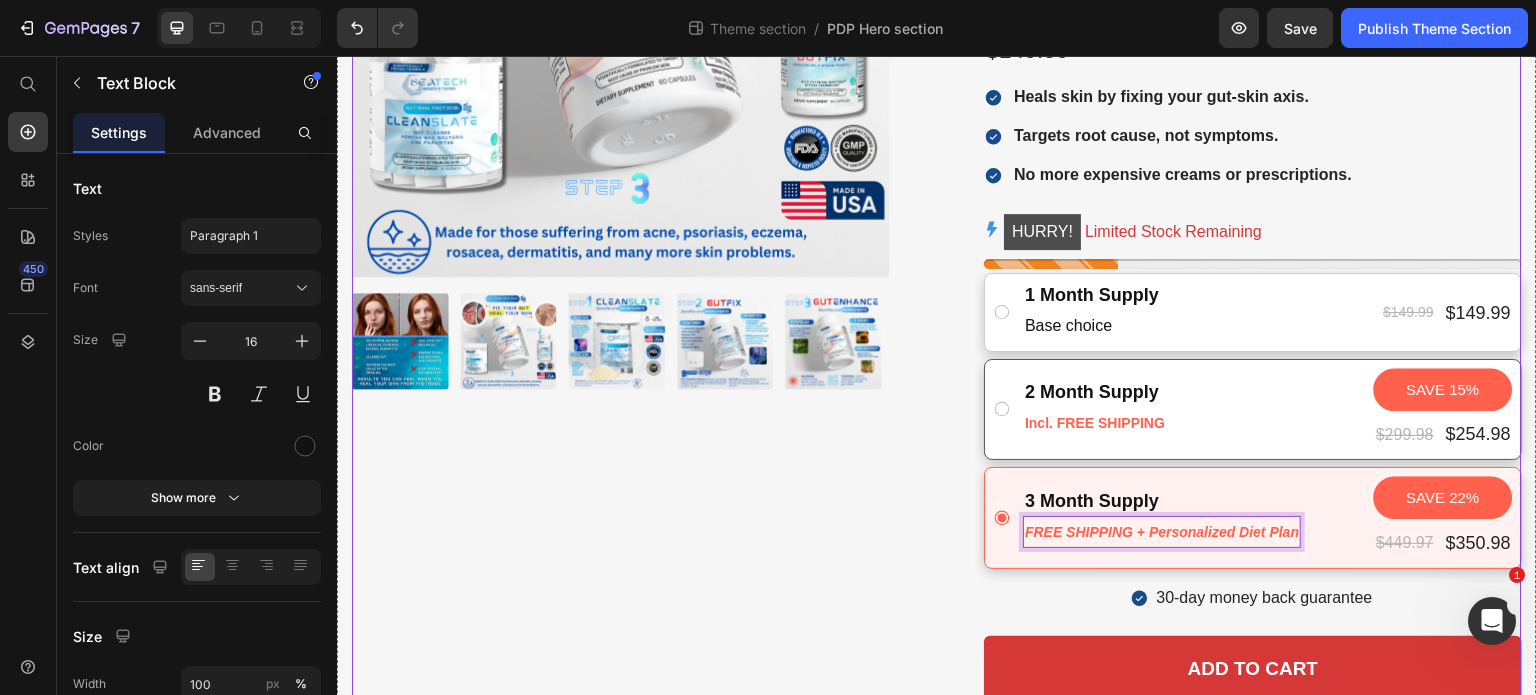 click on "Product Images" at bounding box center (621, 305) 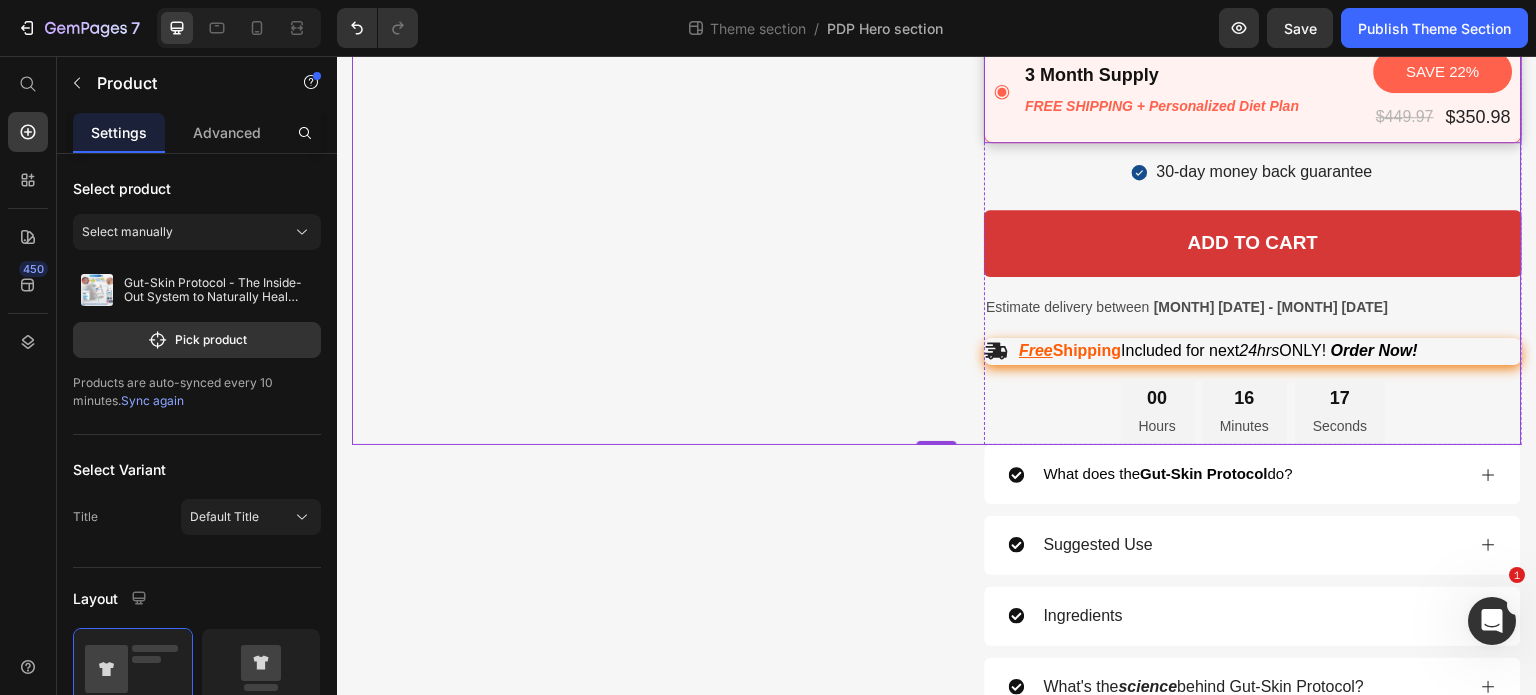 scroll, scrollTop: 894, scrollLeft: 0, axis: vertical 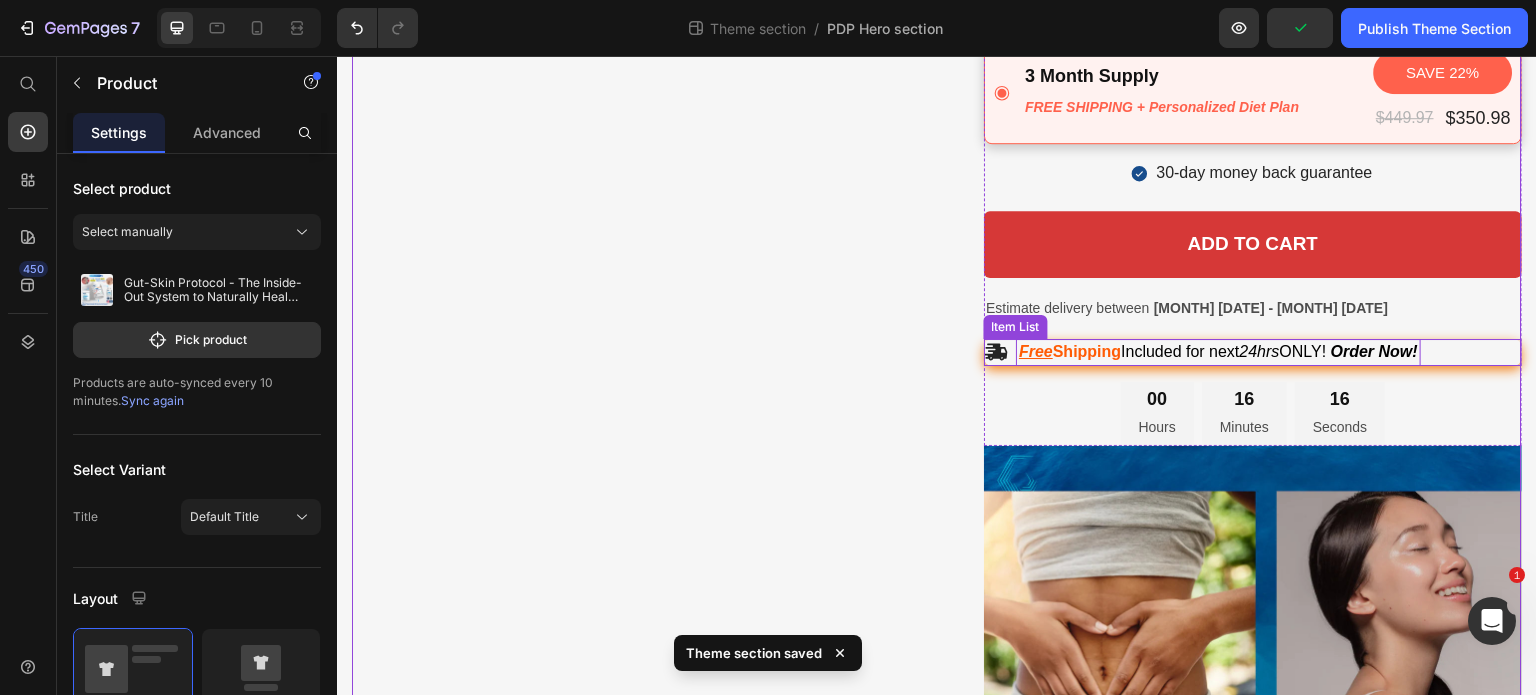 click on "ncluded for next  24hrs  ONLY!   Order Now!" at bounding box center (1272, 351) 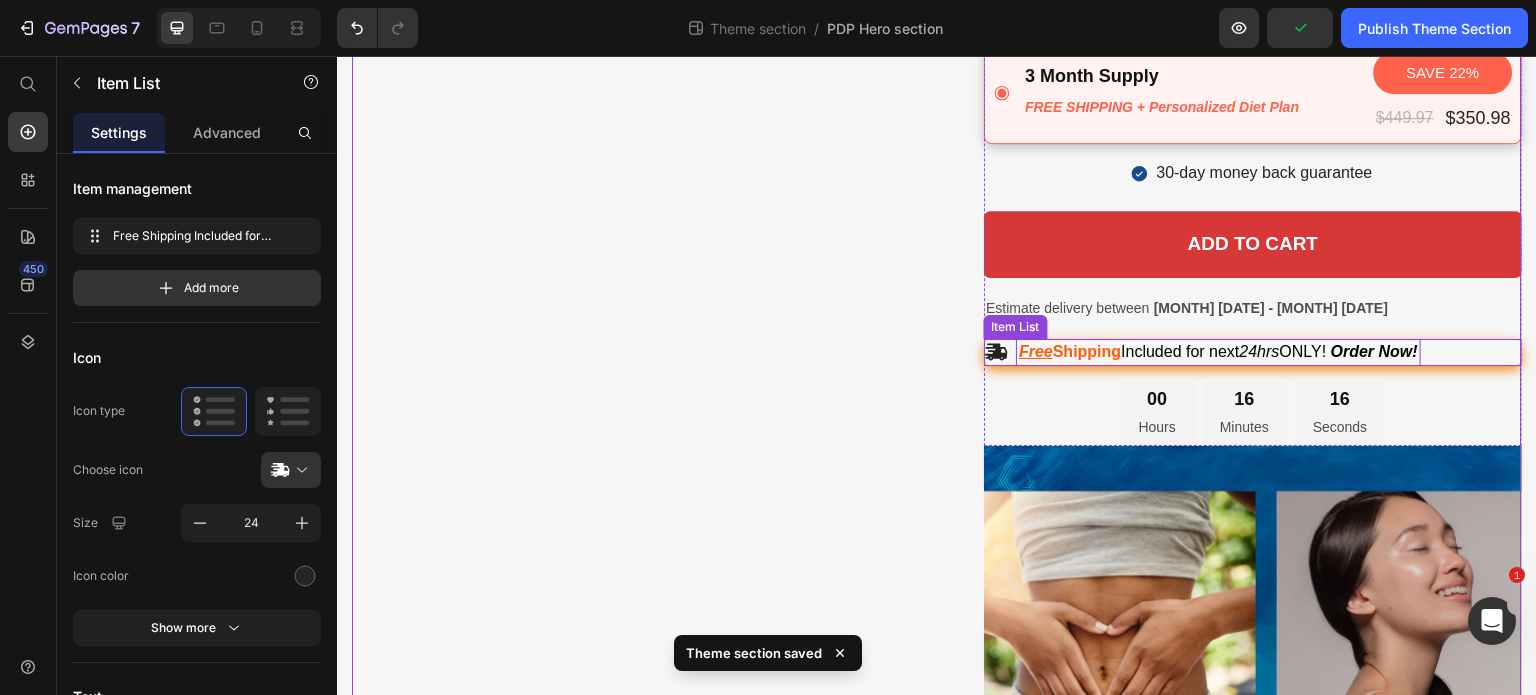 click on "ncluded for next  24hrs  ONLY!   Order Now!" at bounding box center [1272, 351] 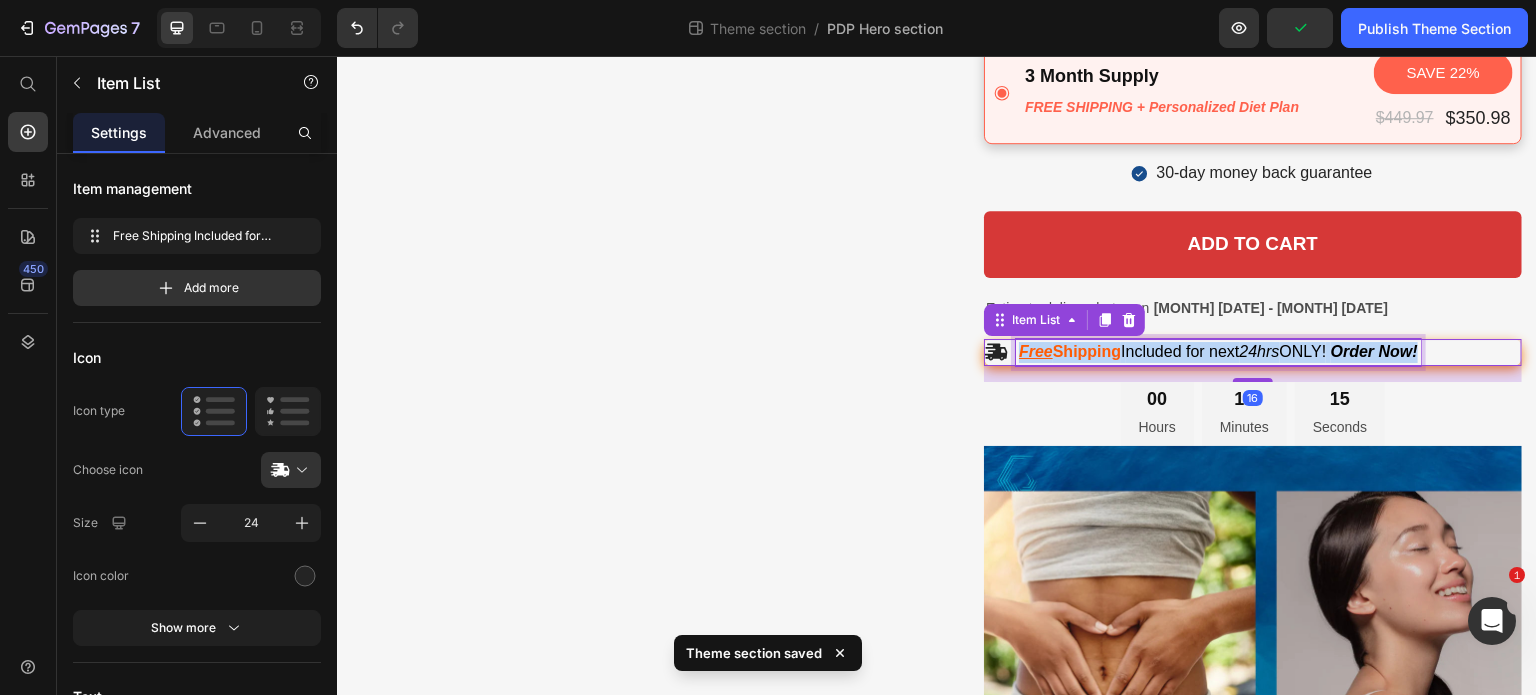 click on "ncluded for next  24hrs  ONLY!   Order Now!" at bounding box center (1272, 351) 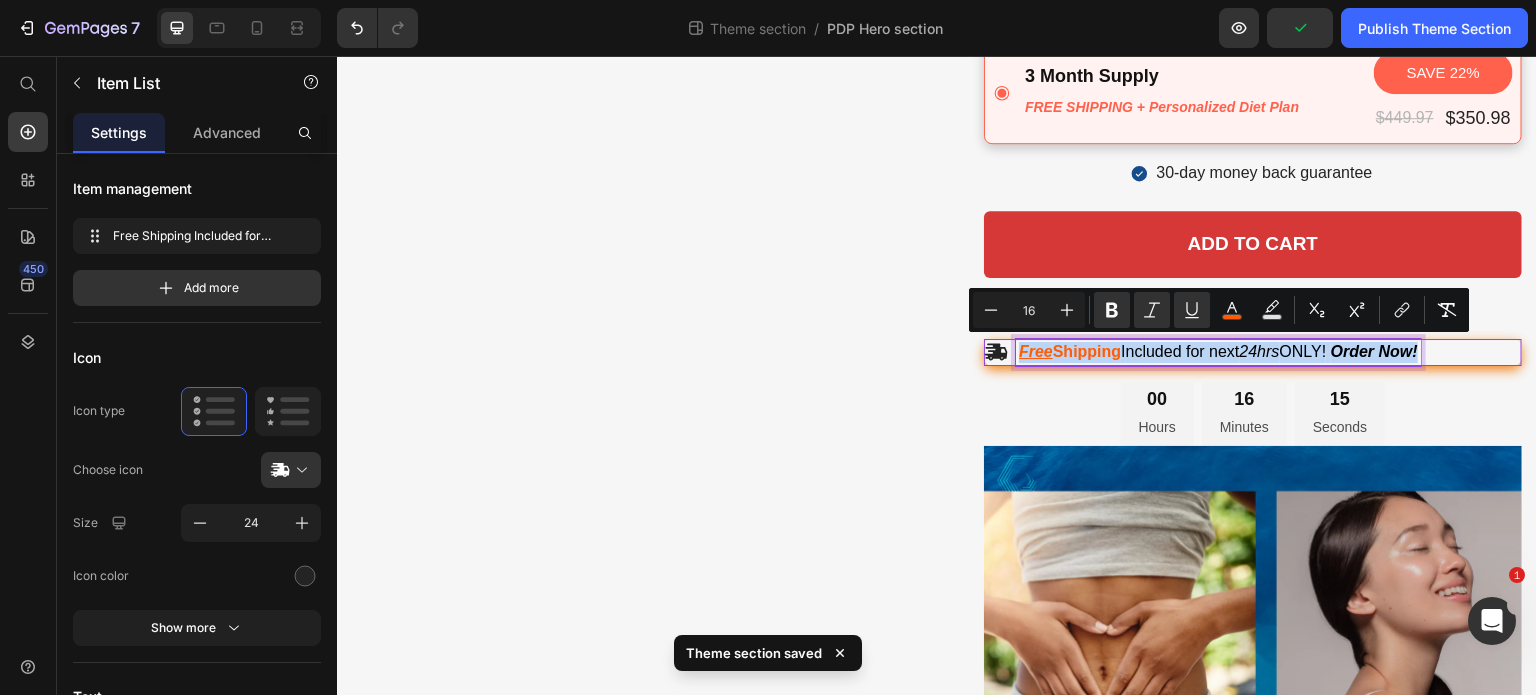 click on "ncluded for next  24hrs  ONLY!   Order Now!" at bounding box center (1272, 351) 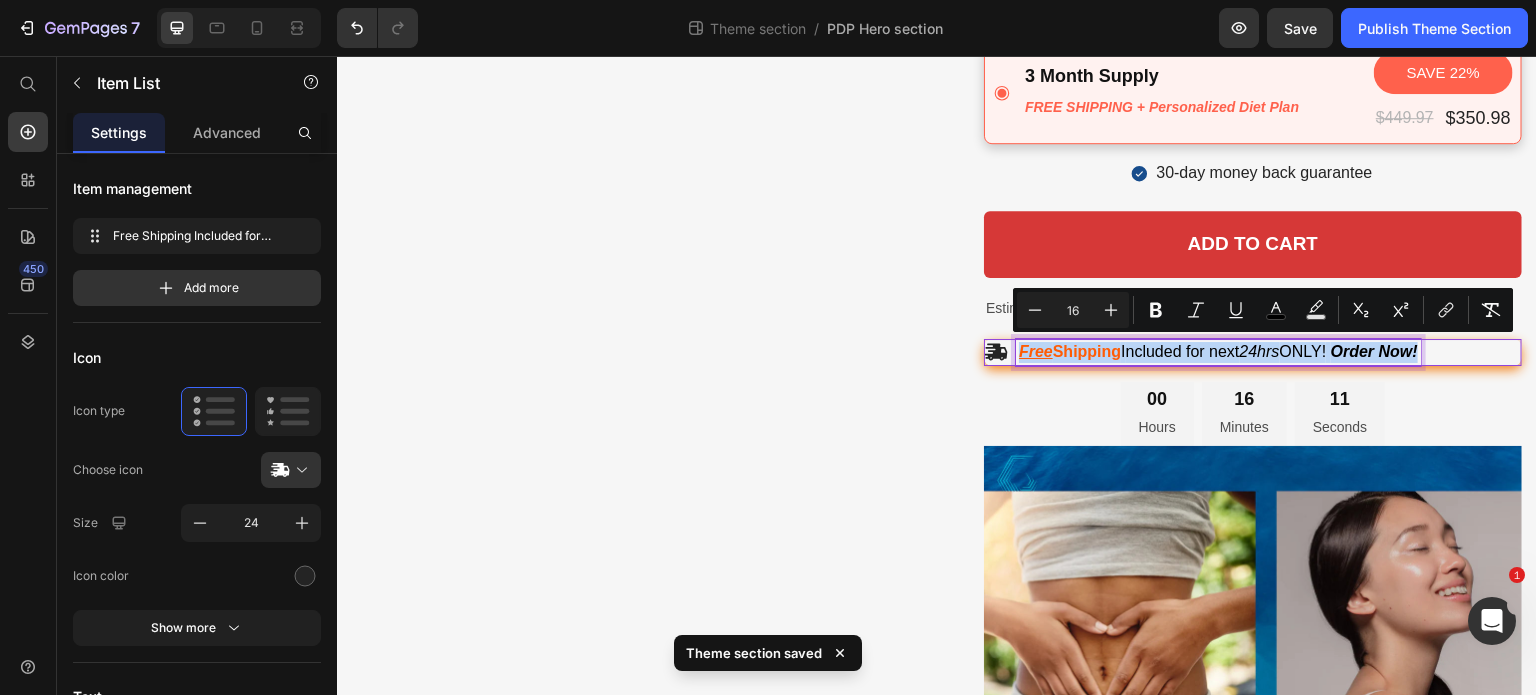 drag, startPoint x: 1335, startPoint y: 346, endPoint x: 1187, endPoint y: 347, distance: 148.00337 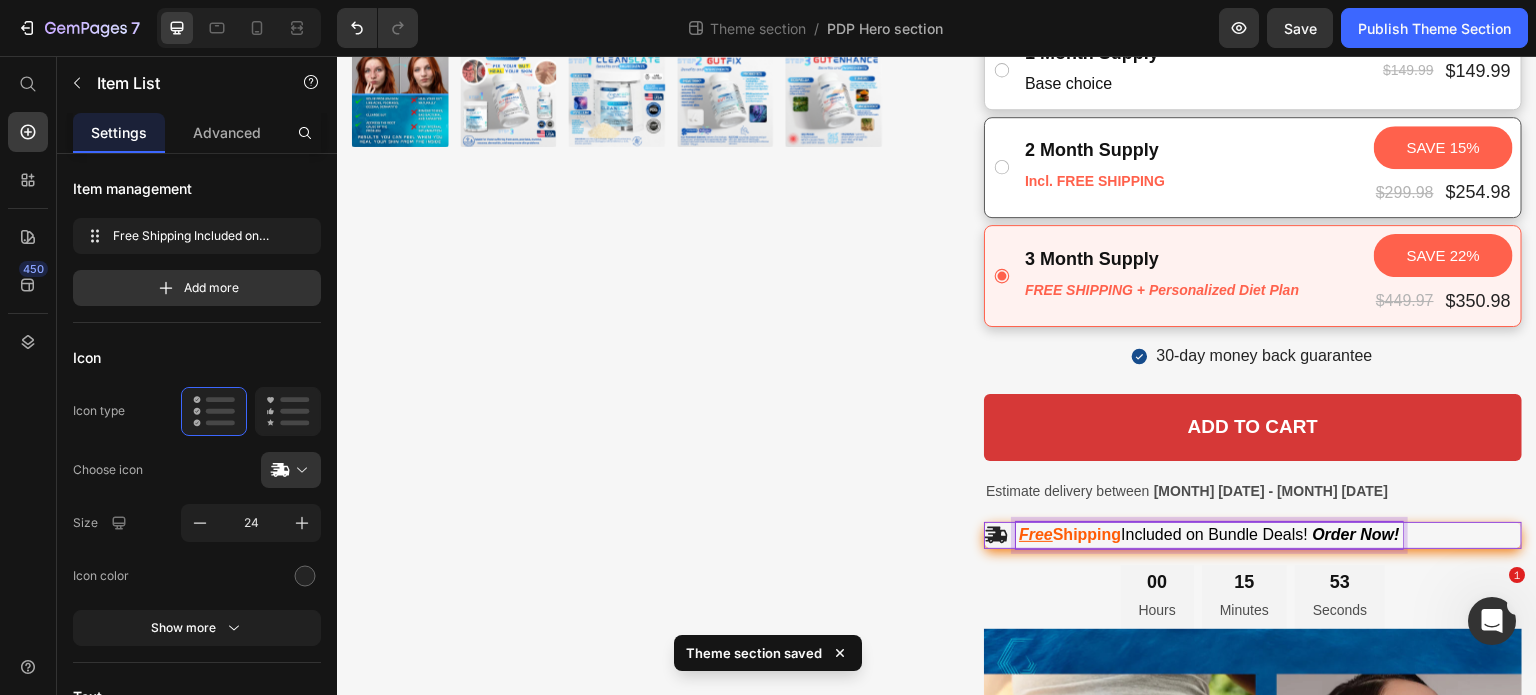 scroll, scrollTop: 718, scrollLeft: 0, axis: vertical 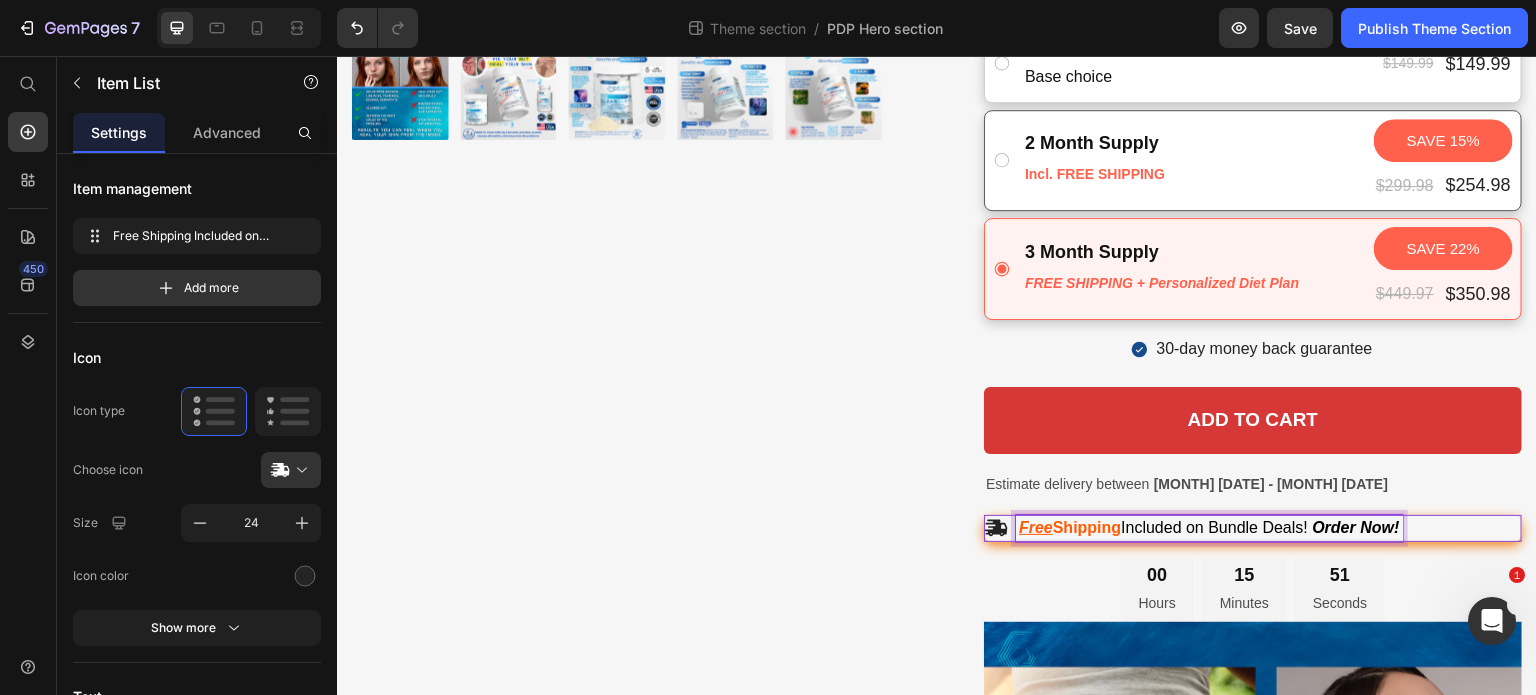 click on "ncluded on Bundle Deals! Order Now!" at bounding box center [1263, 527] 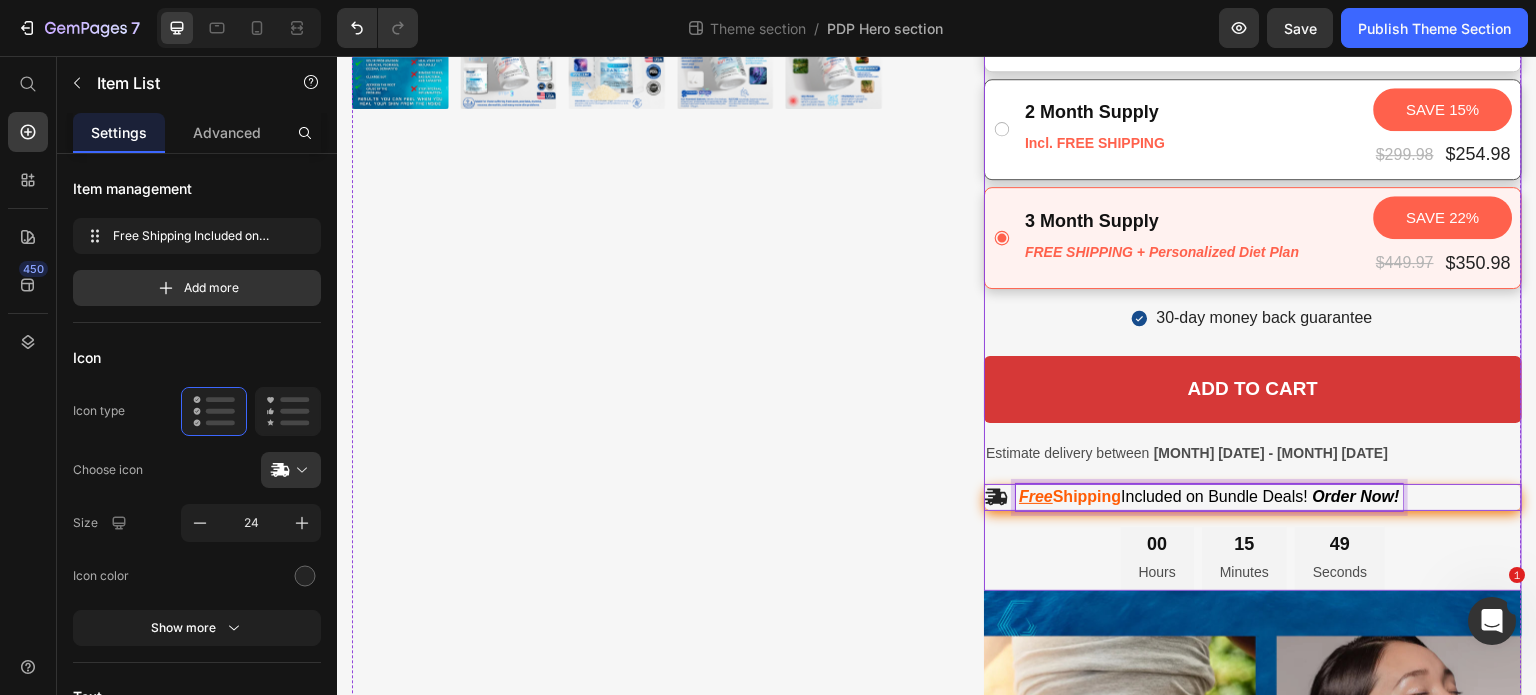 scroll, scrollTop: 743, scrollLeft: 0, axis: vertical 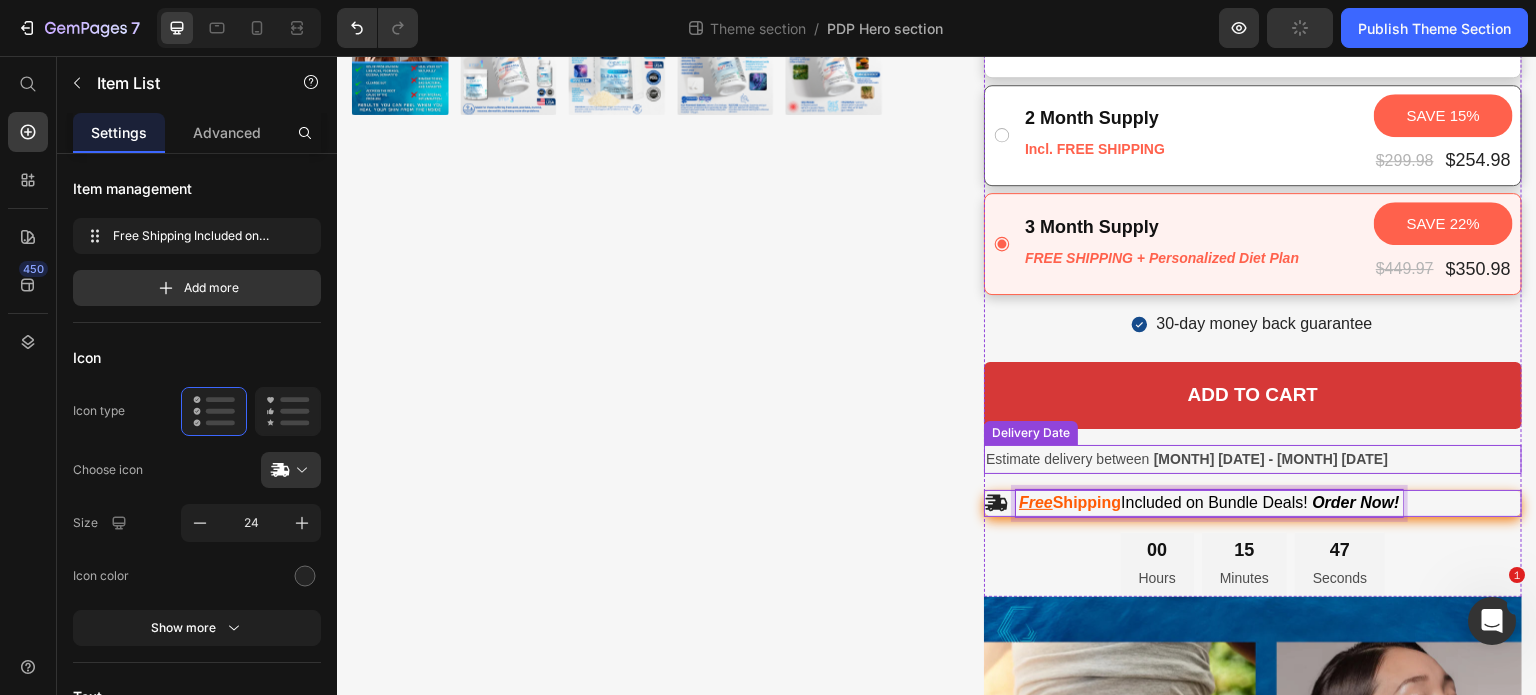 click on "Estimate delivery between
[MONTH] [DATE] - [MONTH] [DATE]
Delivery Date" at bounding box center (1253, 459) 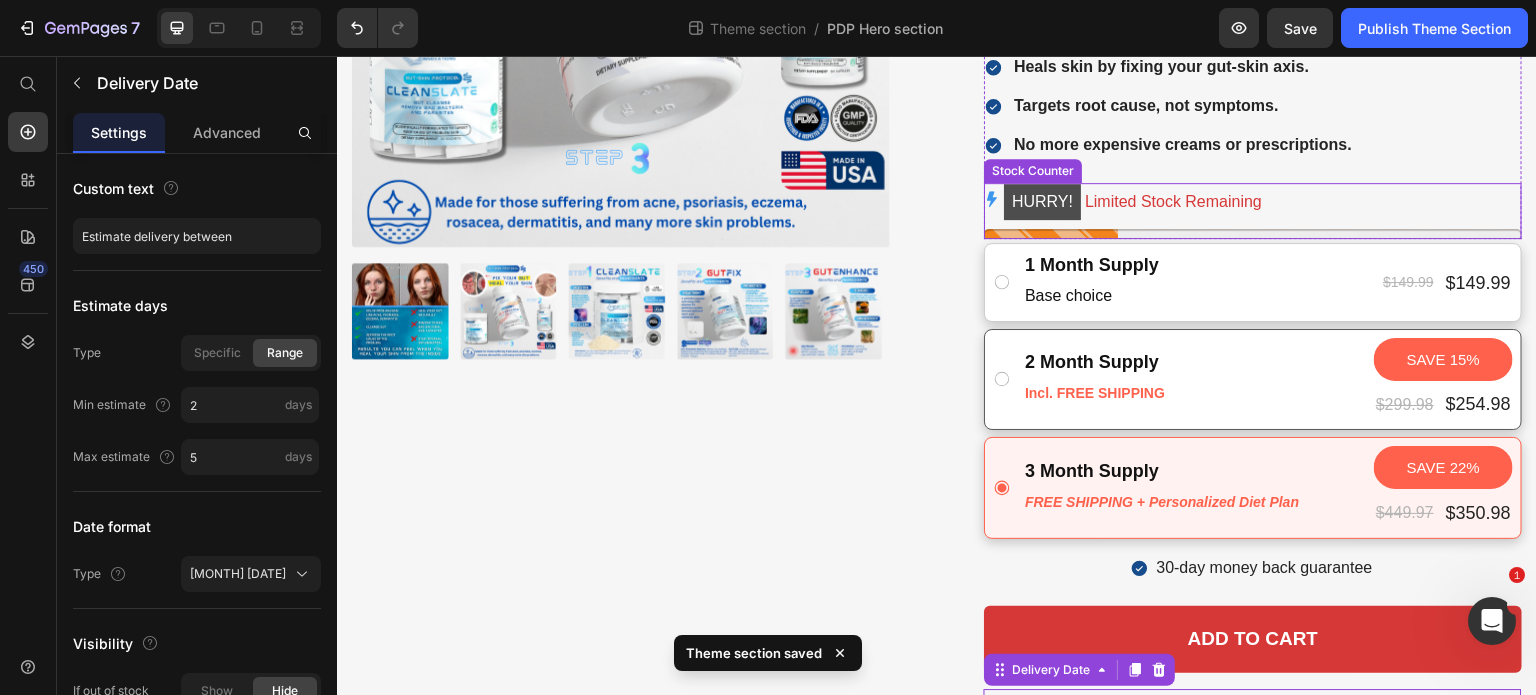 scroll, scrollTop: 498, scrollLeft: 0, axis: vertical 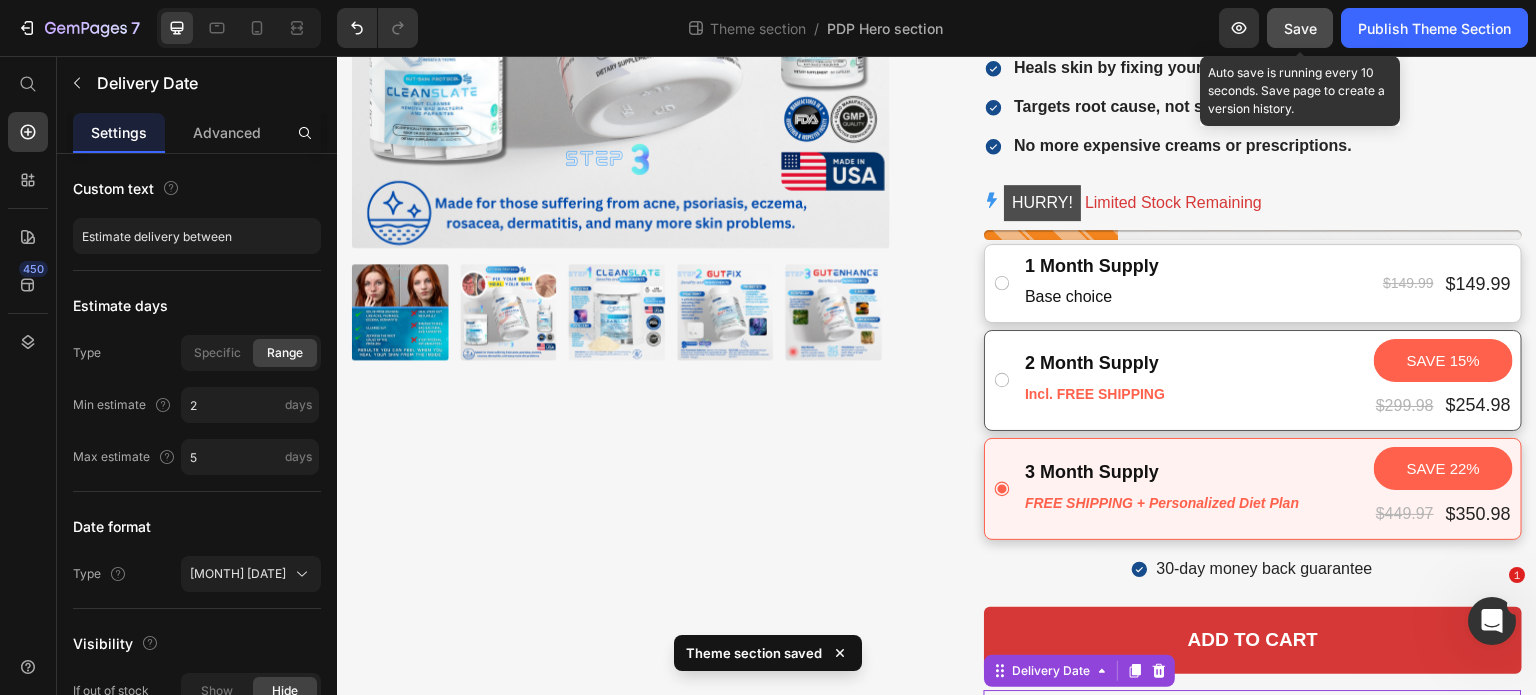 click on "Save" 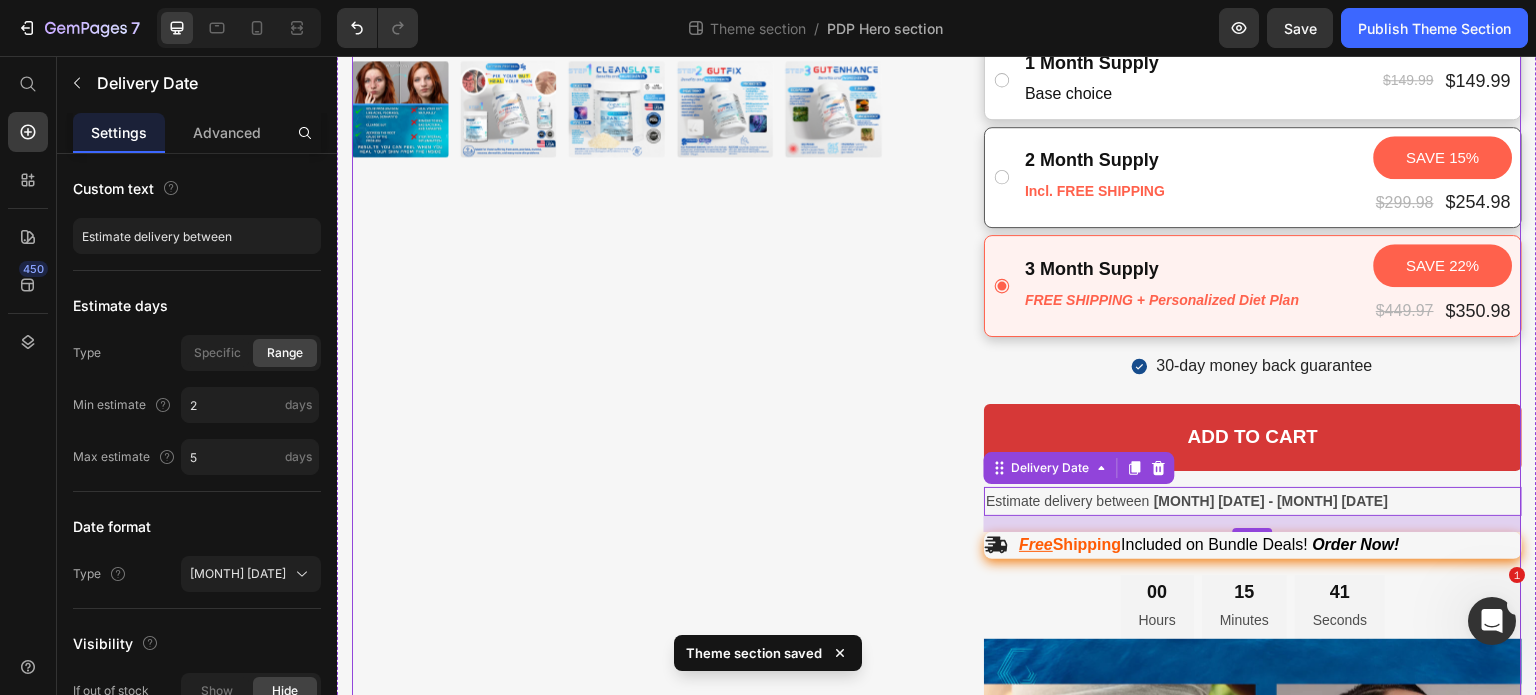 scroll, scrollTop: 705, scrollLeft: 0, axis: vertical 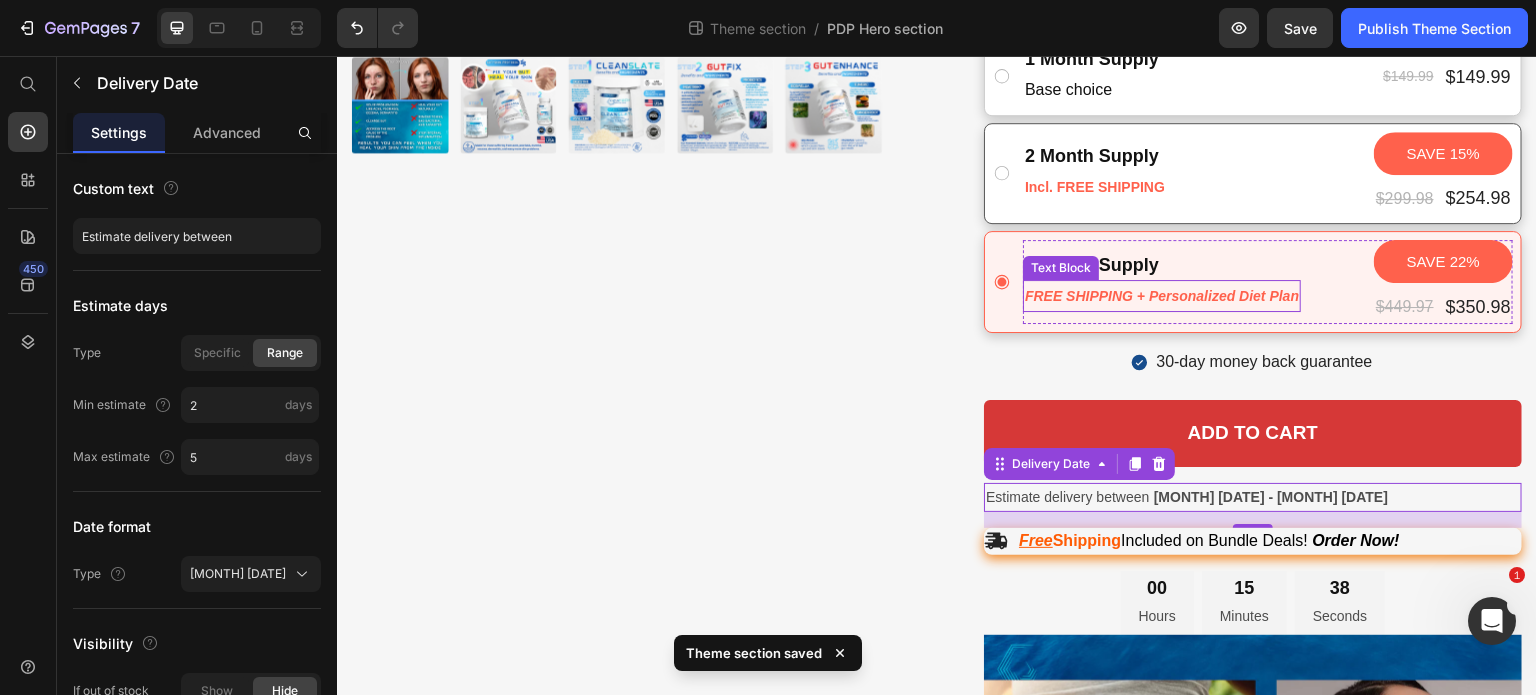 click on "FREE SHIPPING + Personalized Diet Plan" at bounding box center (1162, 296) 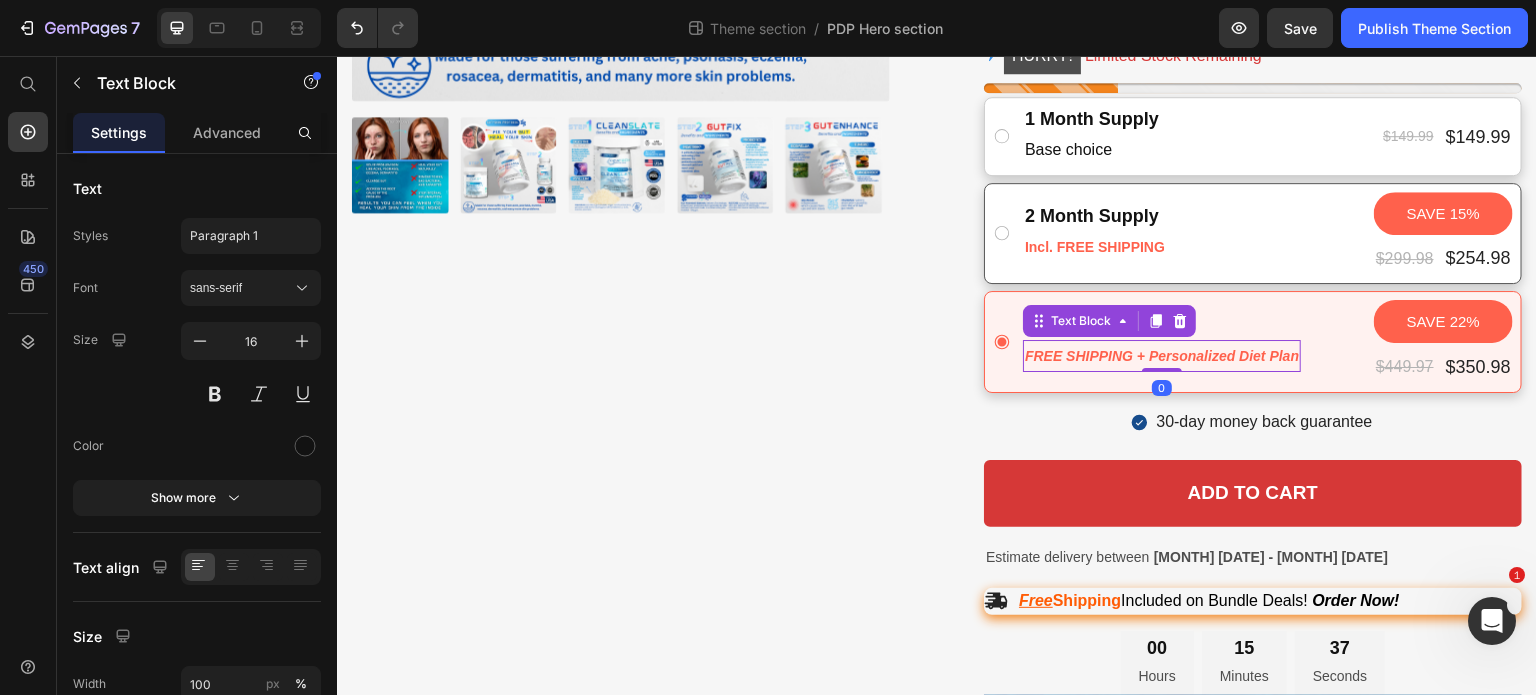 scroll, scrollTop: 642, scrollLeft: 0, axis: vertical 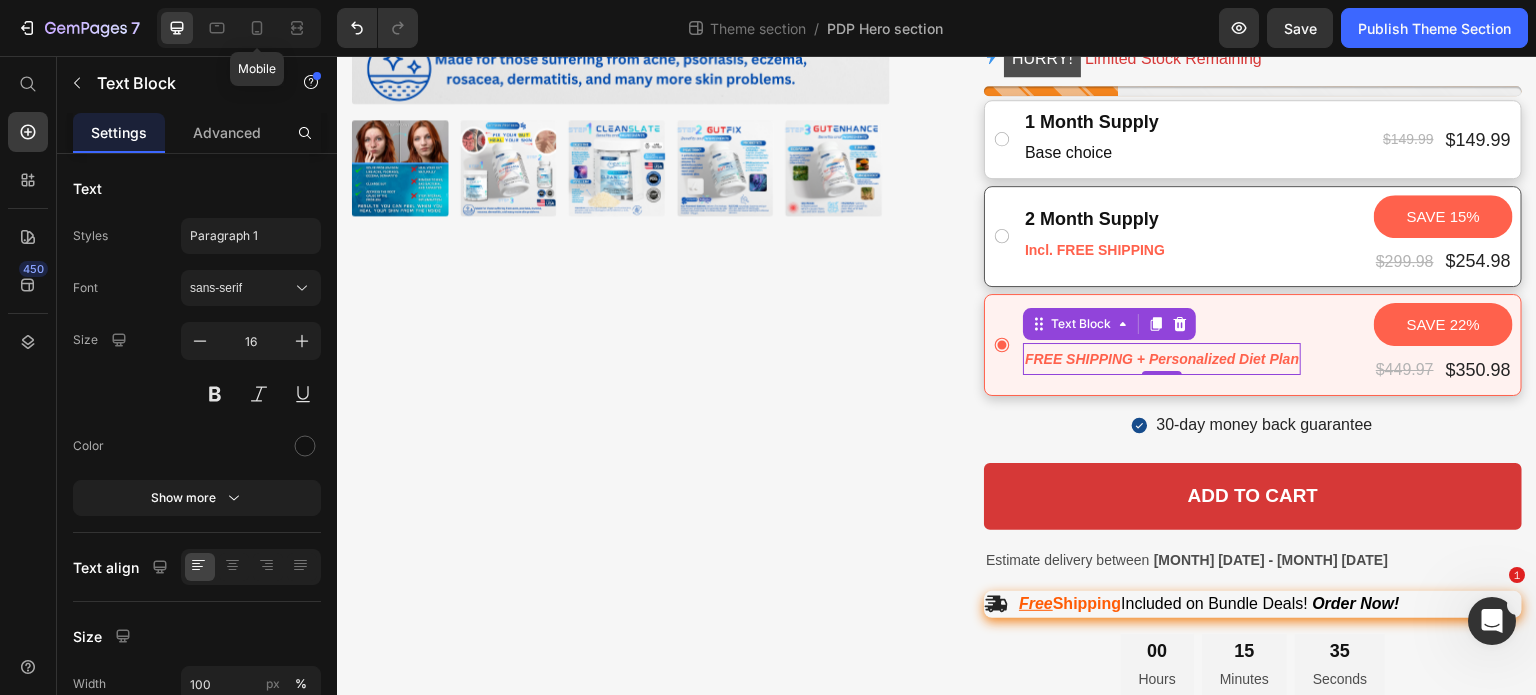 drag, startPoint x: 252, startPoint y: 34, endPoint x: 279, endPoint y: 27, distance: 27.89265 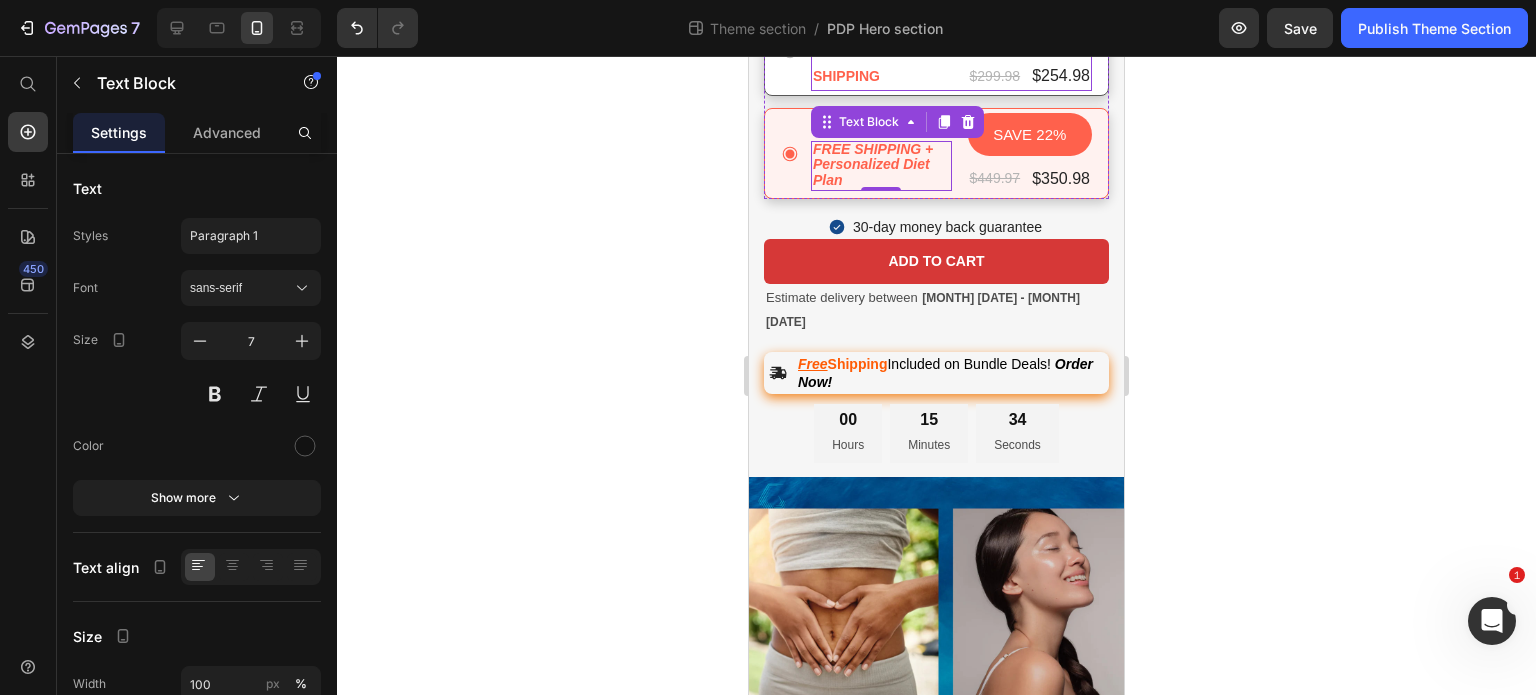 scroll, scrollTop: 815, scrollLeft: 0, axis: vertical 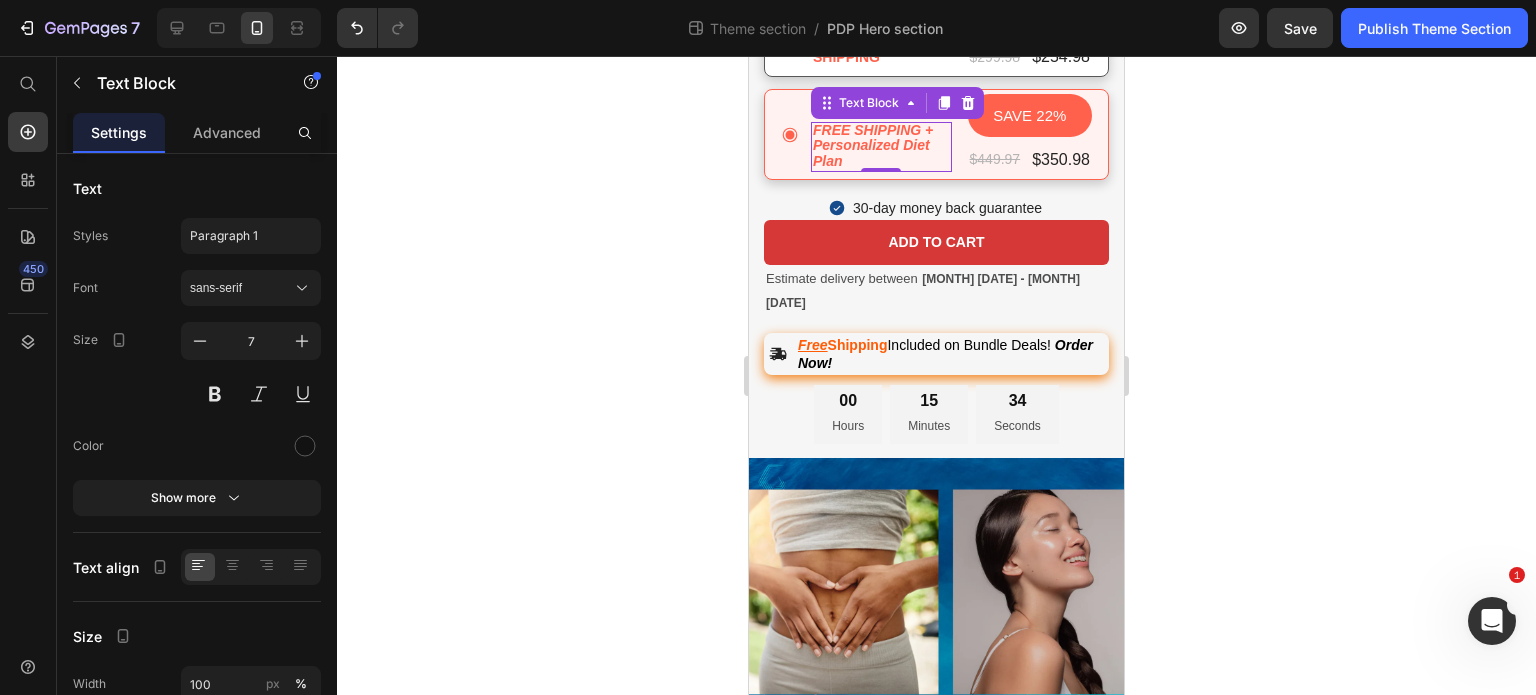 click 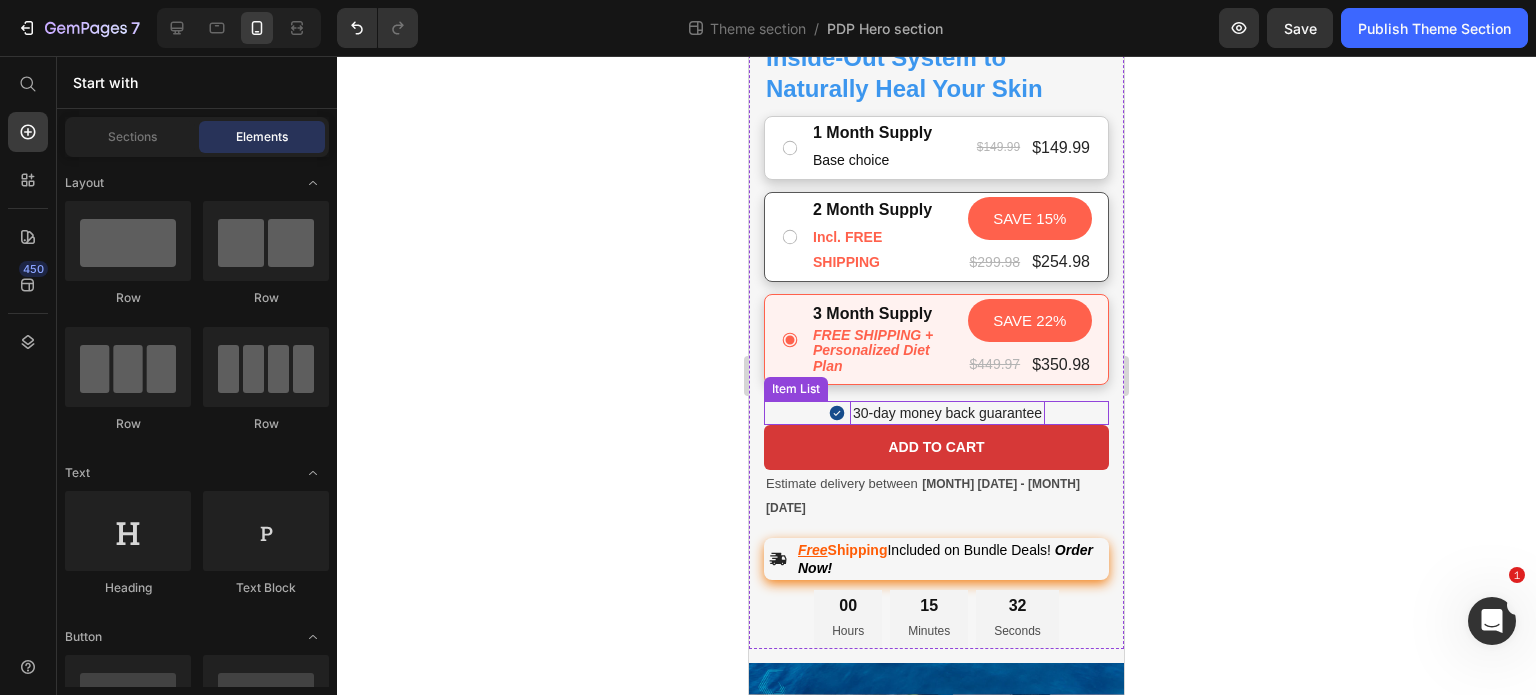 scroll, scrollTop: 532, scrollLeft: 0, axis: vertical 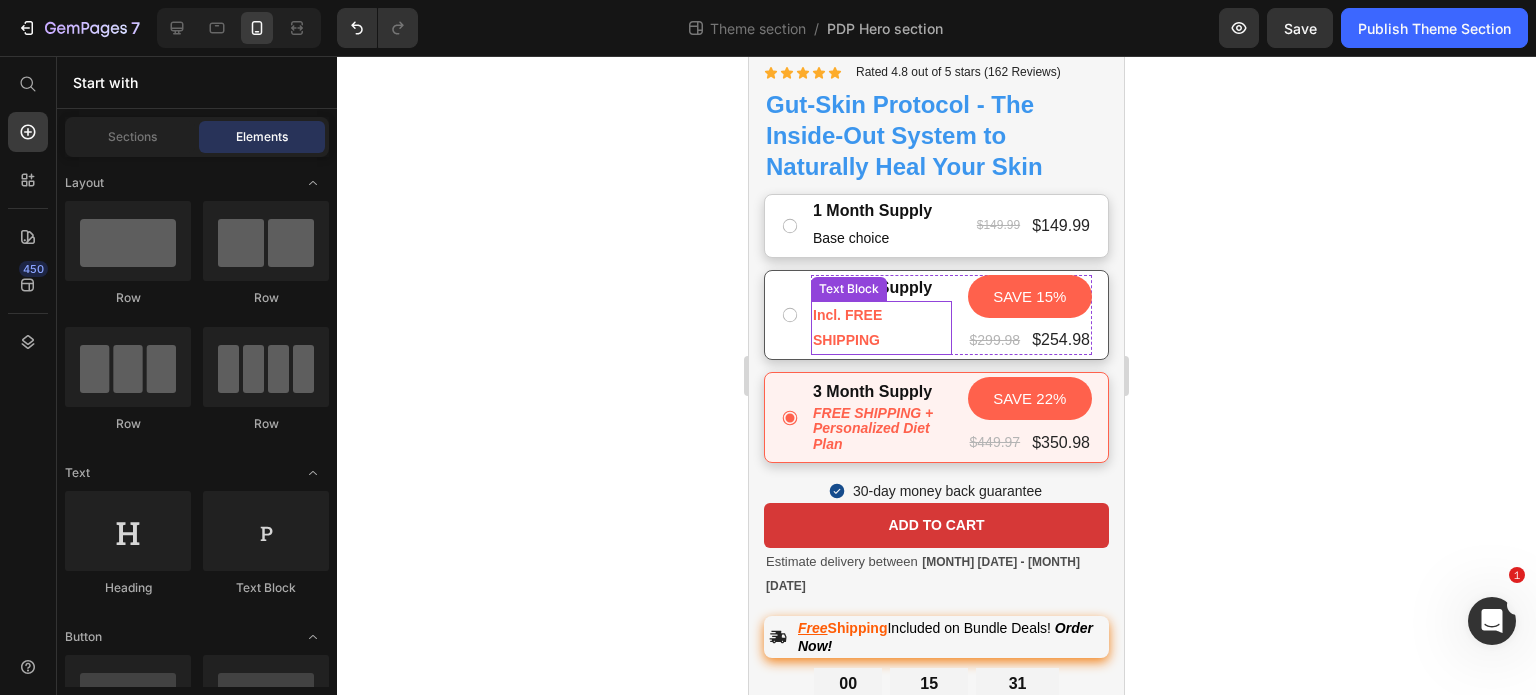 click on "Incl. FREE SHIPPING" at bounding box center [847, 327] 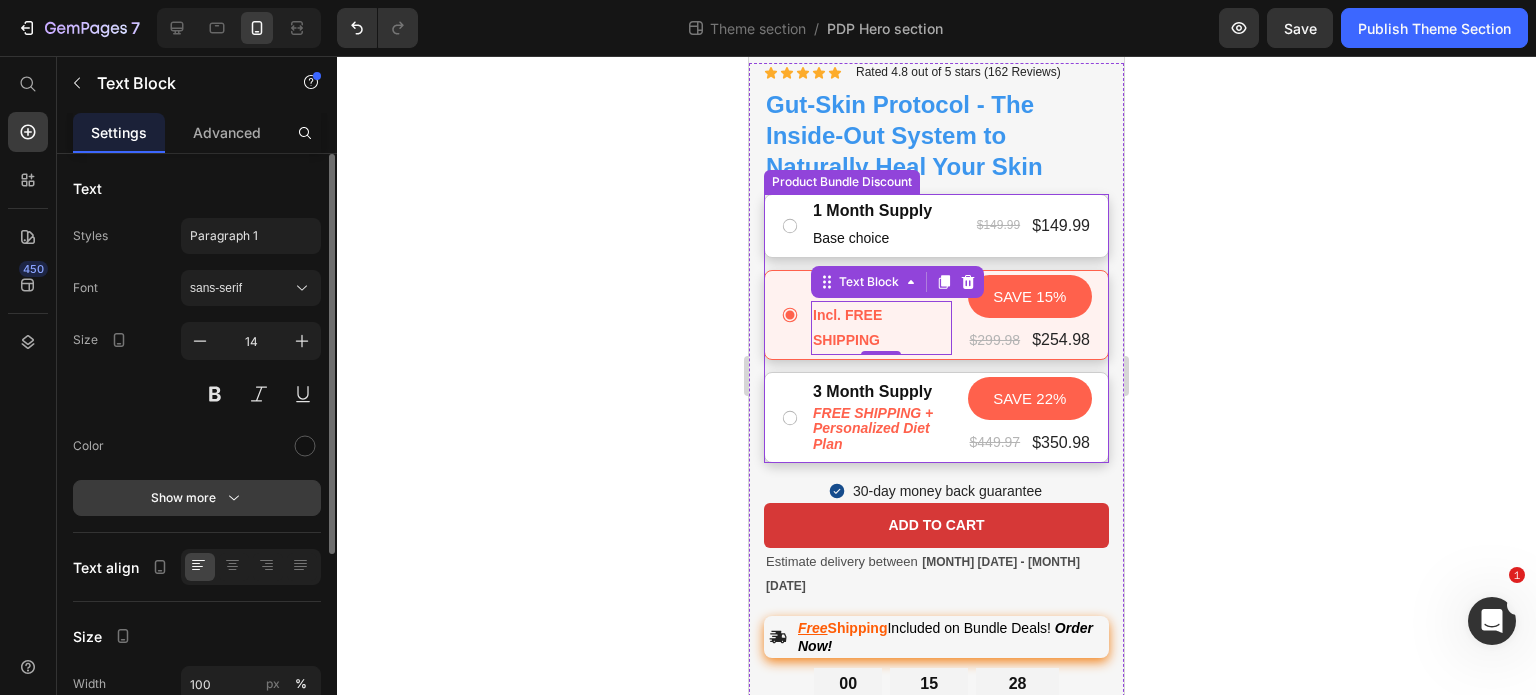 click 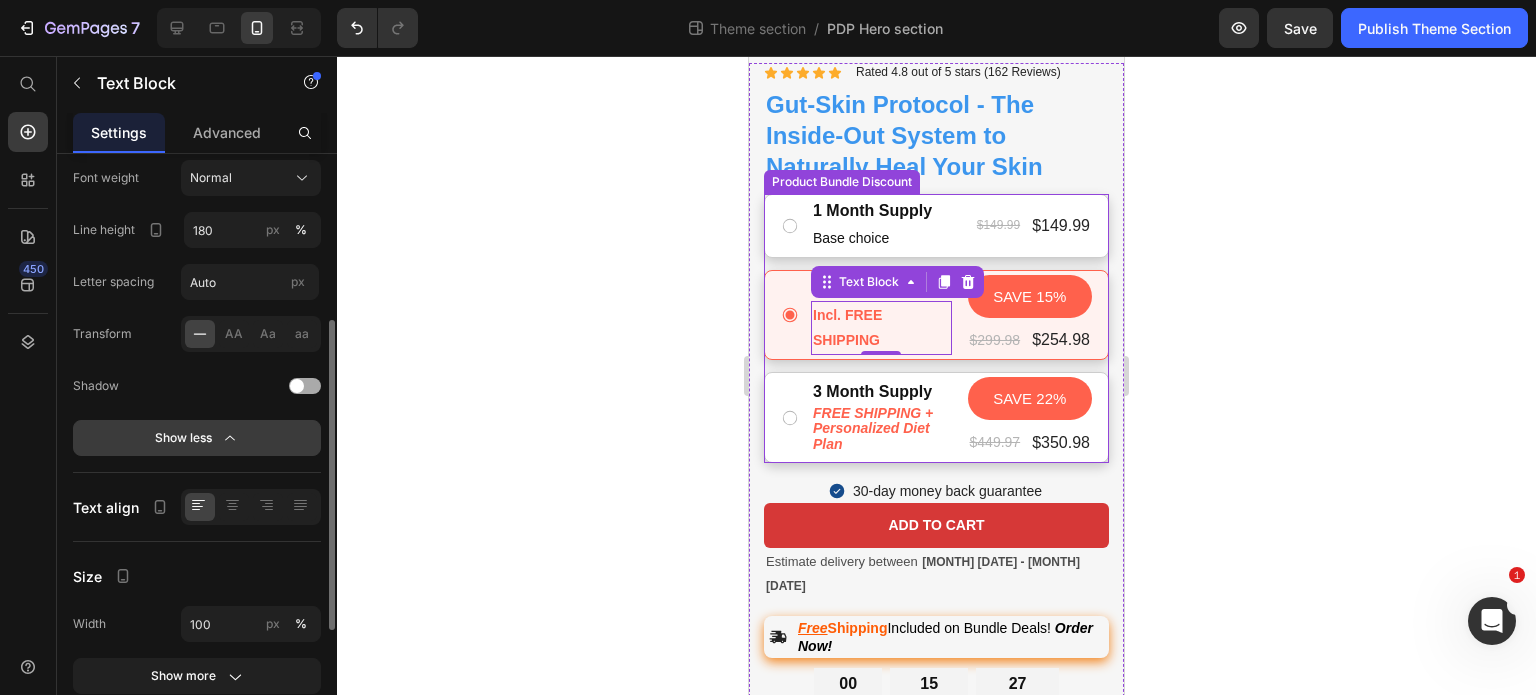scroll, scrollTop: 320, scrollLeft: 0, axis: vertical 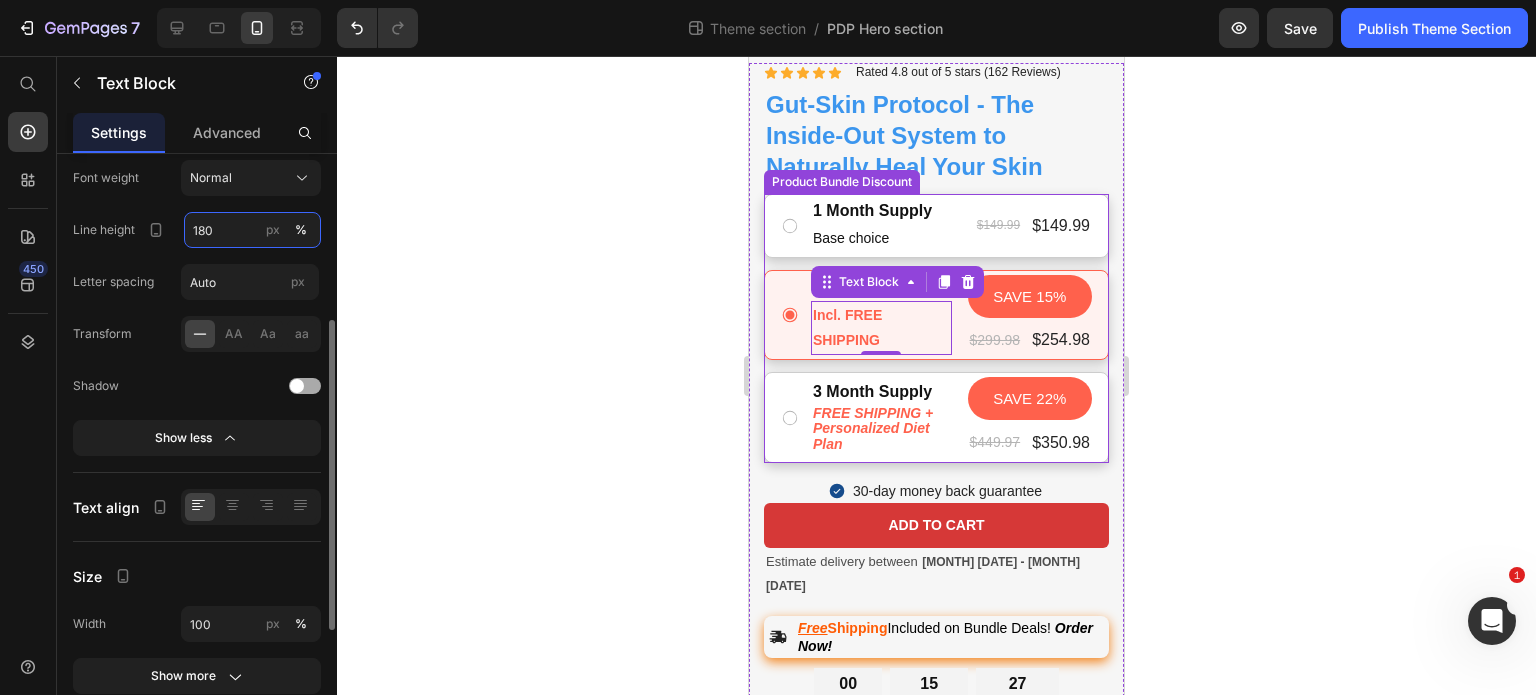 click on "180" at bounding box center [252, 230] 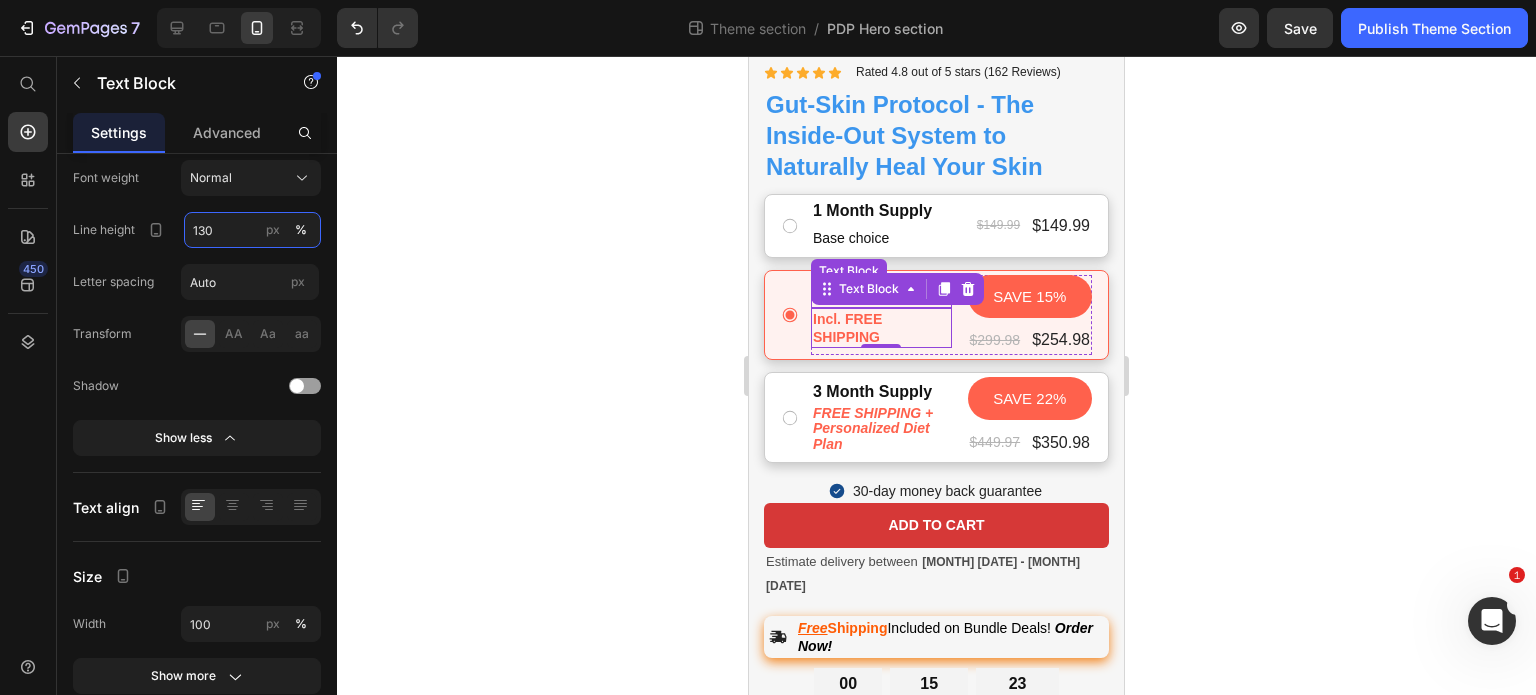 type on "130" 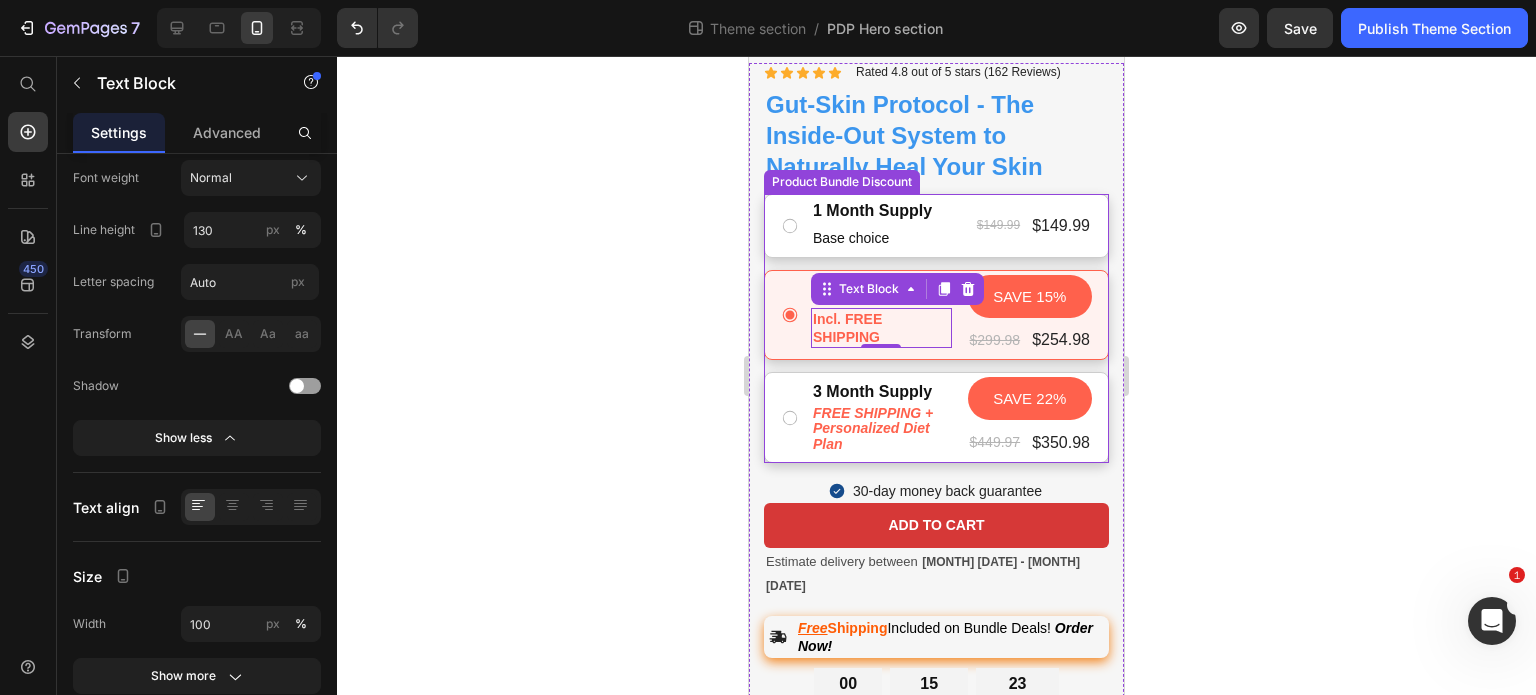 click 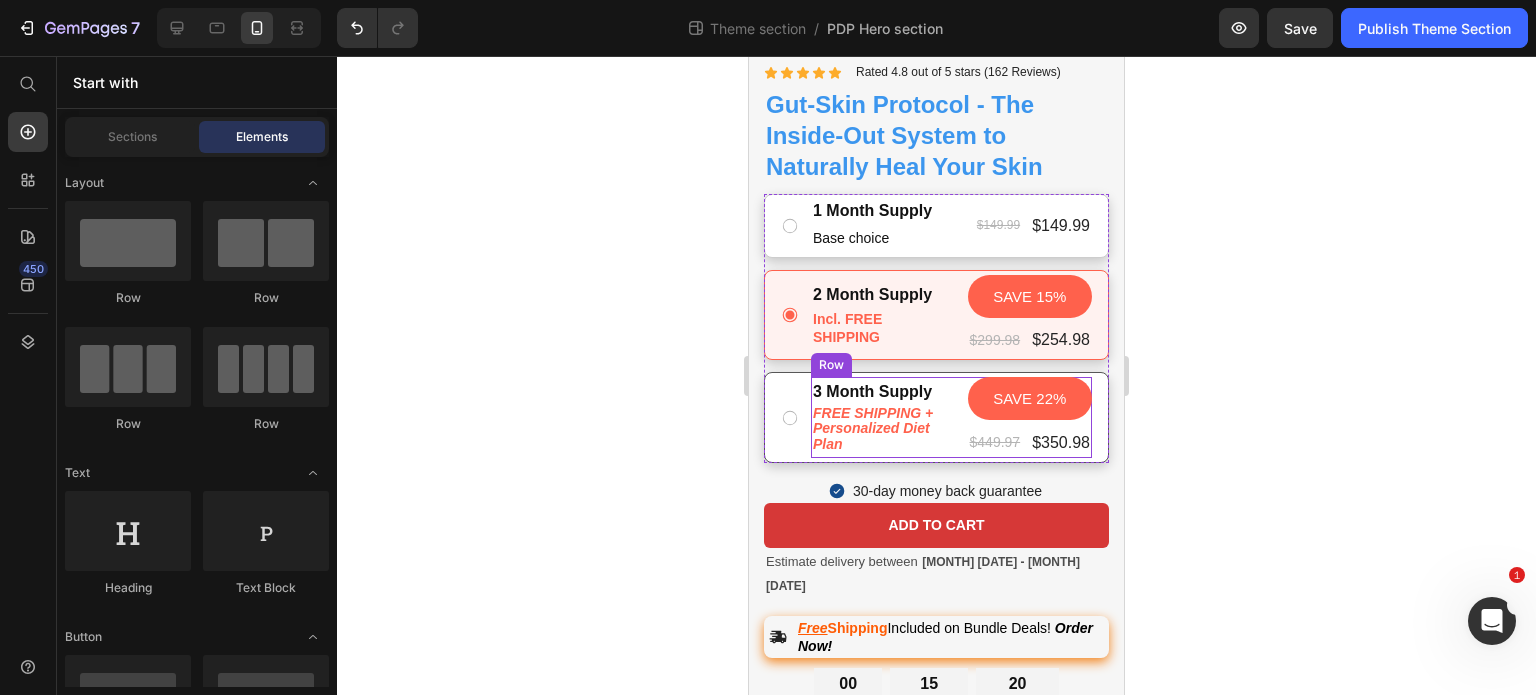 scroll, scrollTop: 468, scrollLeft: 0, axis: vertical 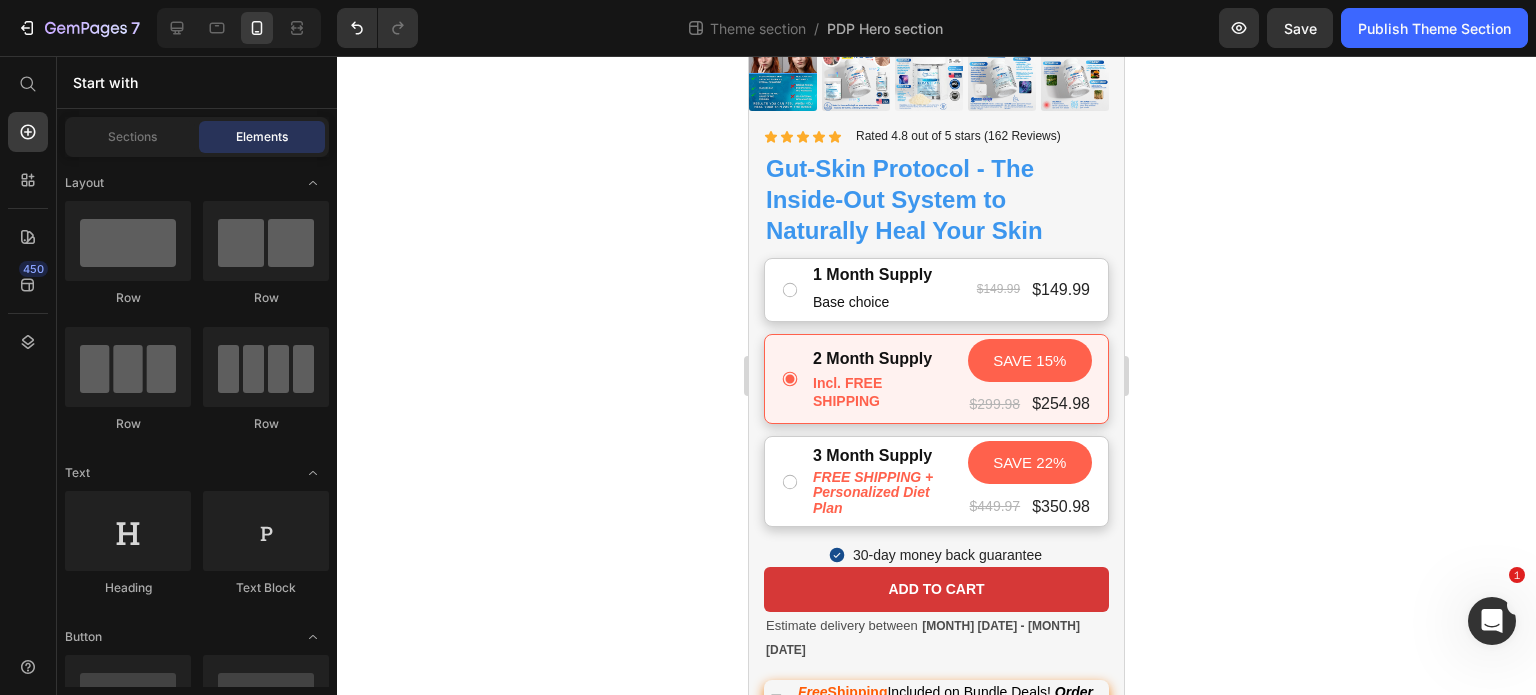 click 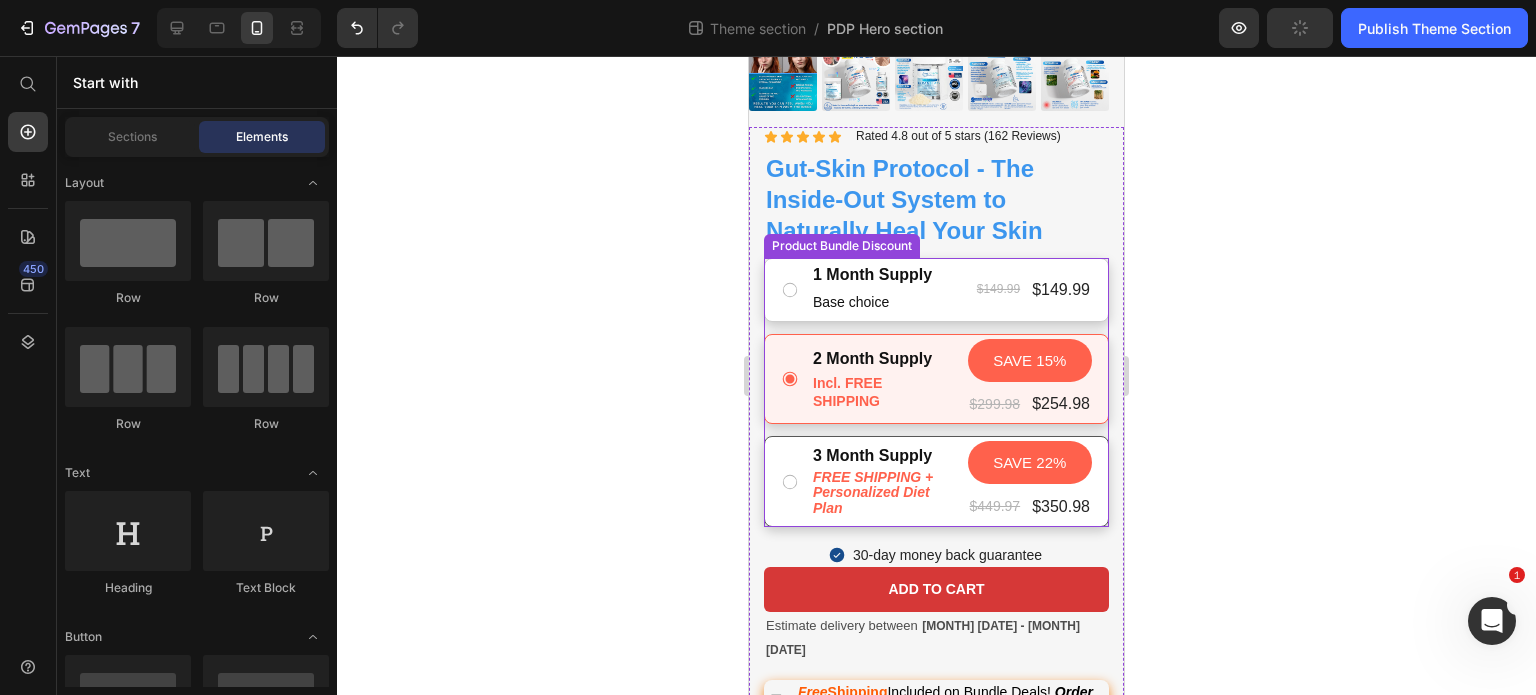 scroll, scrollTop: 527, scrollLeft: 0, axis: vertical 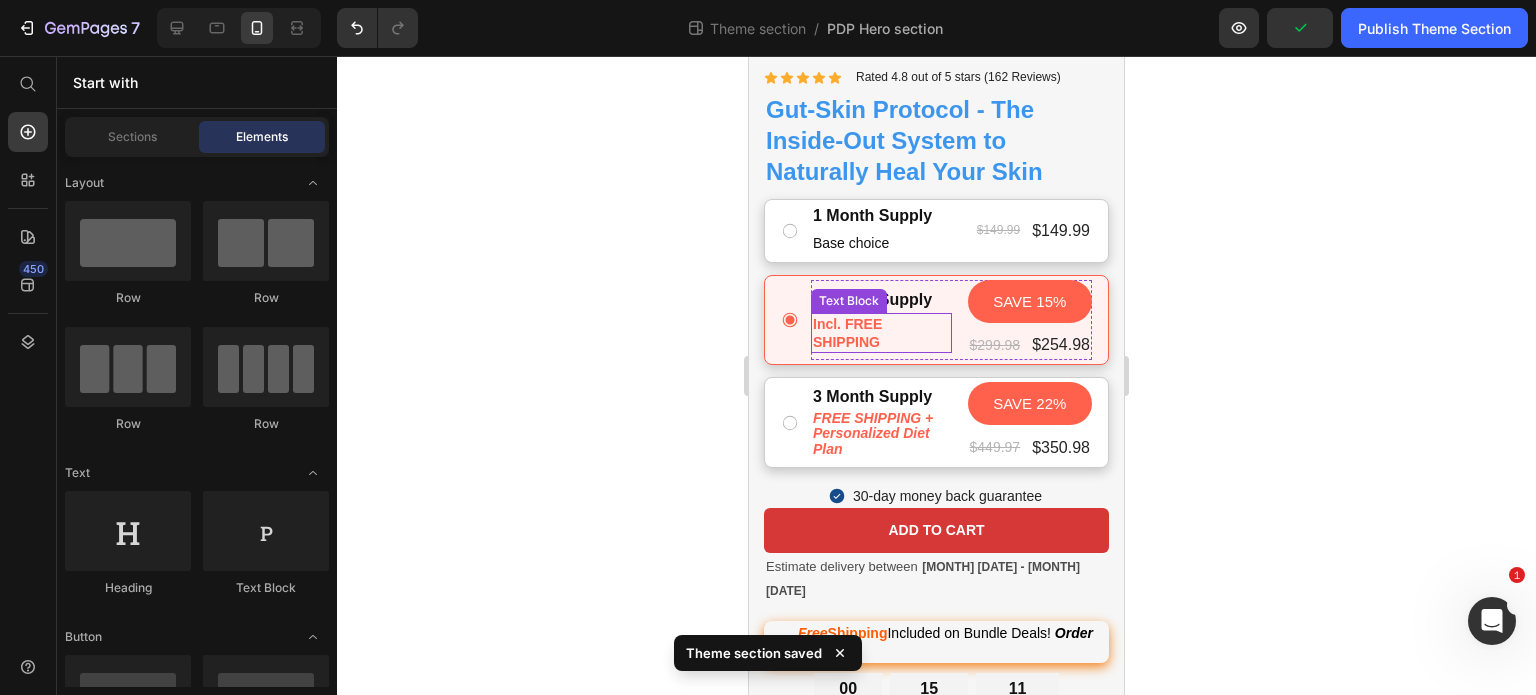 click on "Incl. FREE SHIPPING" at bounding box center [881, 333] 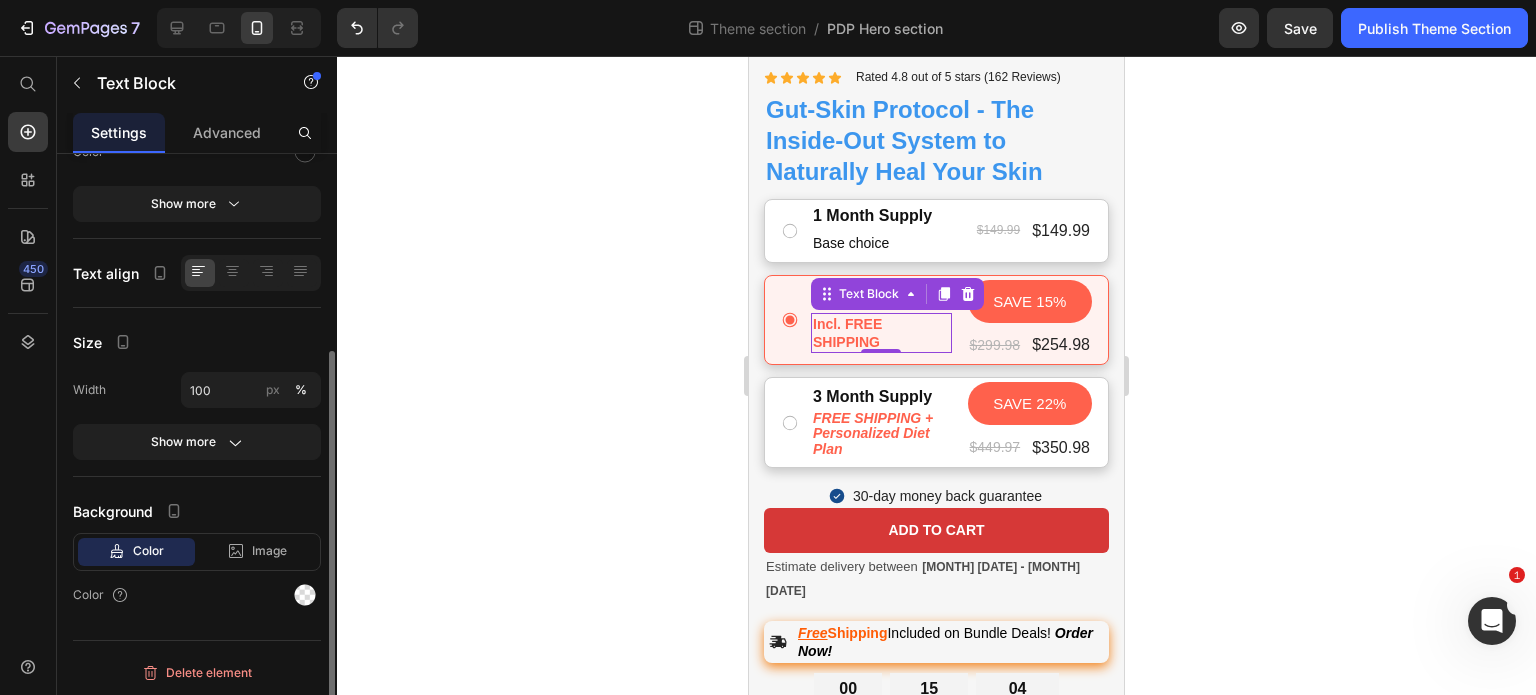 scroll, scrollTop: 294, scrollLeft: 0, axis: vertical 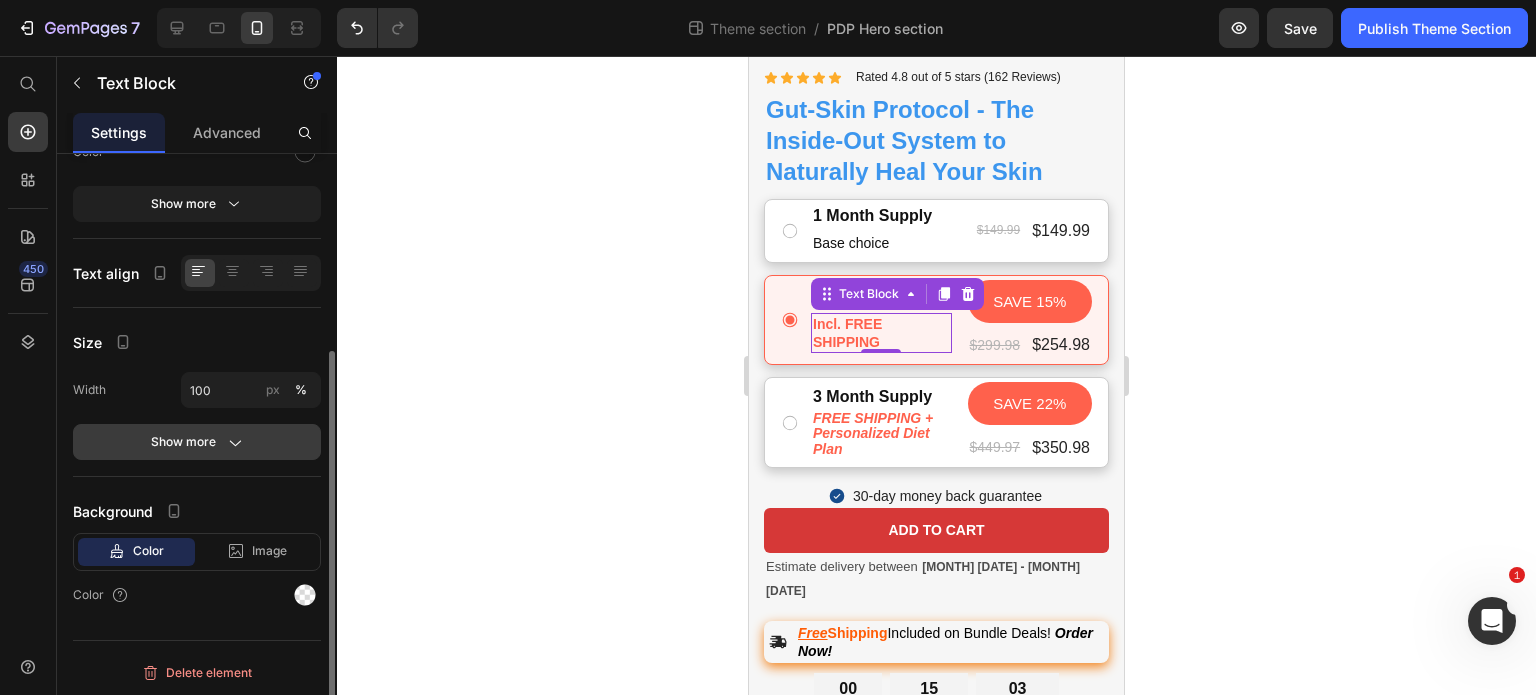 click on "Show more" at bounding box center [197, 442] 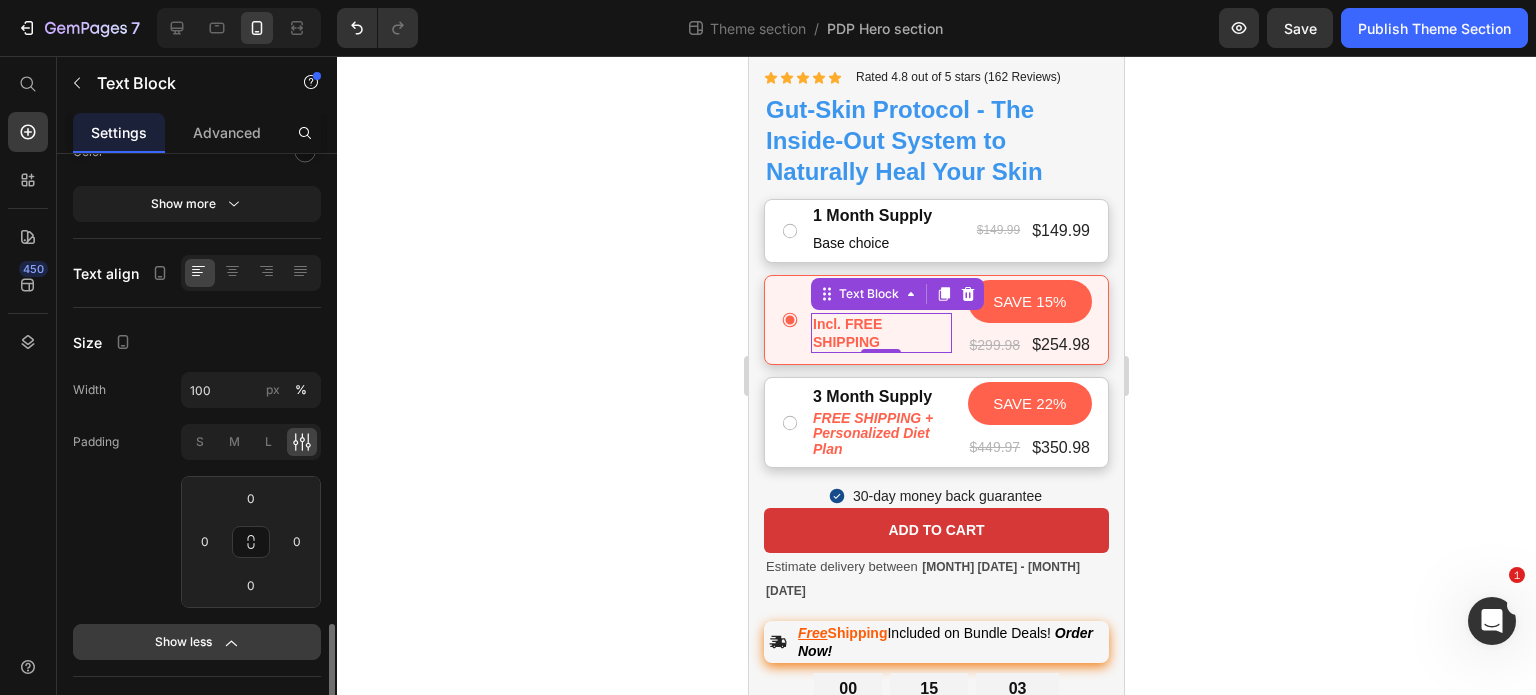 scroll, scrollTop: 494, scrollLeft: 0, axis: vertical 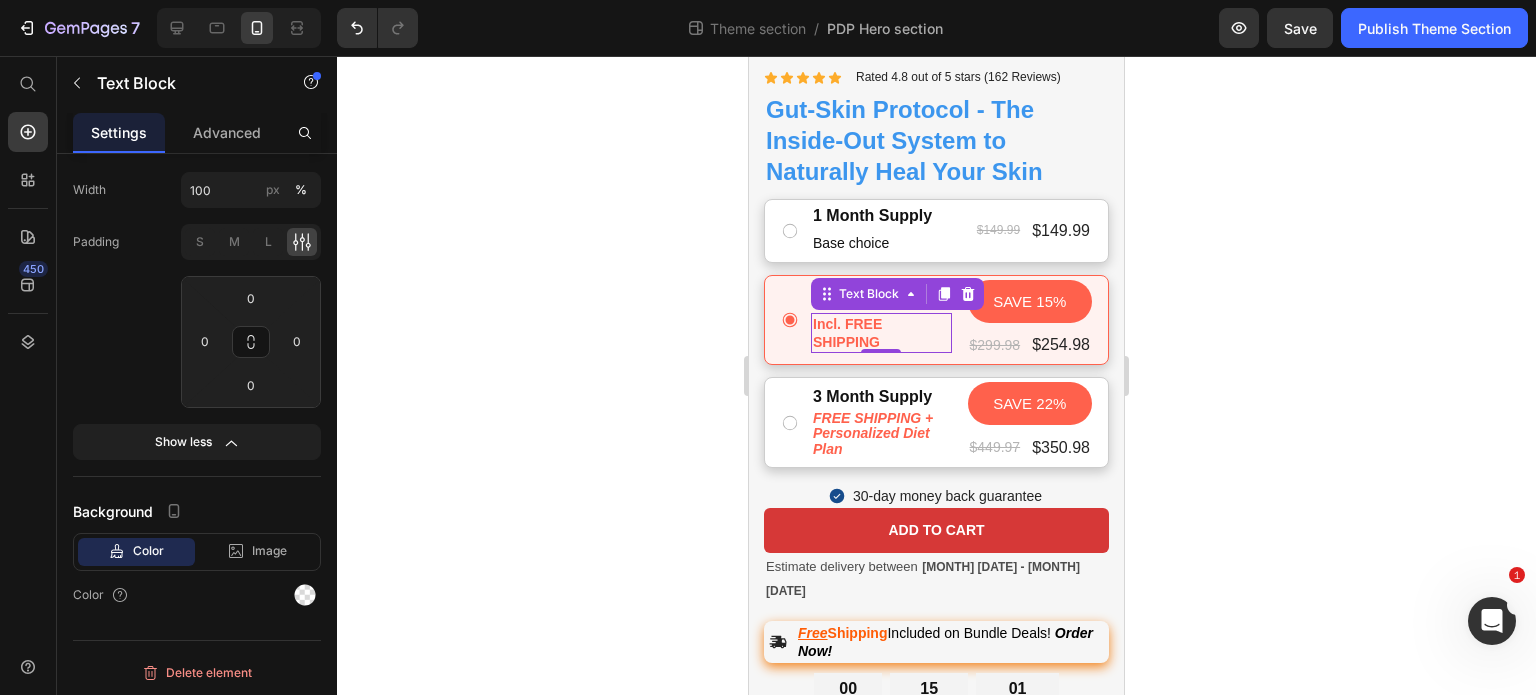 click 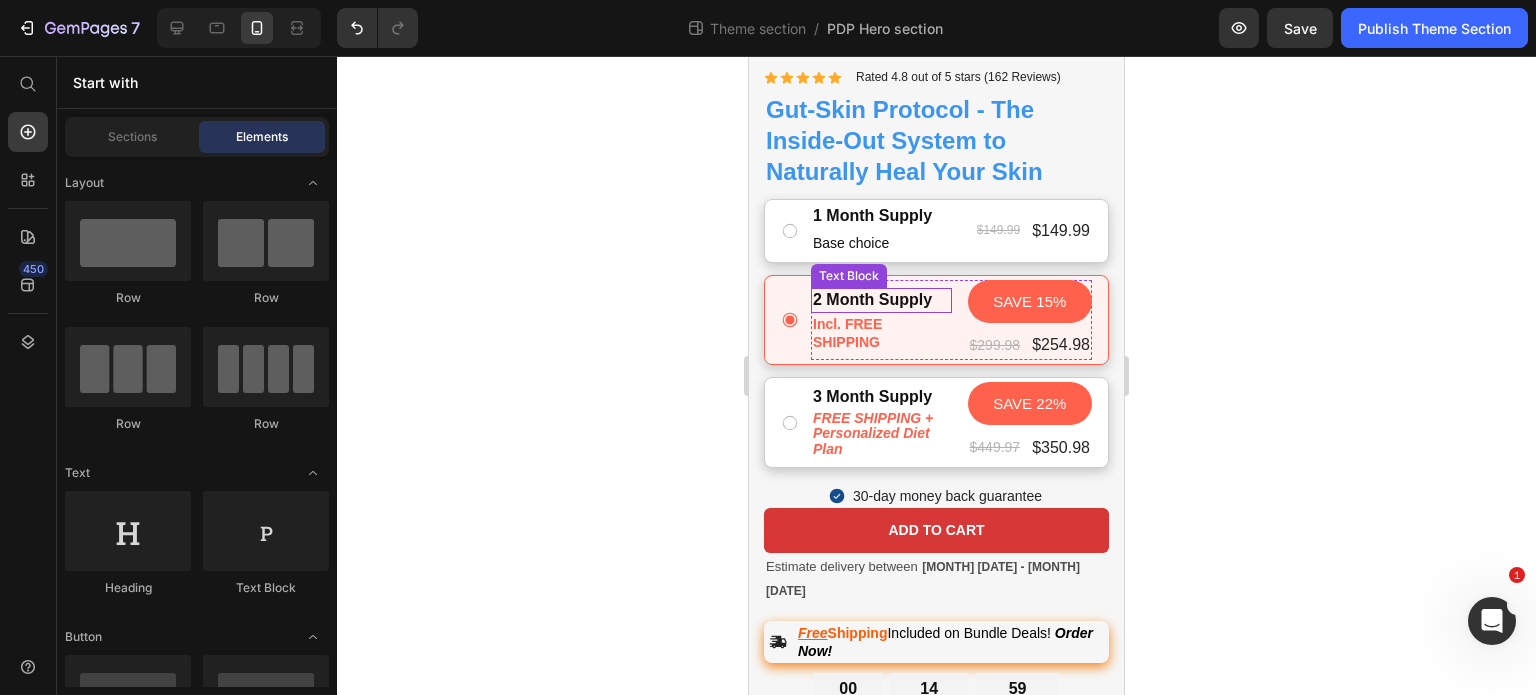 click on "Incl. FREE SHIPPING" at bounding box center (847, 333) 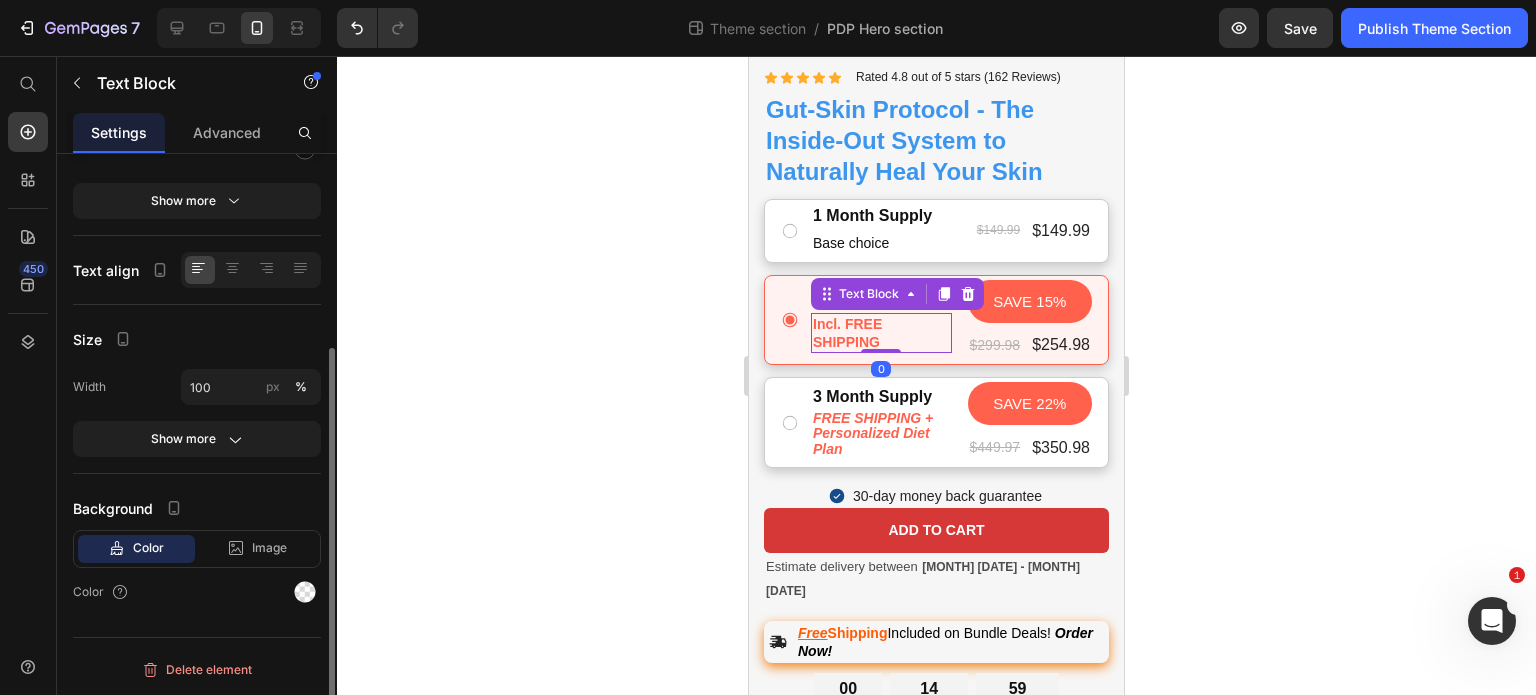 scroll, scrollTop: 294, scrollLeft: 0, axis: vertical 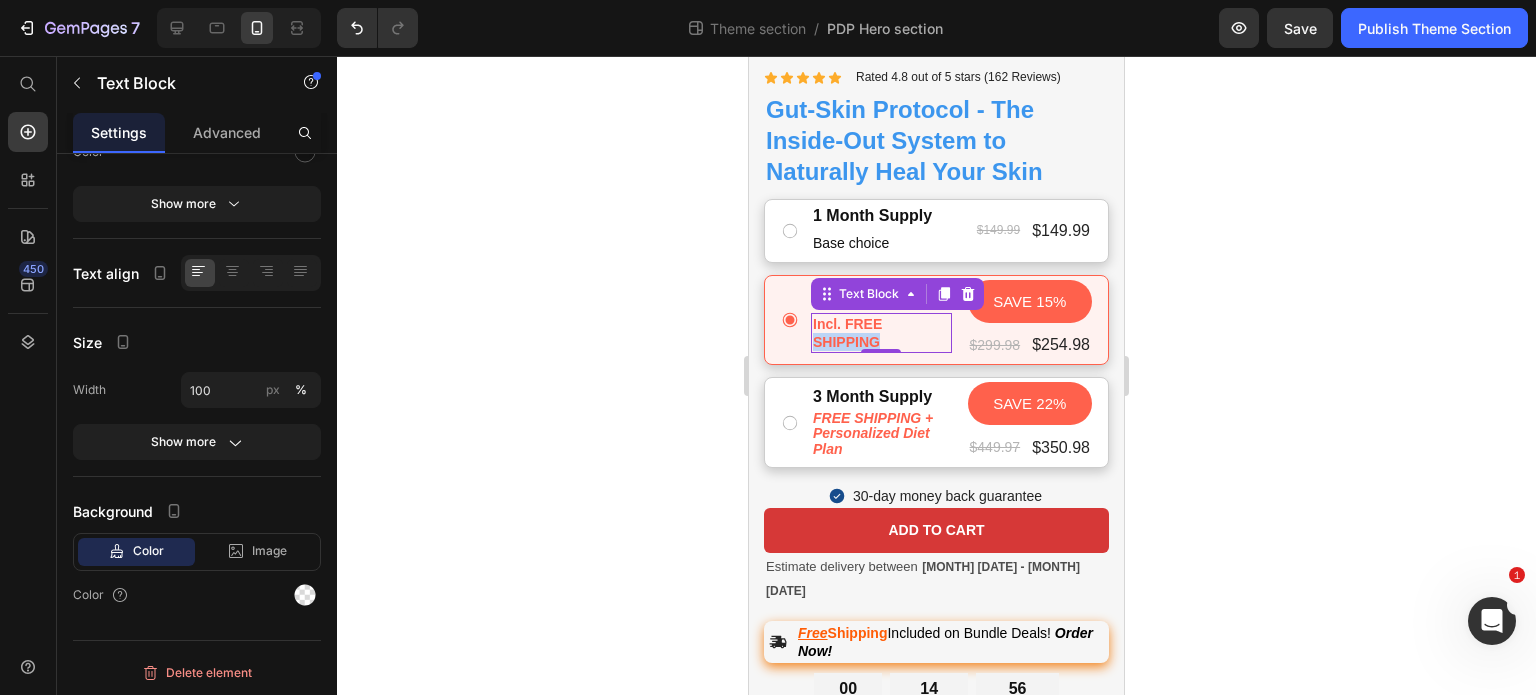 click on "Incl. FREE SHIPPING" at bounding box center [847, 333] 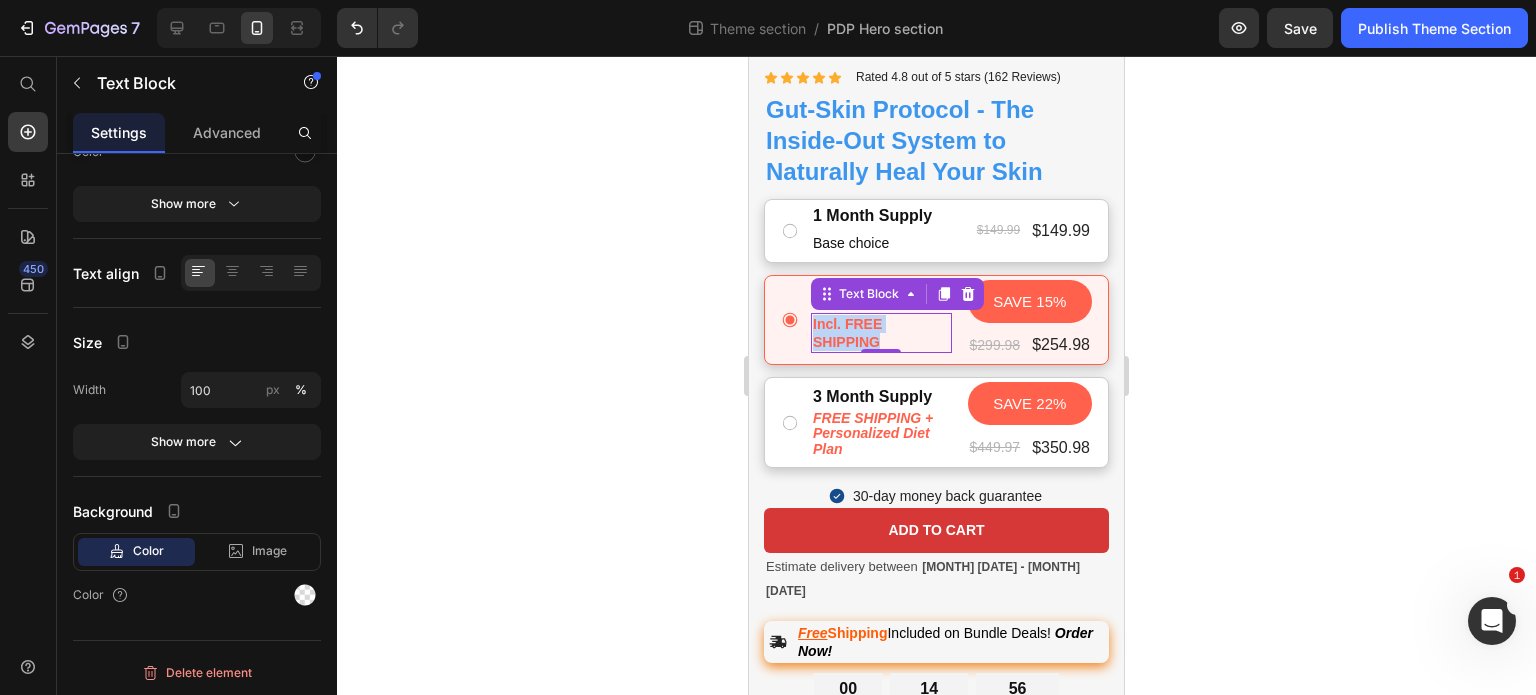 click on "Incl. FREE SHIPPING" at bounding box center (847, 333) 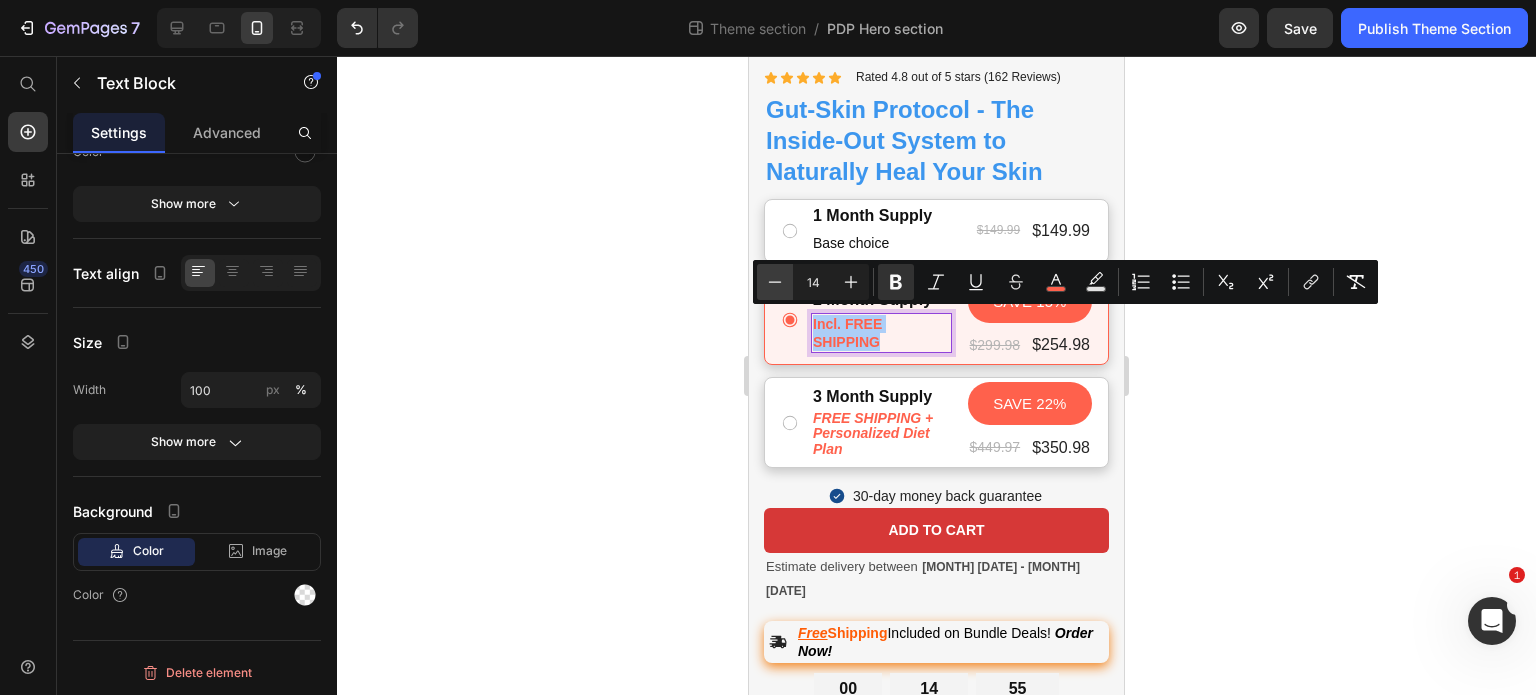 click 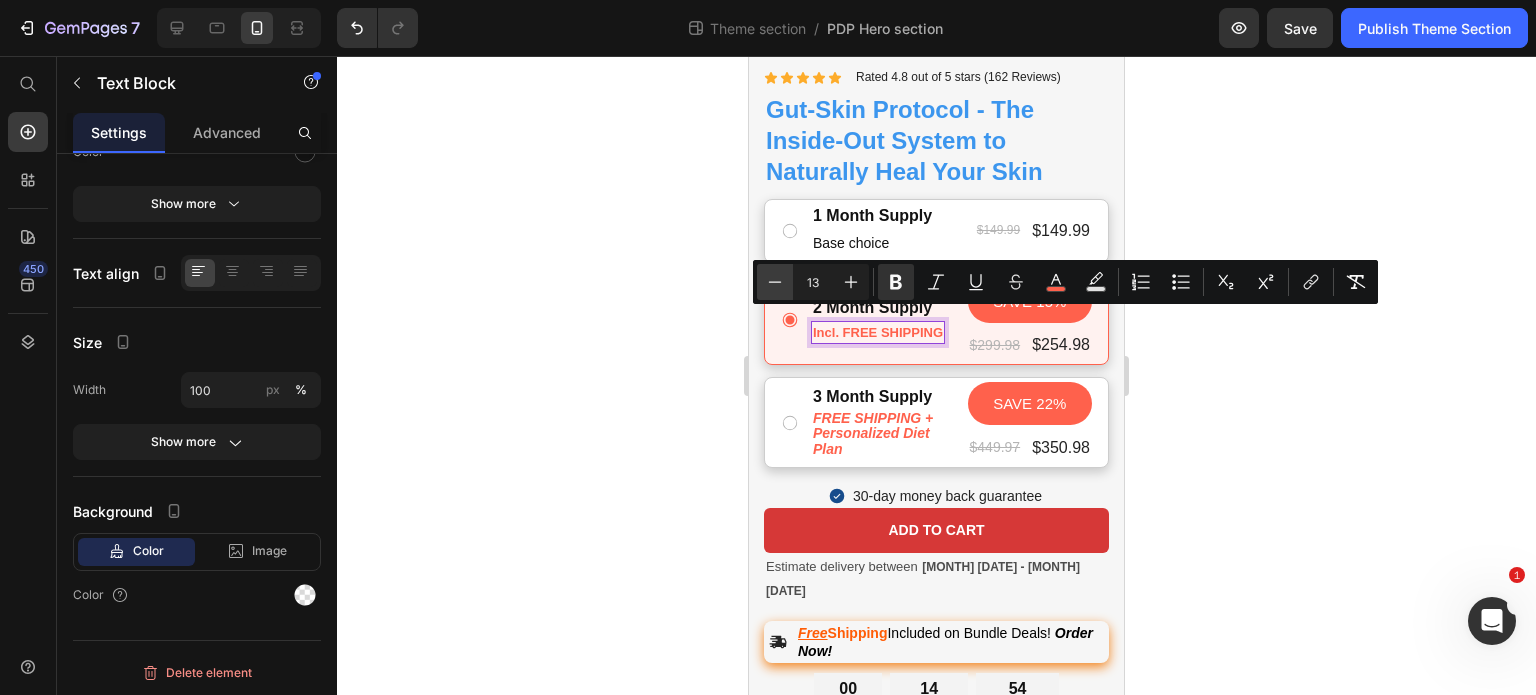 click 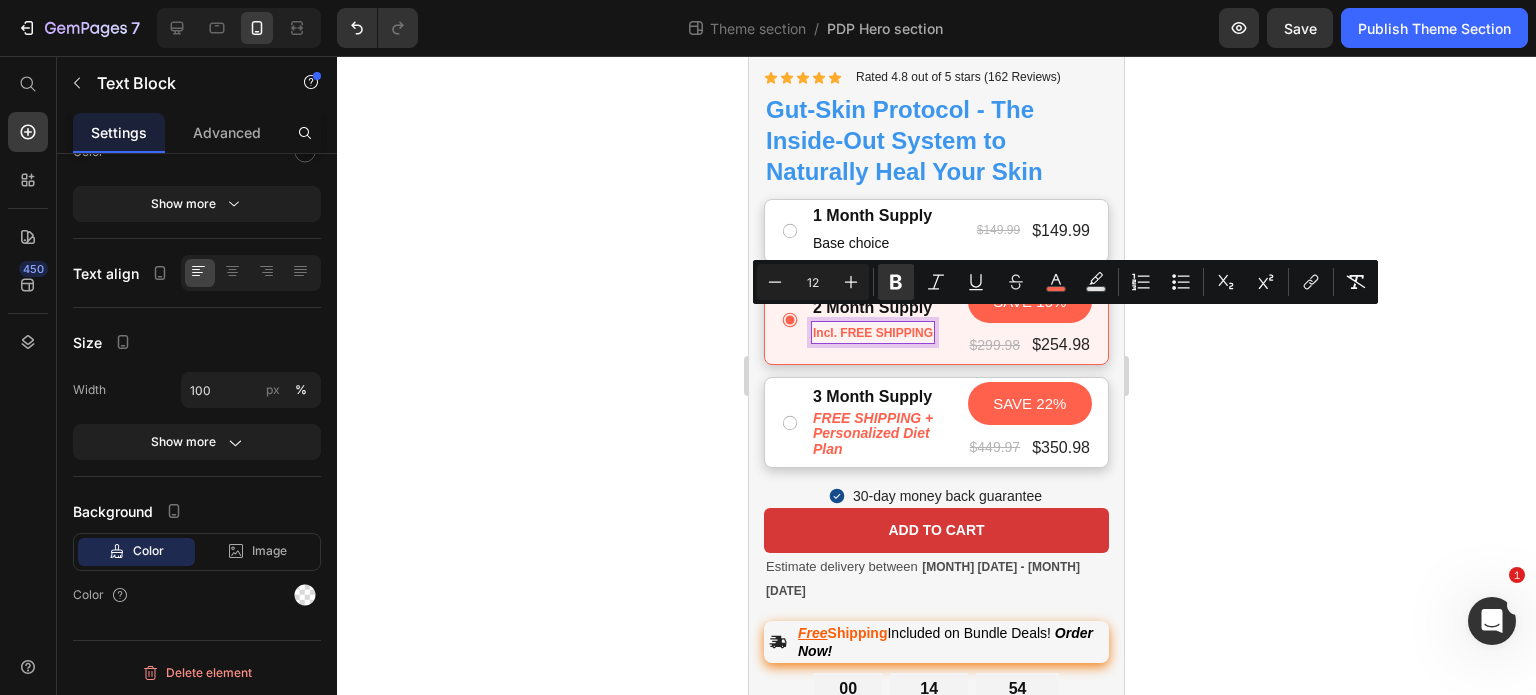 click 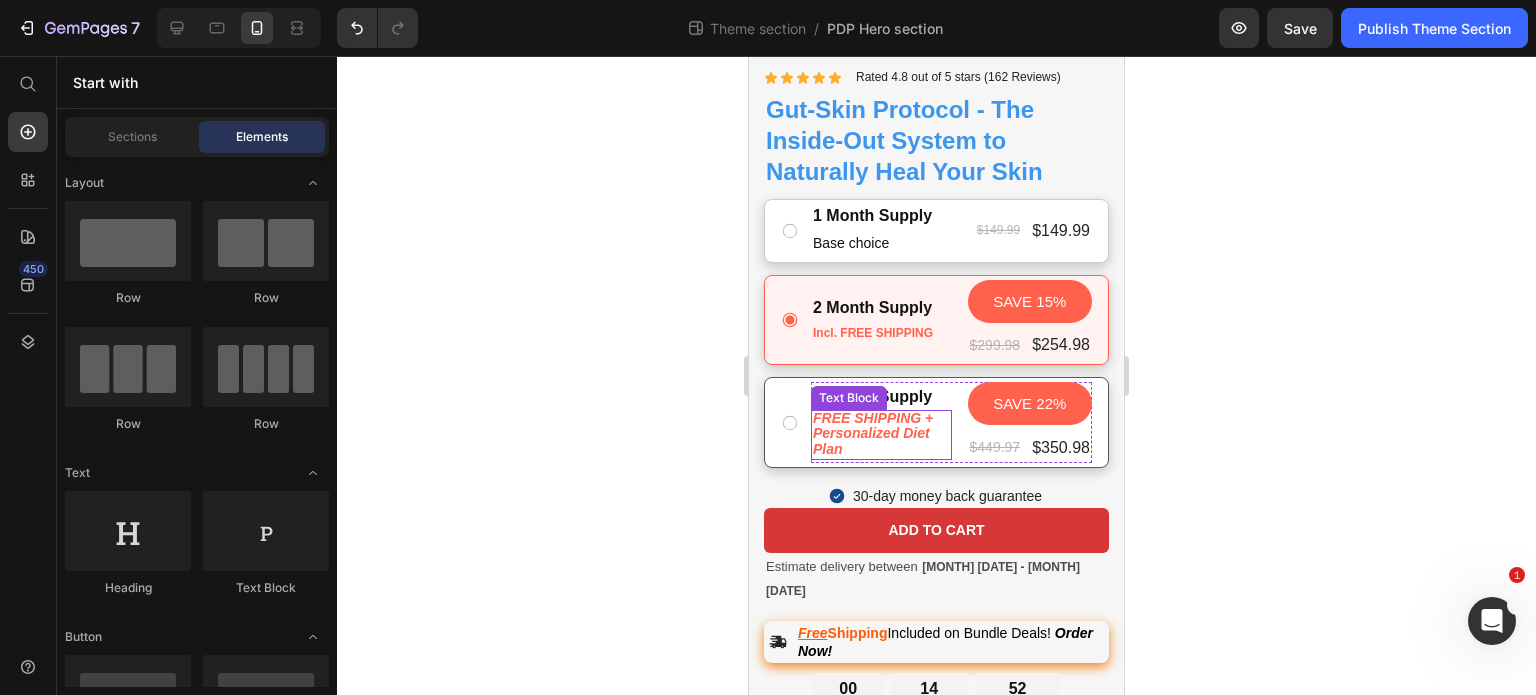 click on "FREE SHIPPING + Personalized Diet Plan" at bounding box center (873, 433) 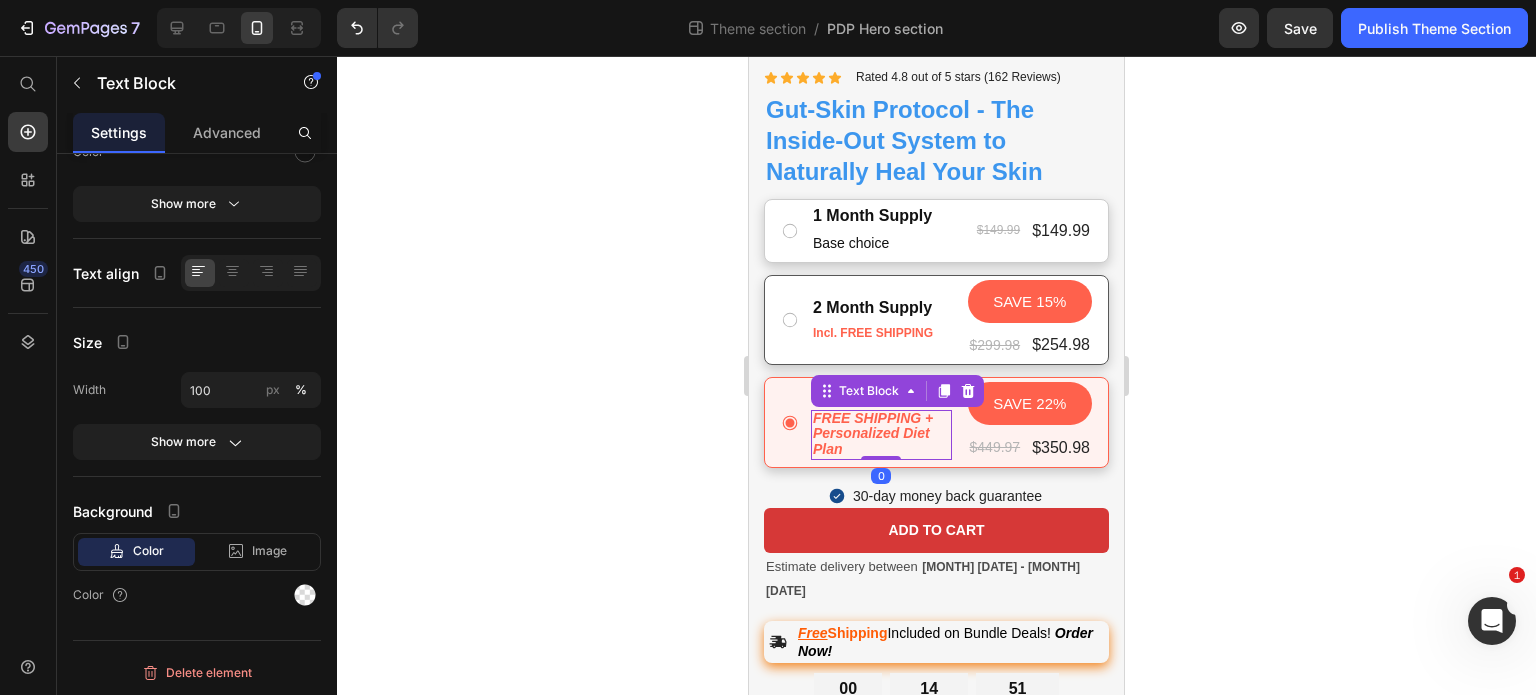 click on "FREE SHIPPING + Personalized Diet Plan" at bounding box center [873, 433] 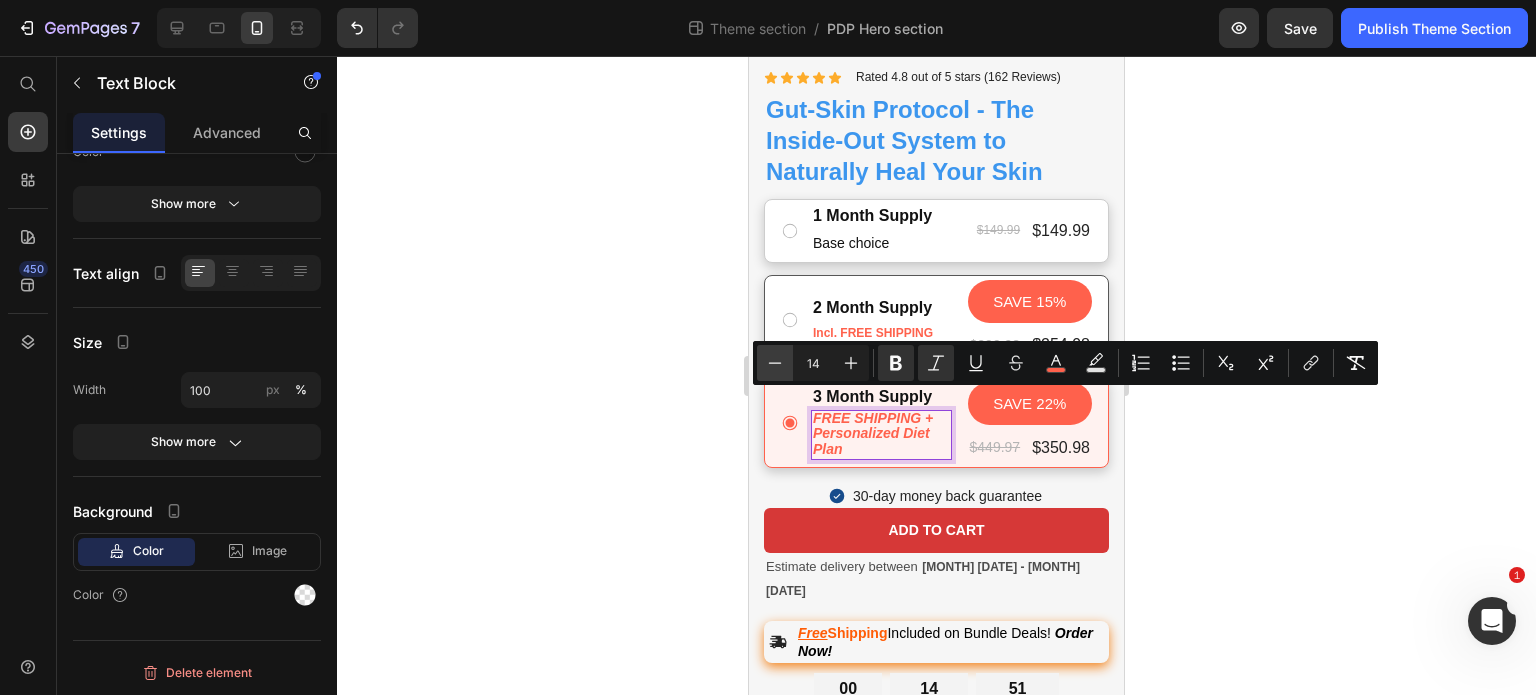 click 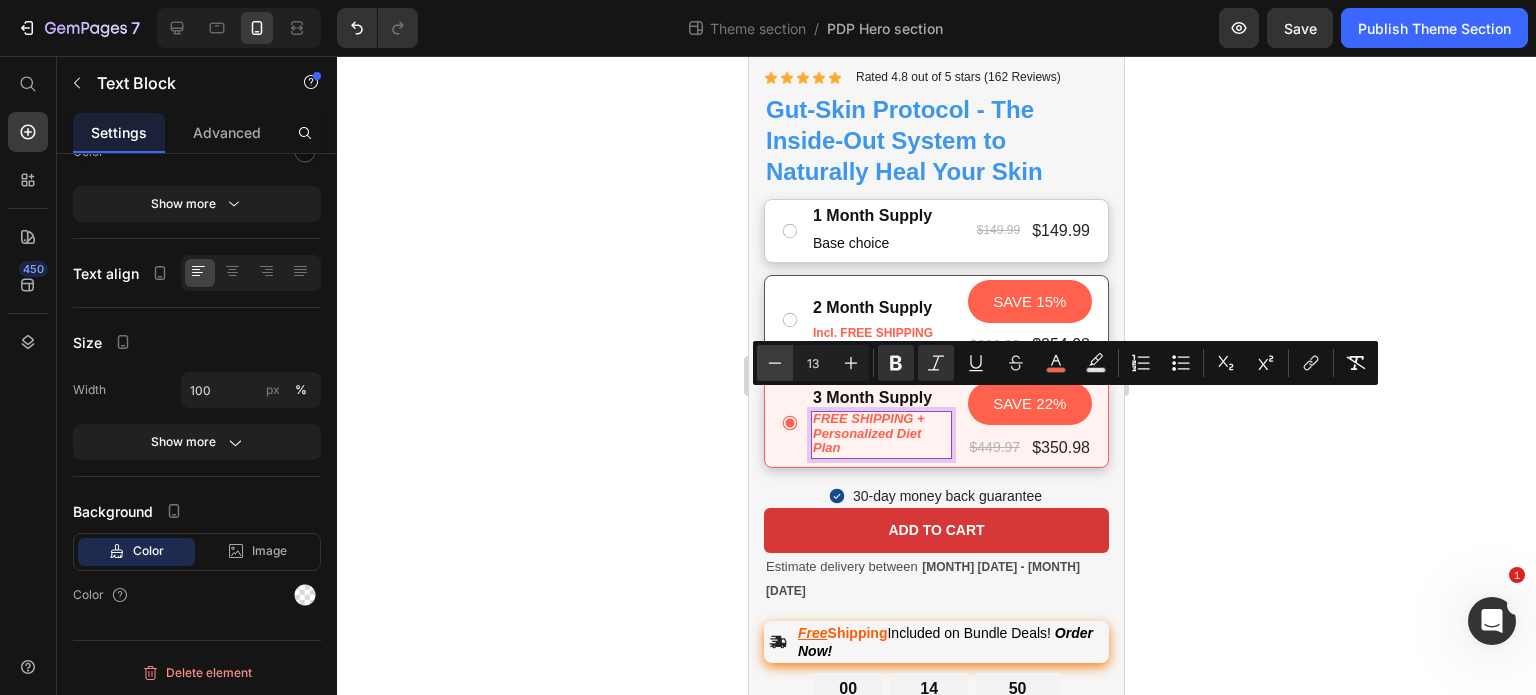 click 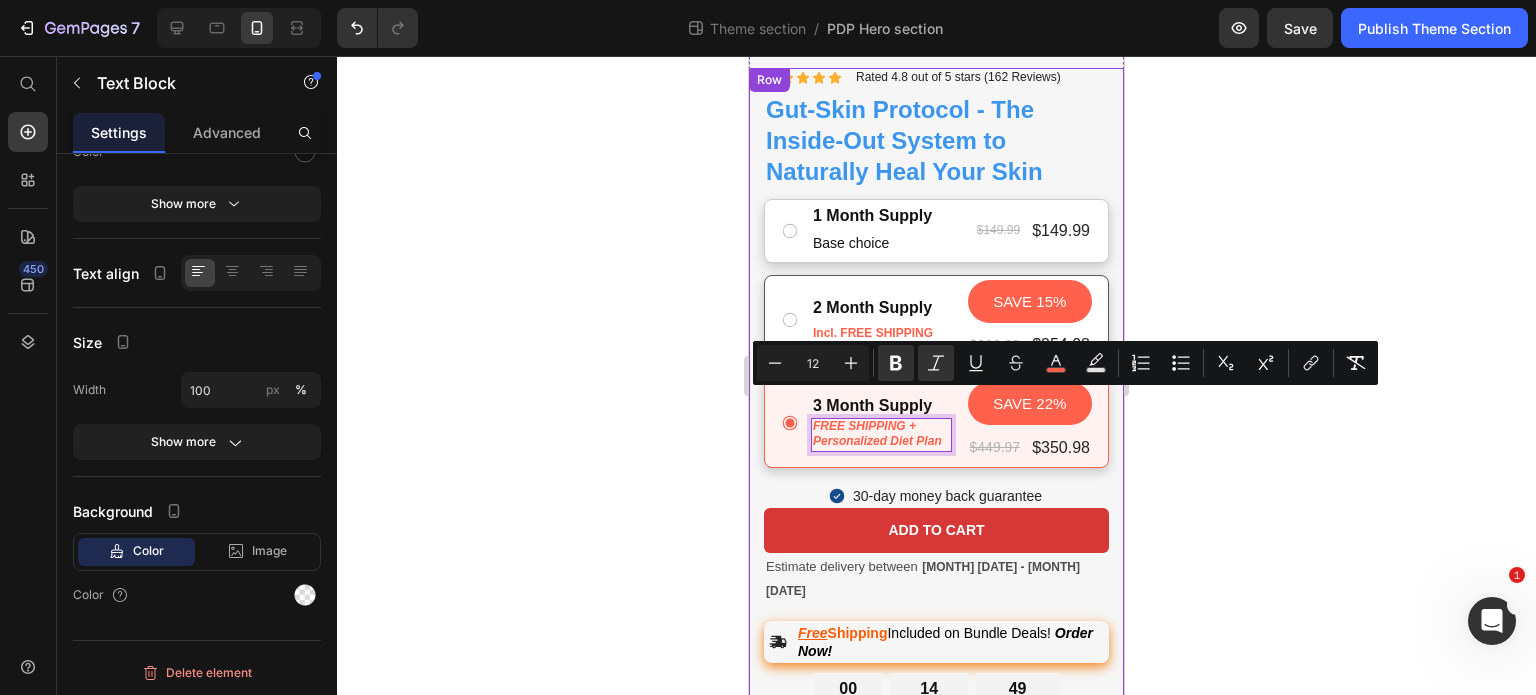 click 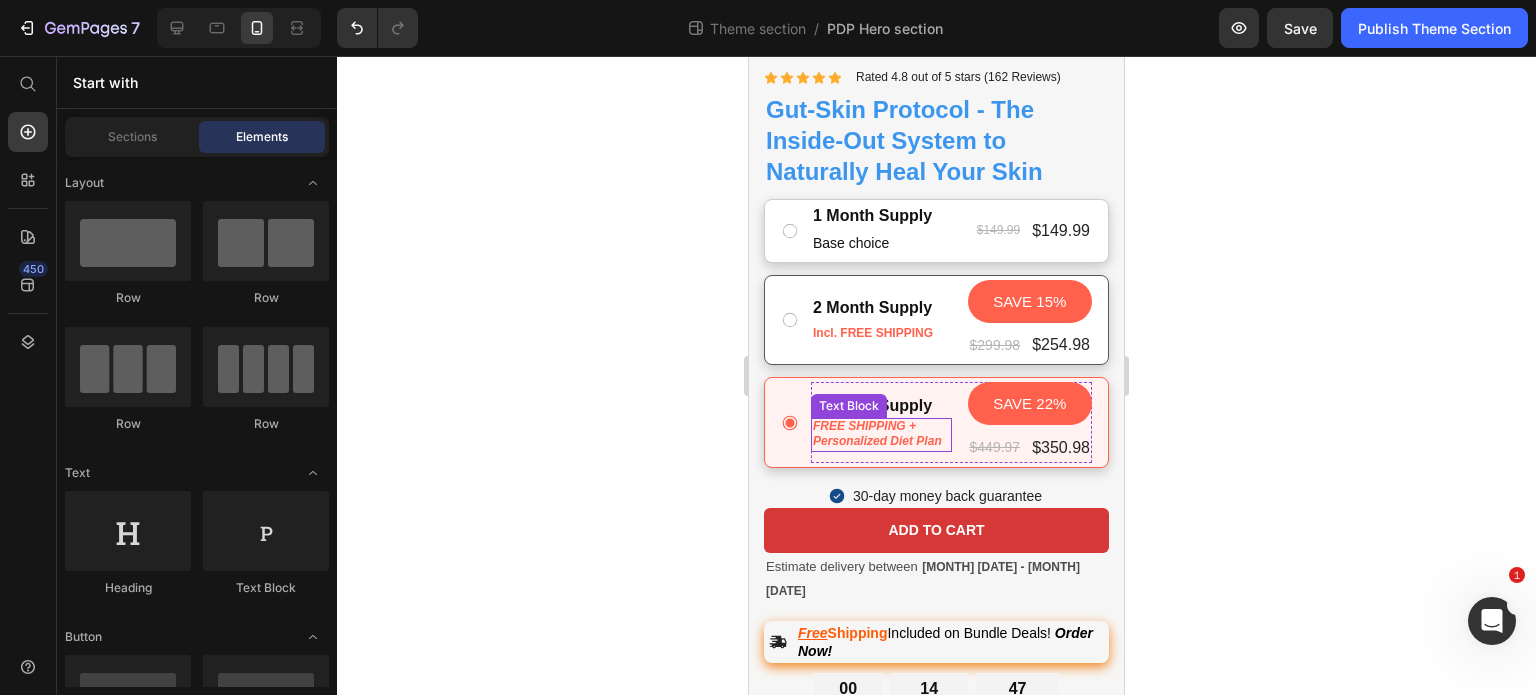 click on "FREE SHIPPING + Personalized Diet Plan" at bounding box center (881, 434) 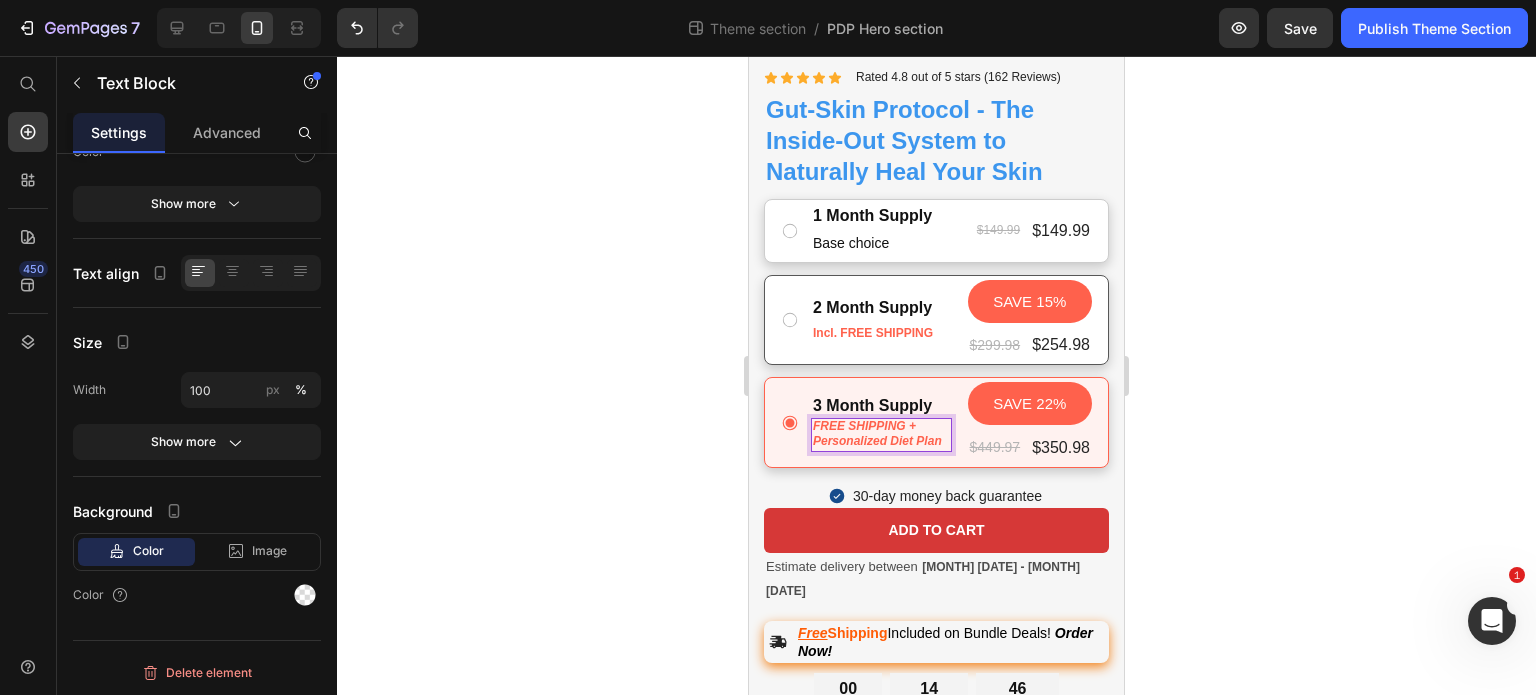 click on "FREE SHIPPING + Personalized Diet Plan" at bounding box center (877, 433) 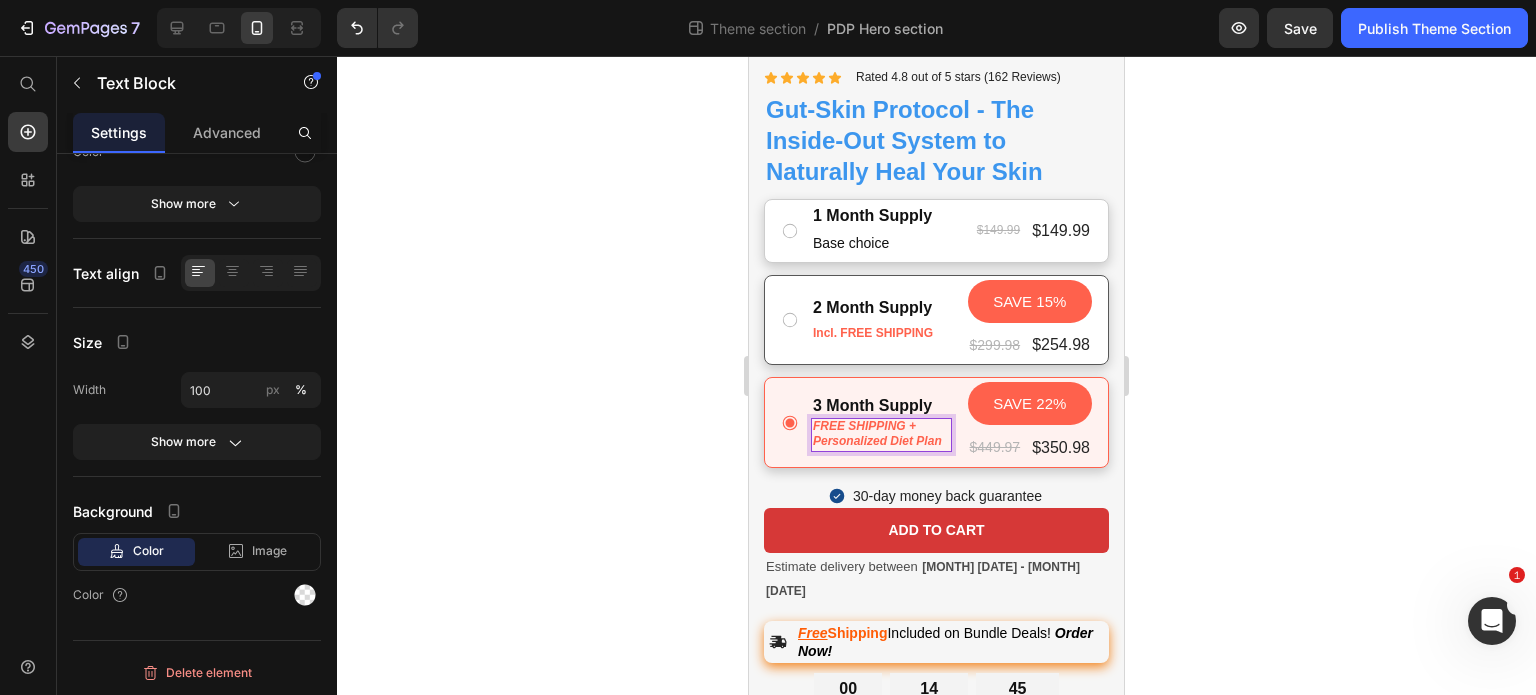 click on "FREE SHIPPING + Personalized Diet Plan" at bounding box center (877, 433) 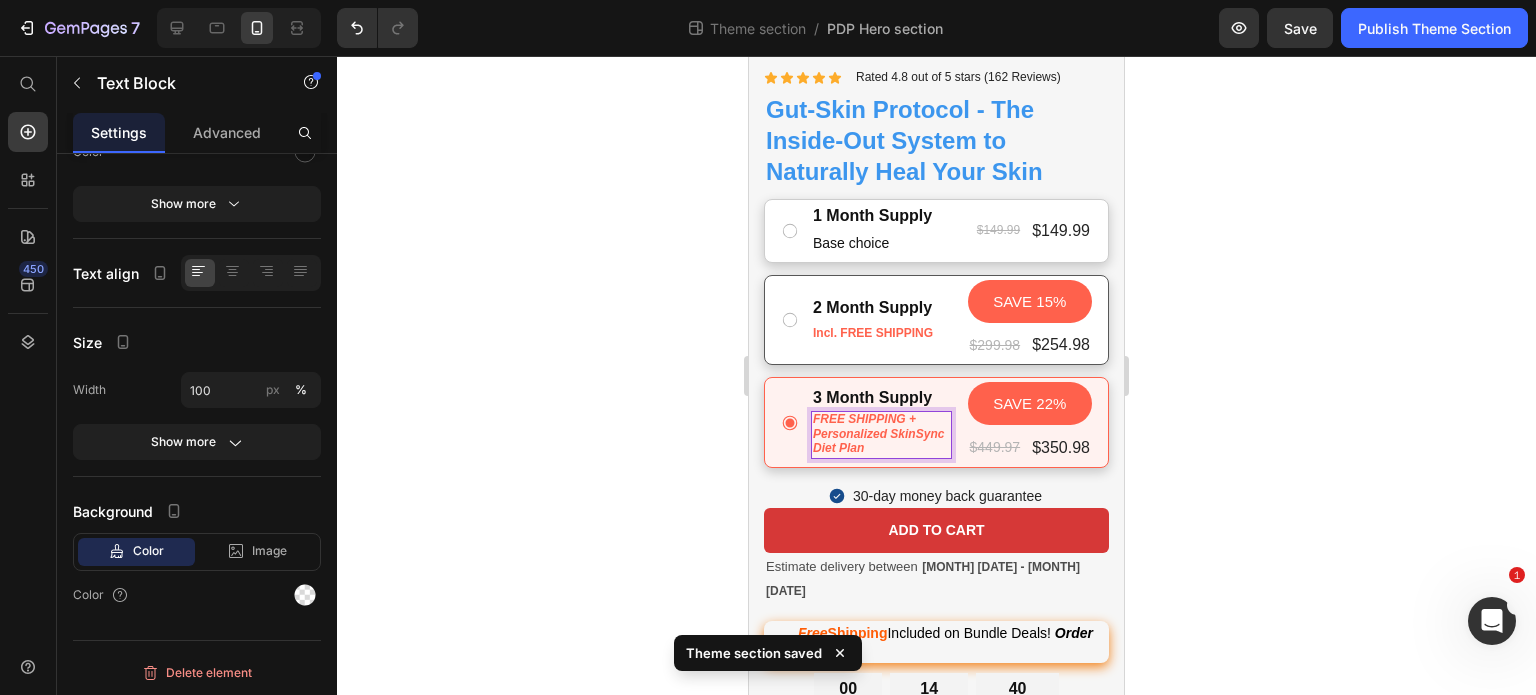 click 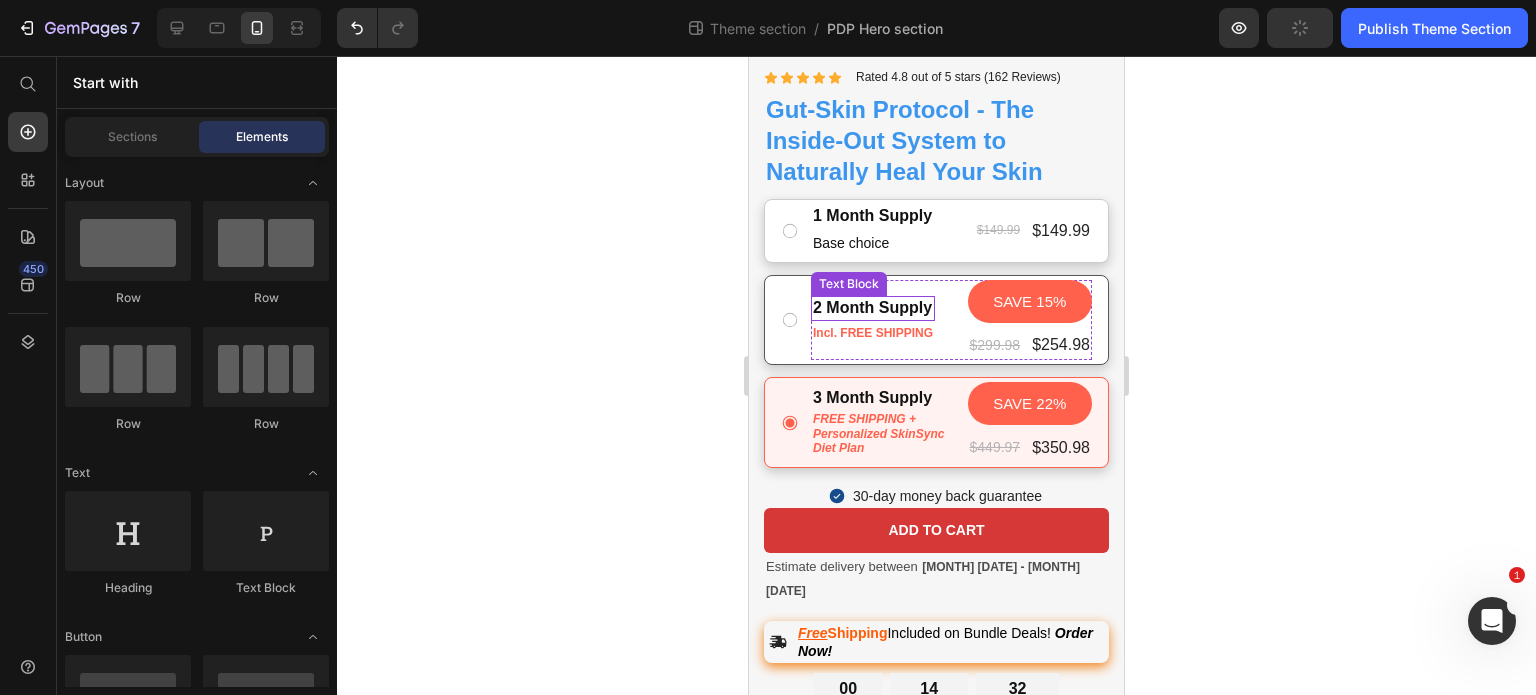 click on "2 Month Supply" at bounding box center (873, 308) 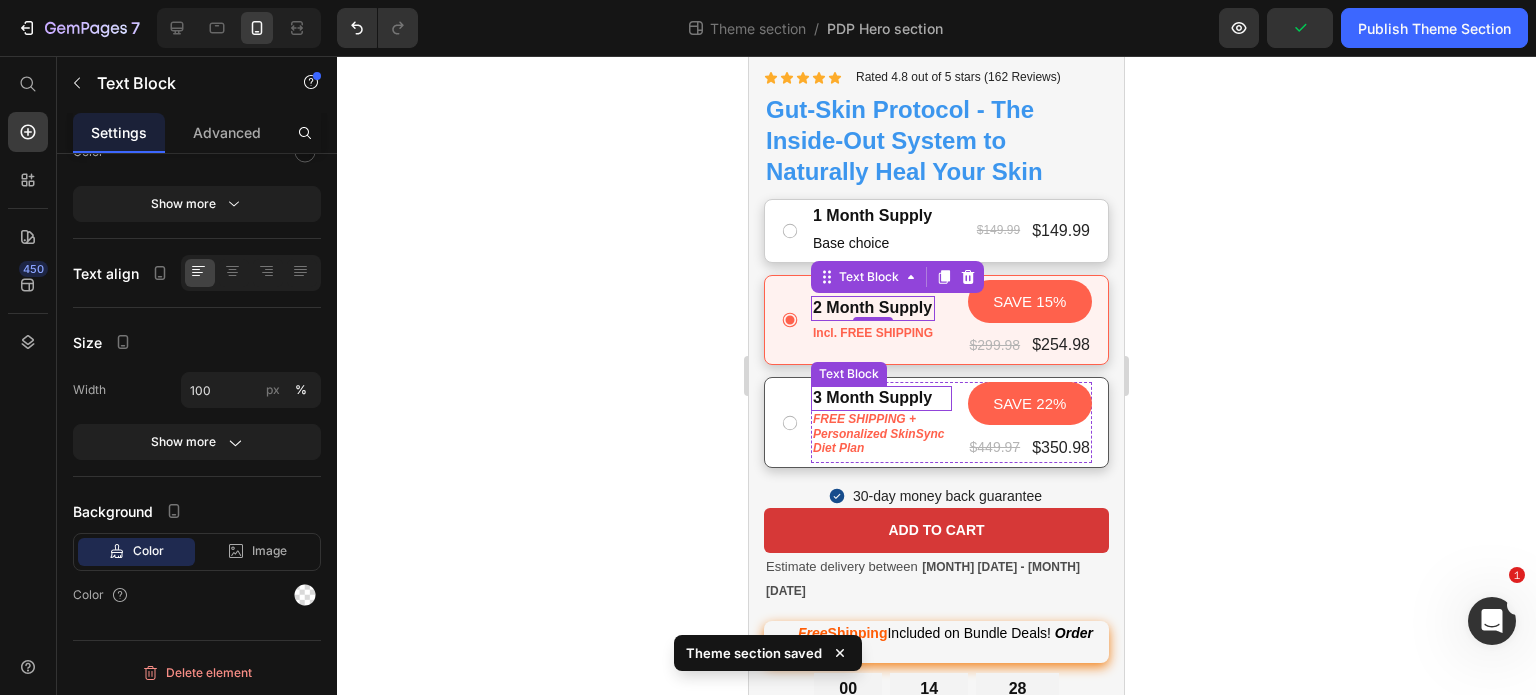 click on "3 Month Supply" at bounding box center (881, 398) 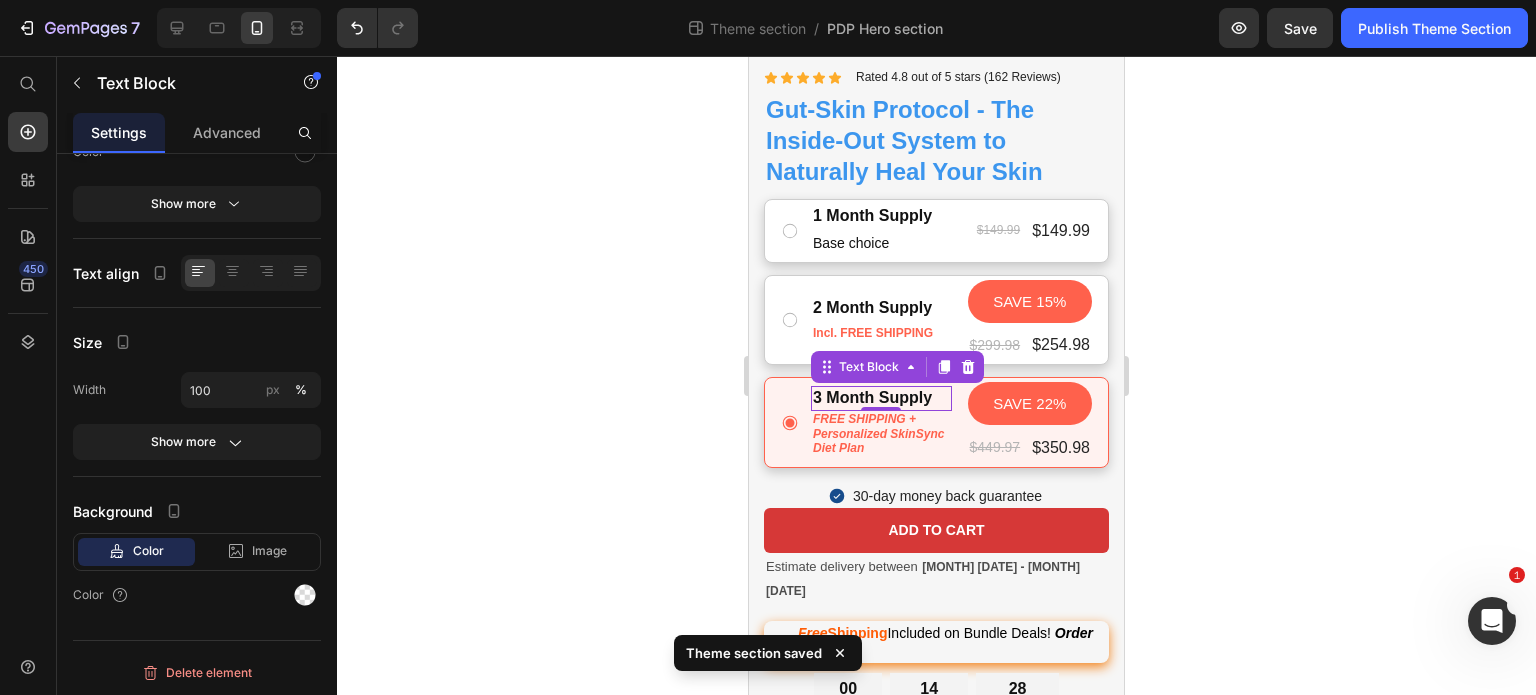 click on "3 Month Supply" at bounding box center (881, 398) 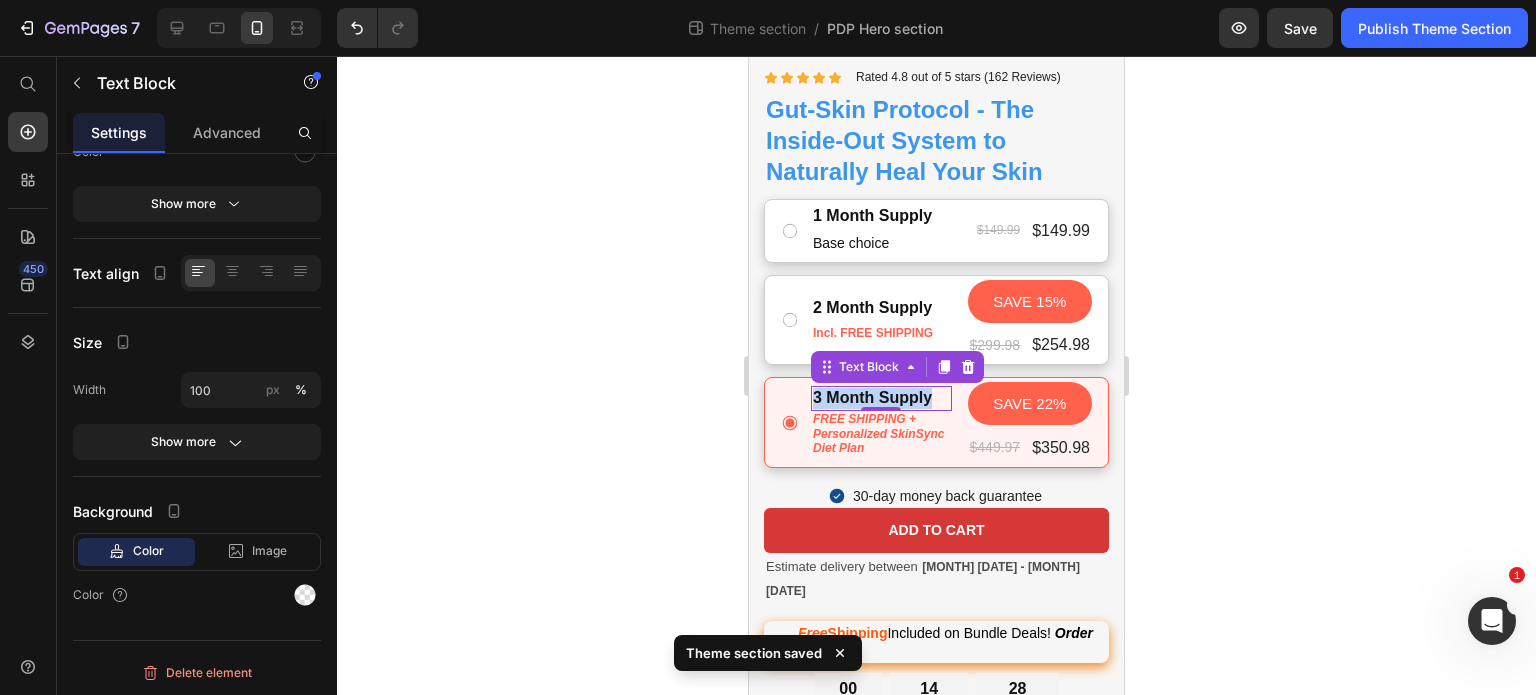 click on "3 Month Supply" at bounding box center [881, 398] 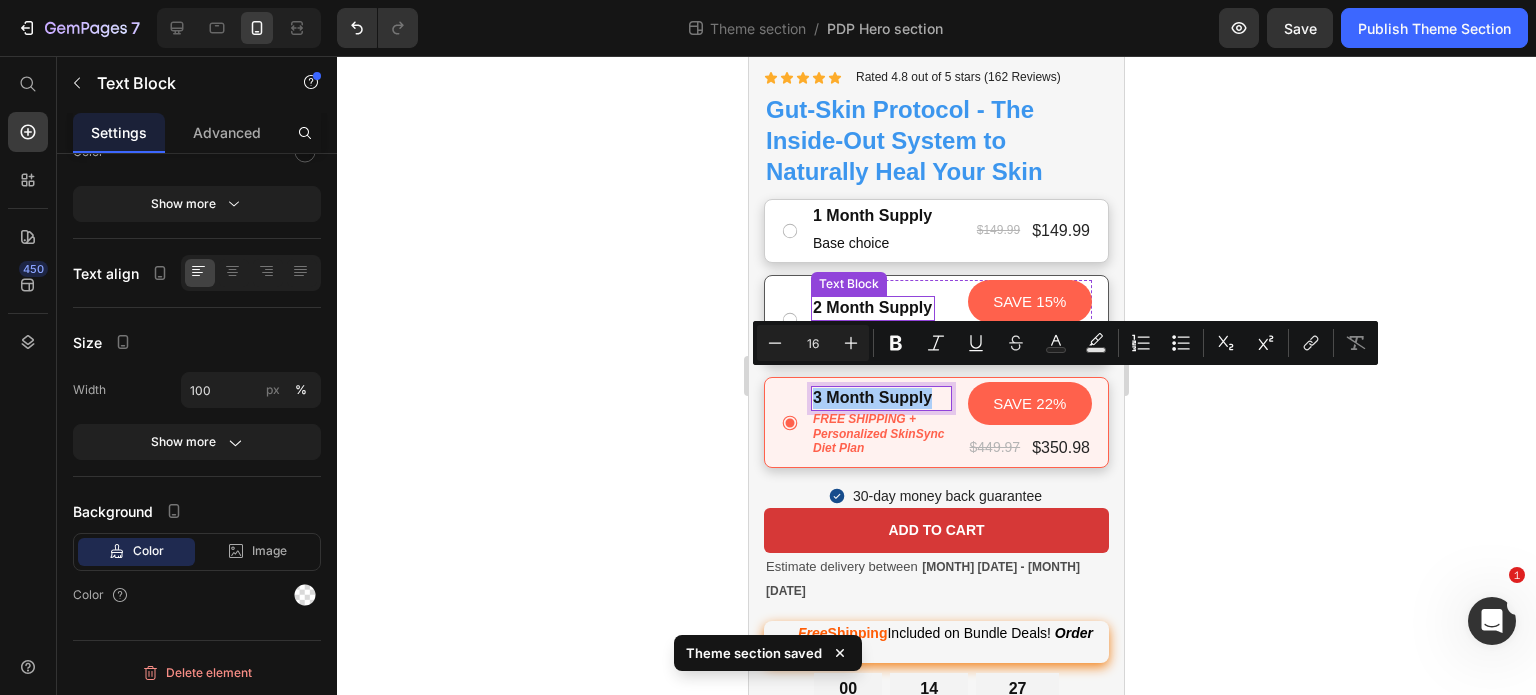 click on "2 Month Supply" at bounding box center (873, 308) 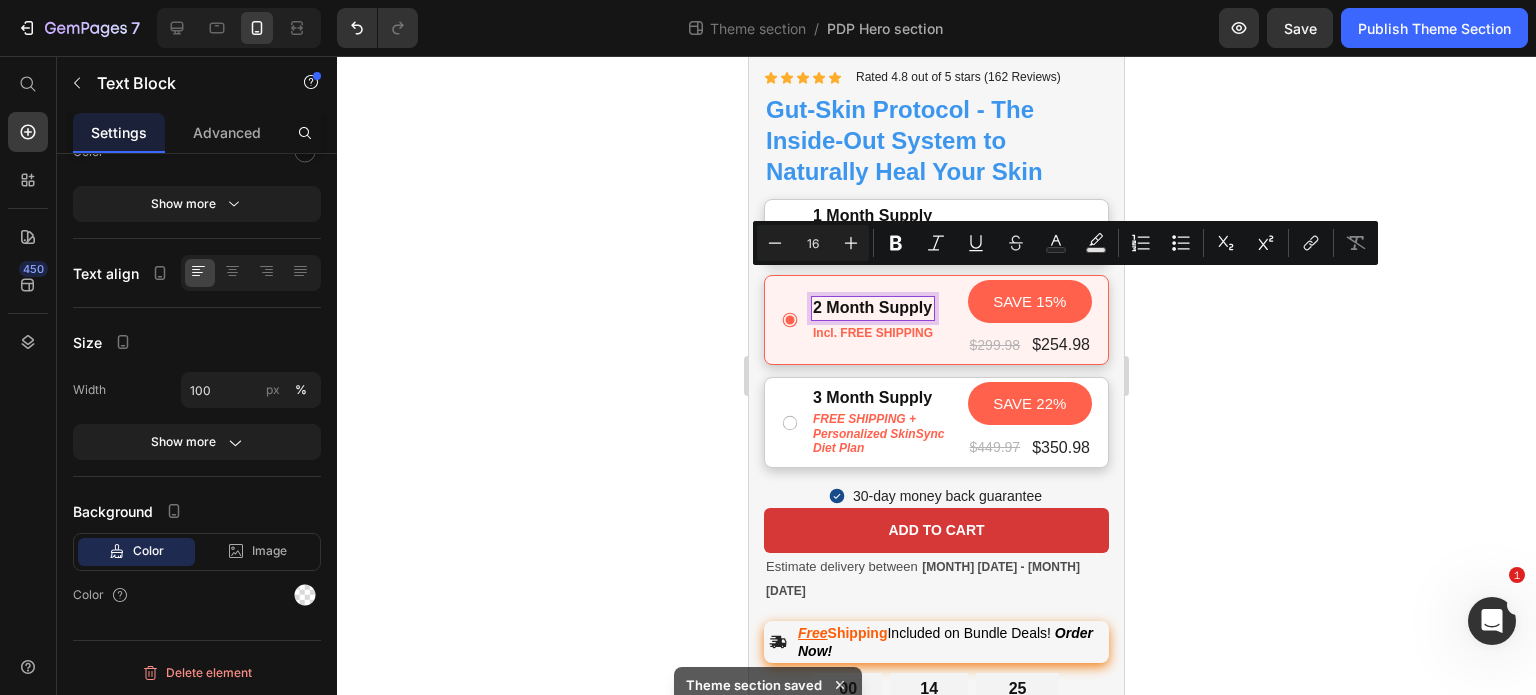 click on "2 Month Supply" at bounding box center [873, 308] 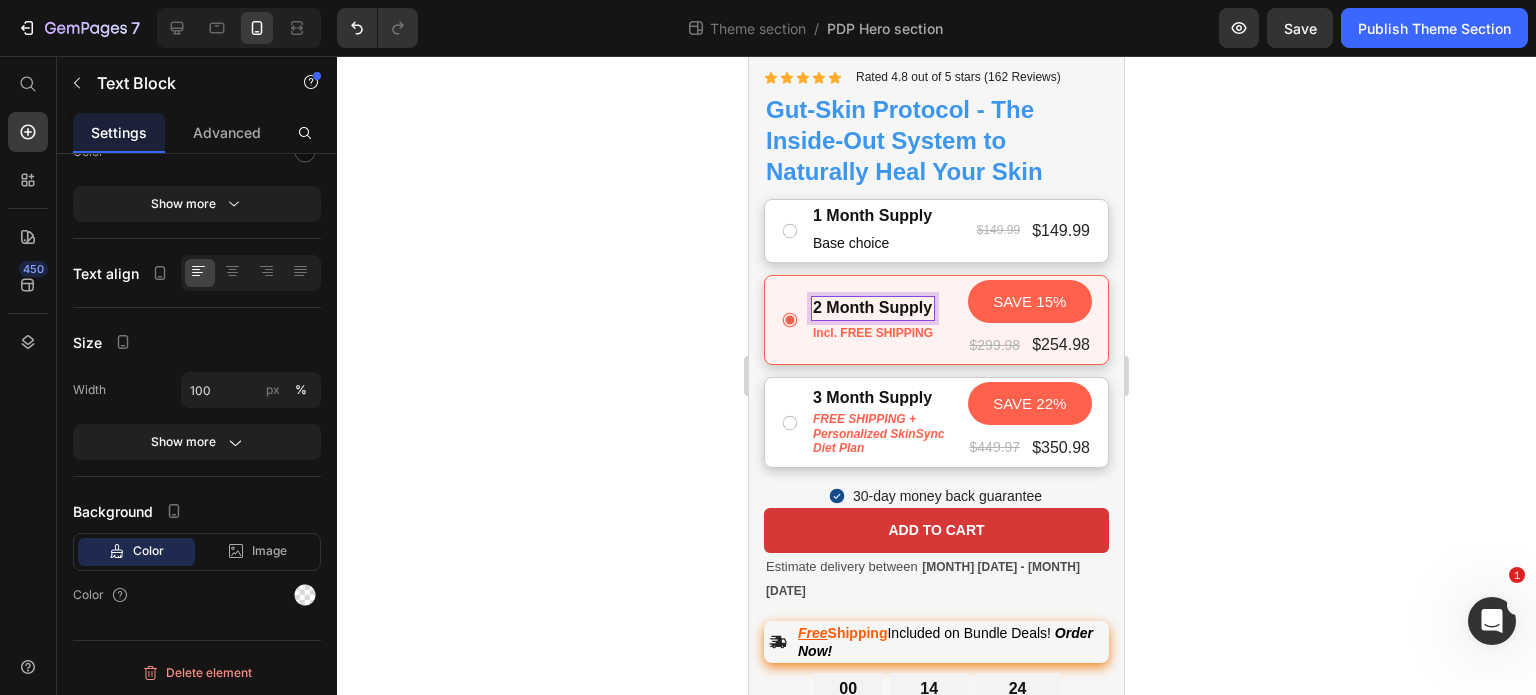 scroll, scrollTop: 537, scrollLeft: 0, axis: vertical 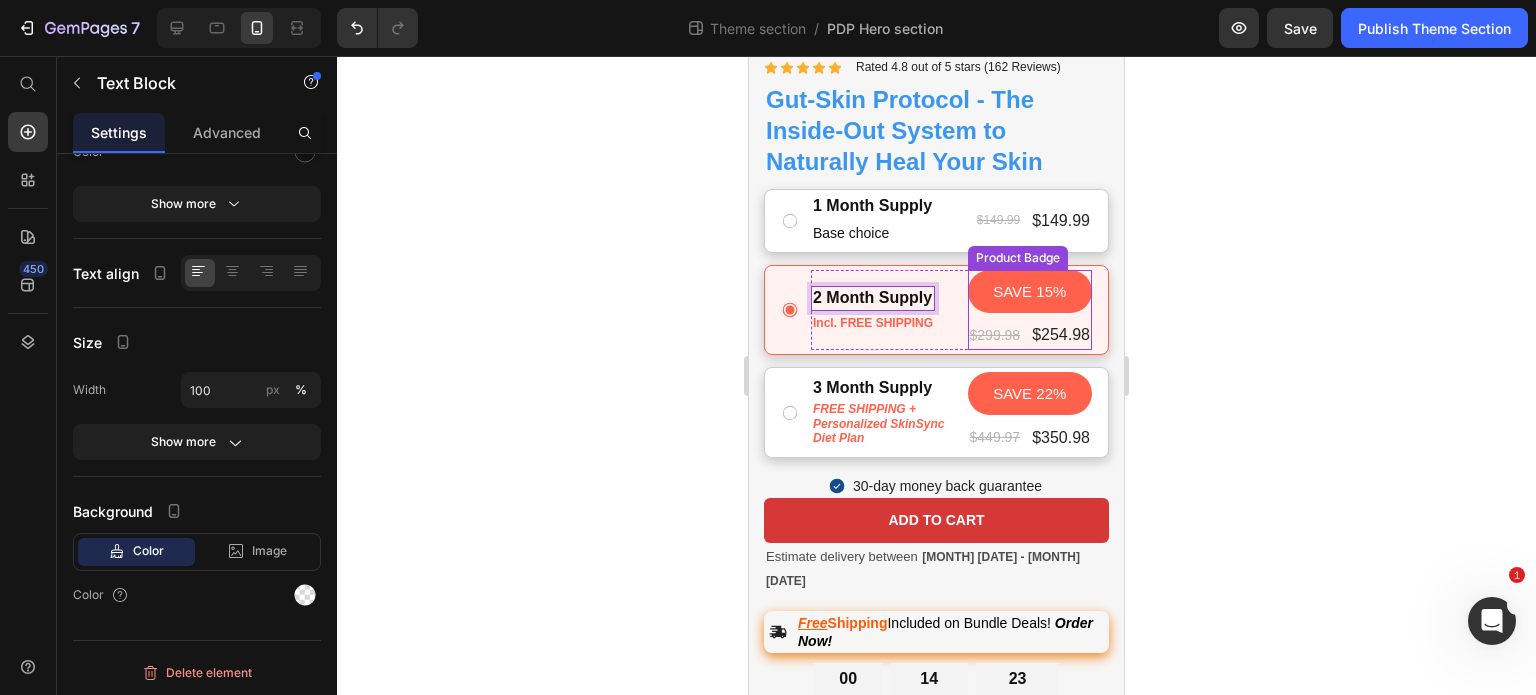 click 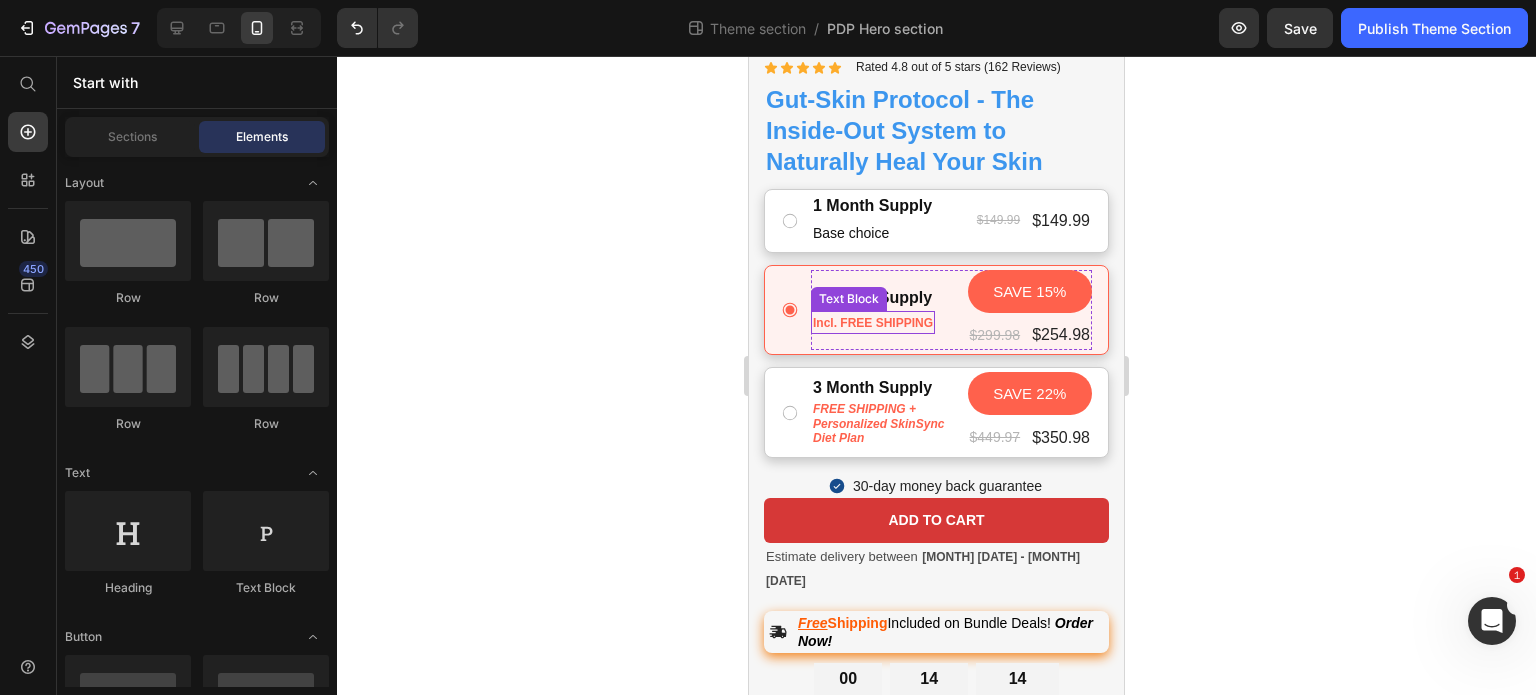 click on "Incl. FREE SHIPPING" at bounding box center (873, 323) 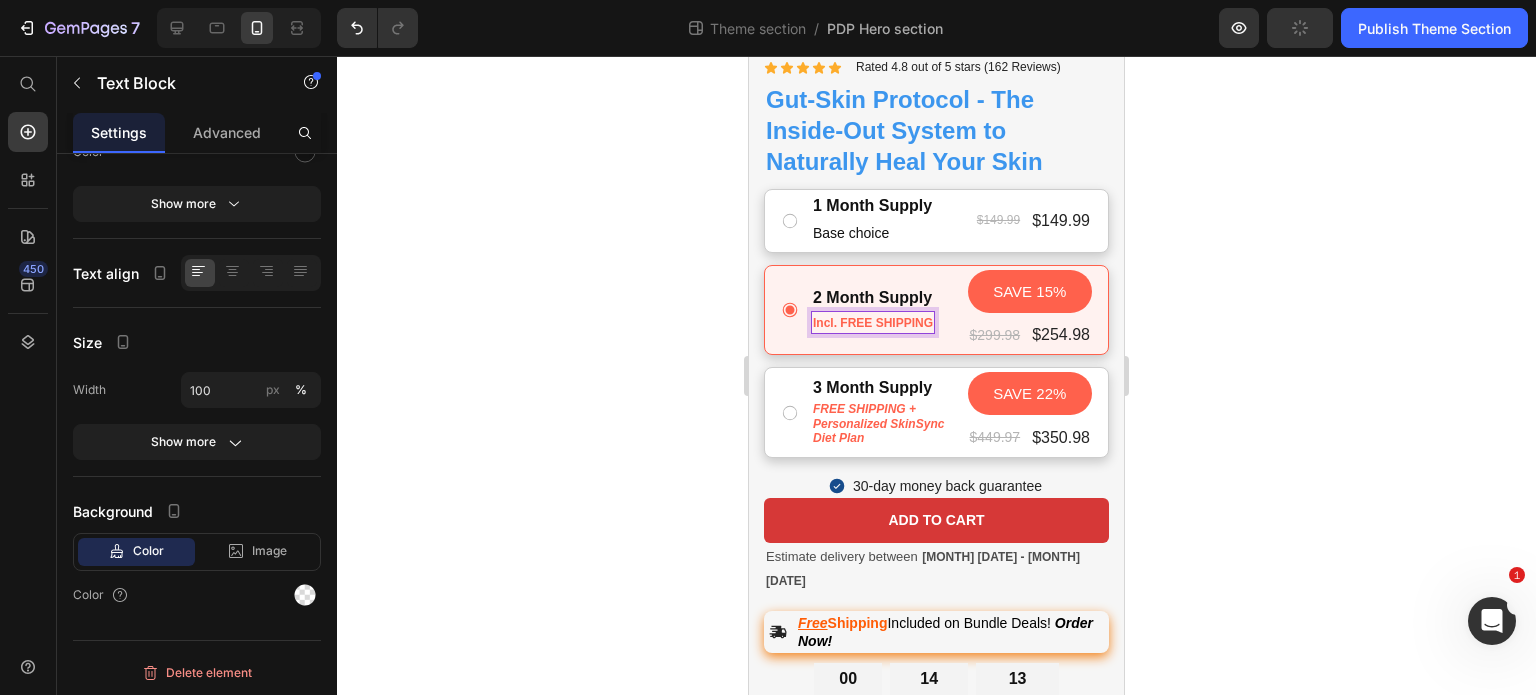click on "Incl. FREE SHIPPING" at bounding box center [873, 323] 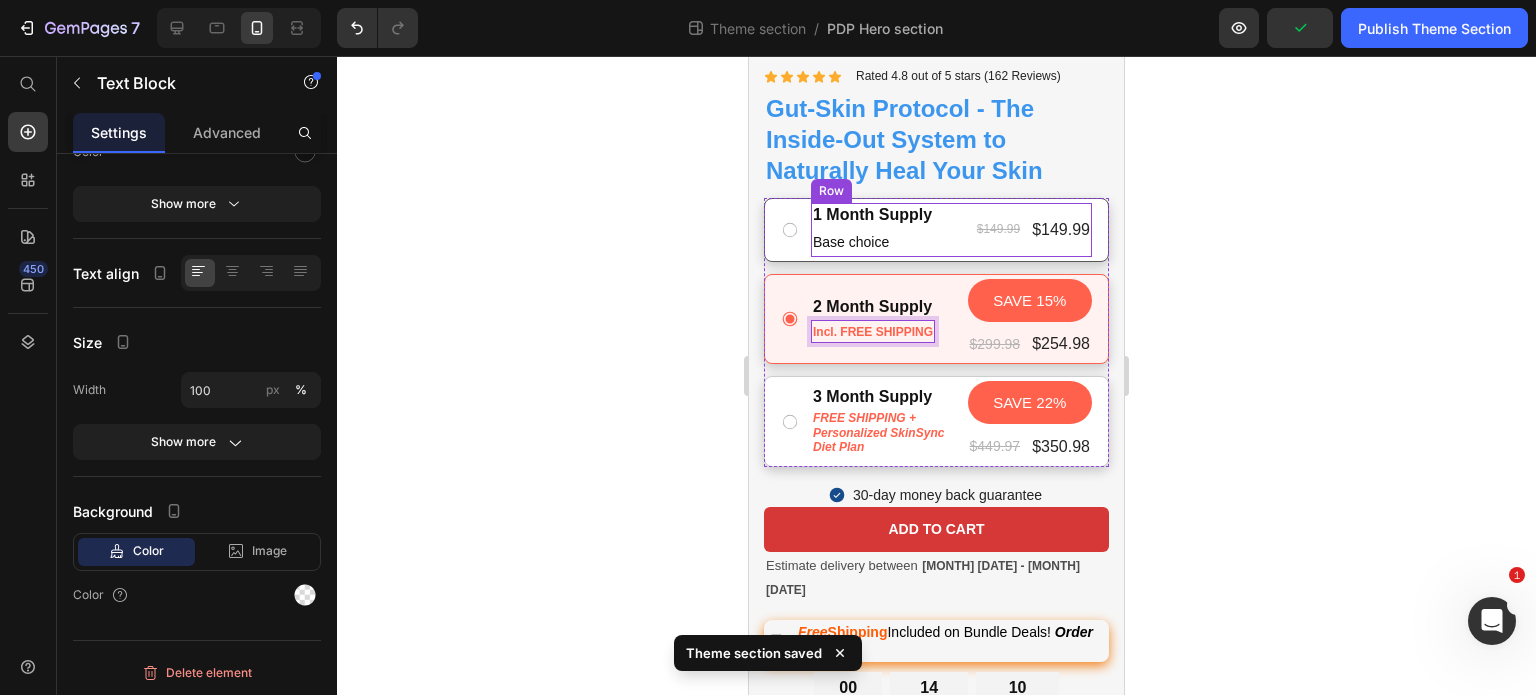 scroll, scrollTop: 537, scrollLeft: 0, axis: vertical 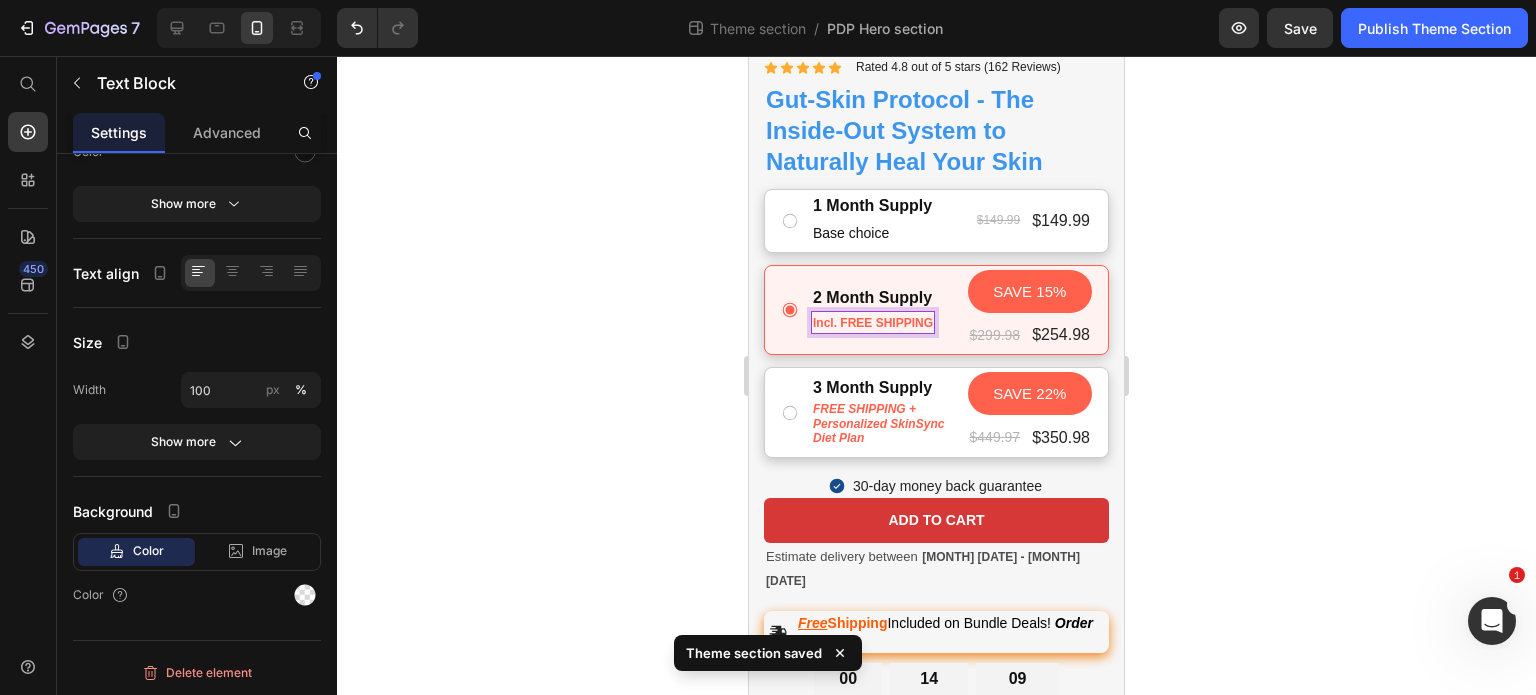 click 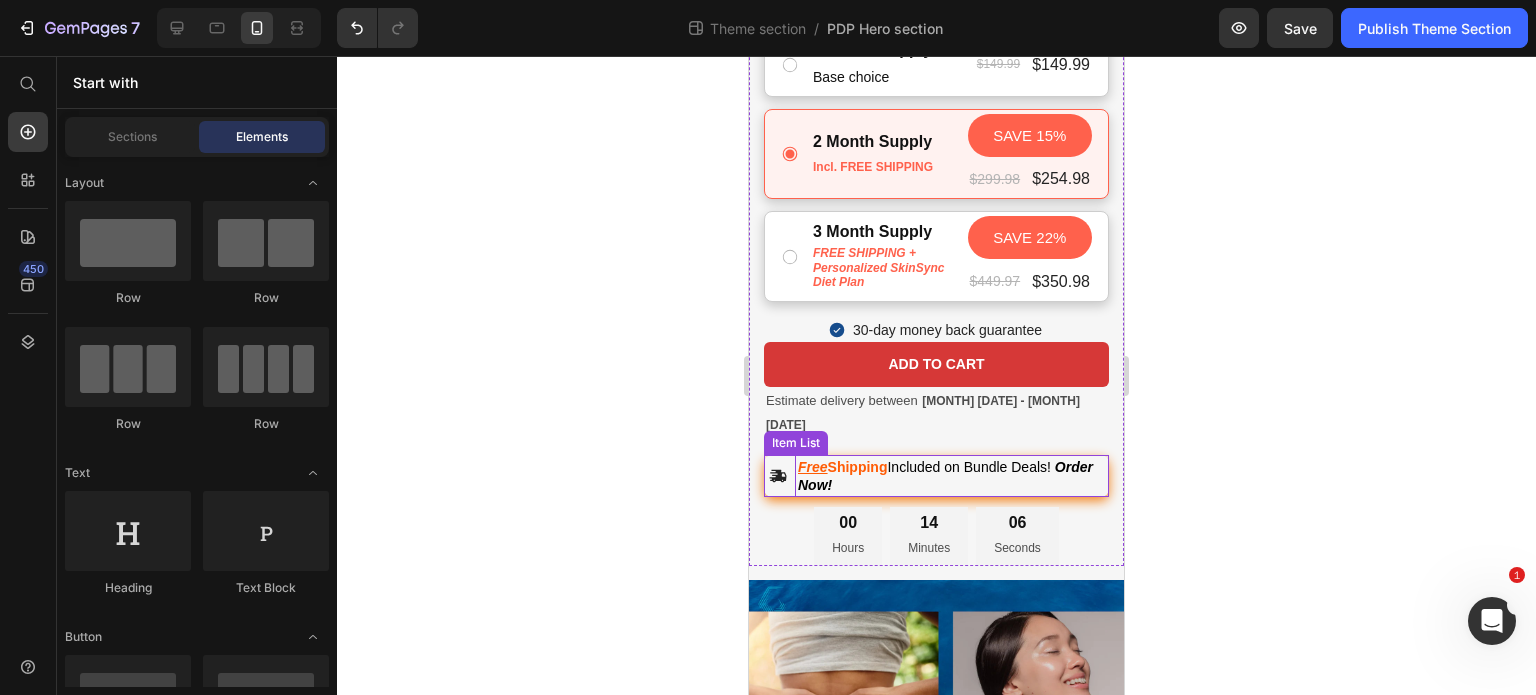 scroll, scrollTop: 685, scrollLeft: 0, axis: vertical 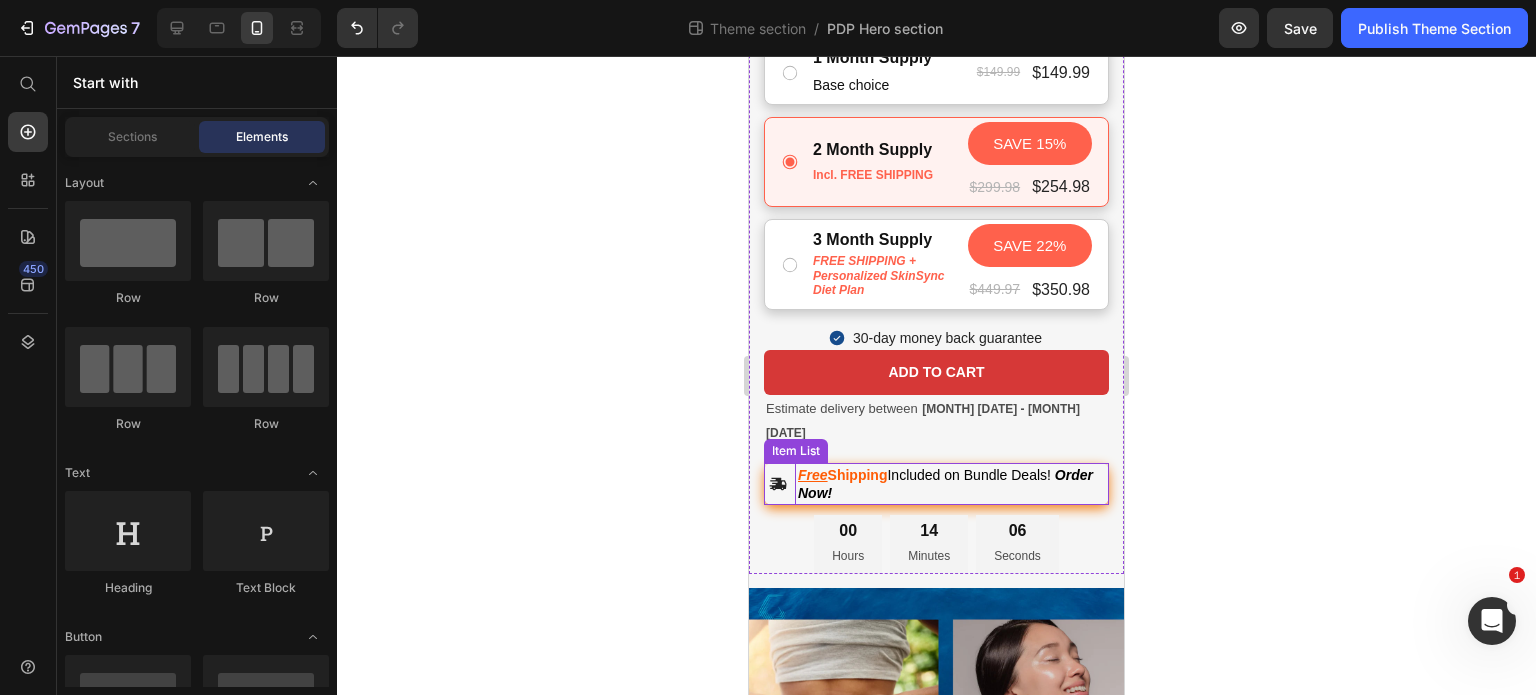 click on "ncluded on Bundle Deals! Order Now!" at bounding box center (945, 484) 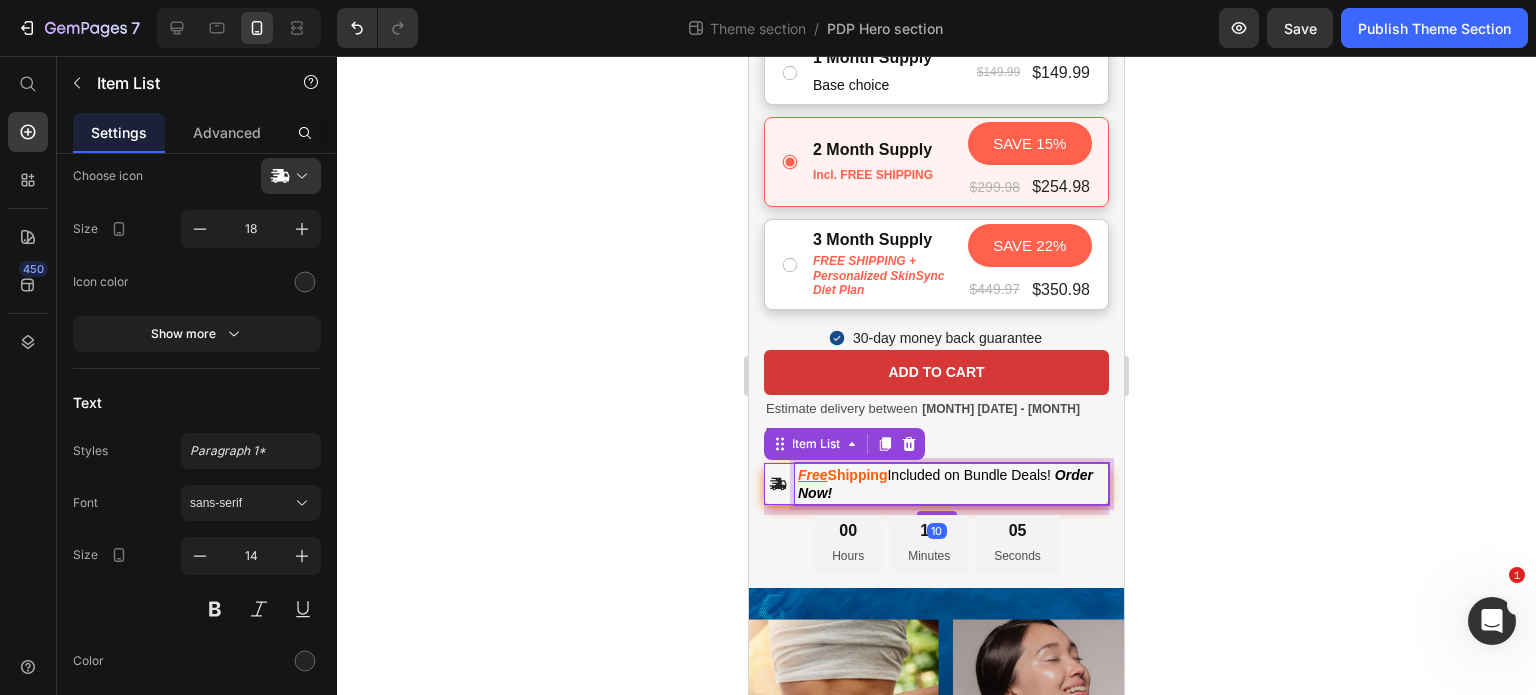 scroll, scrollTop: 0, scrollLeft: 0, axis: both 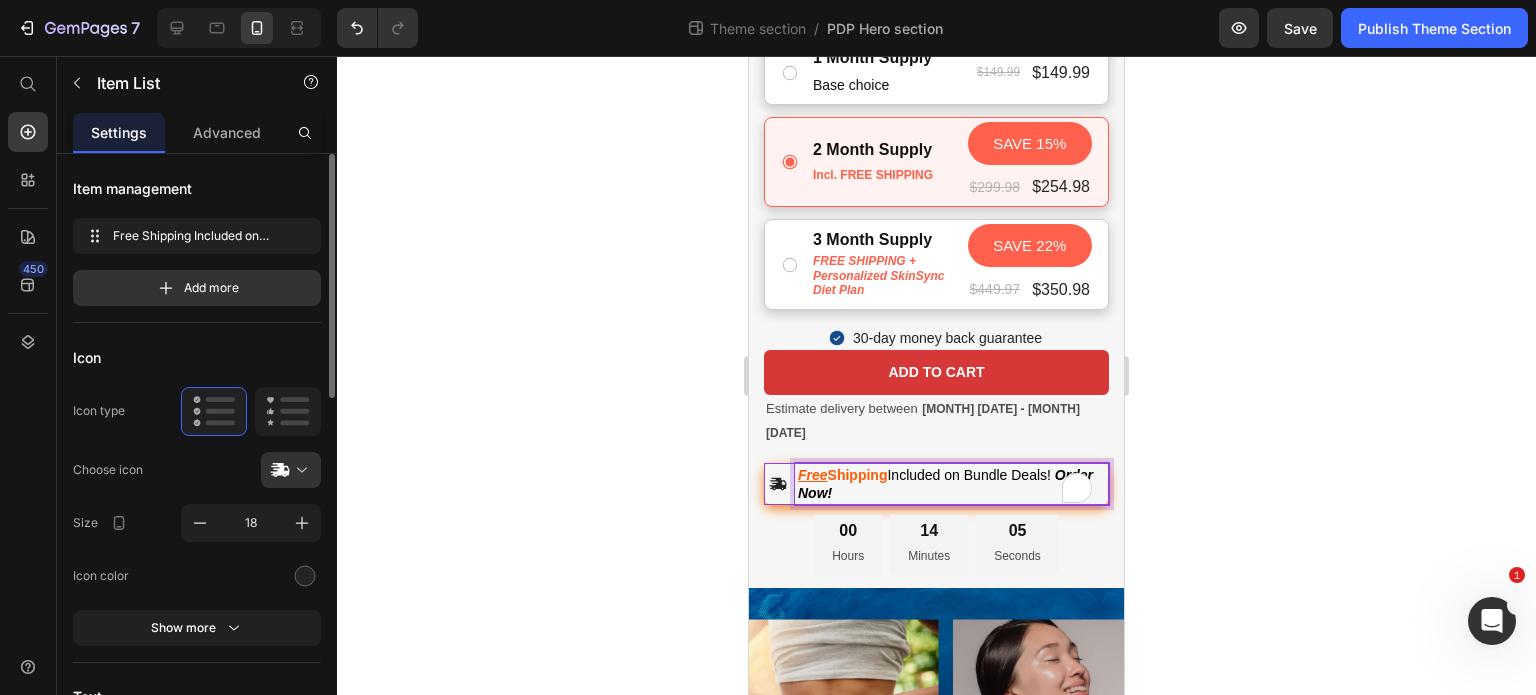 click on "ncluded on Bundle Deals! Order Now!" at bounding box center (945, 484) 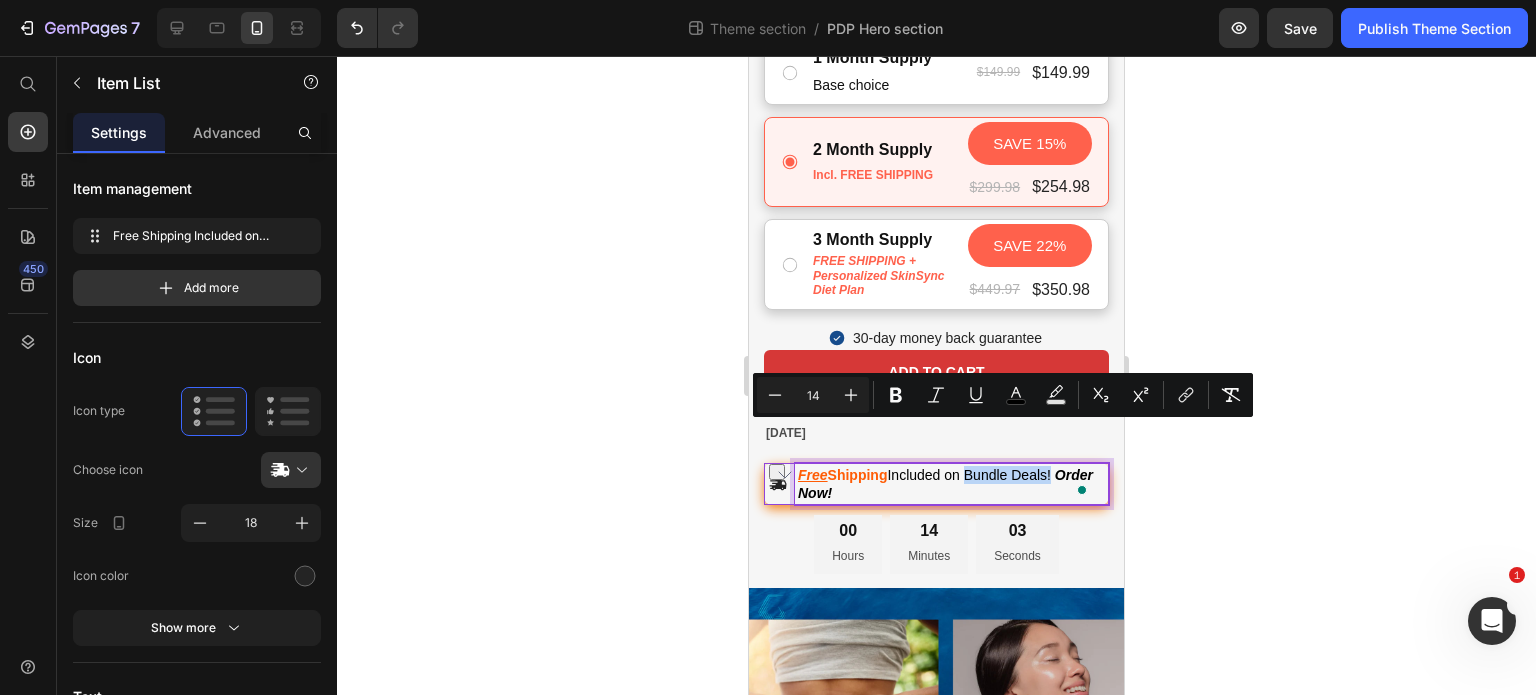 drag, startPoint x: 972, startPoint y: 433, endPoint x: 1058, endPoint y: 427, distance: 86.209045 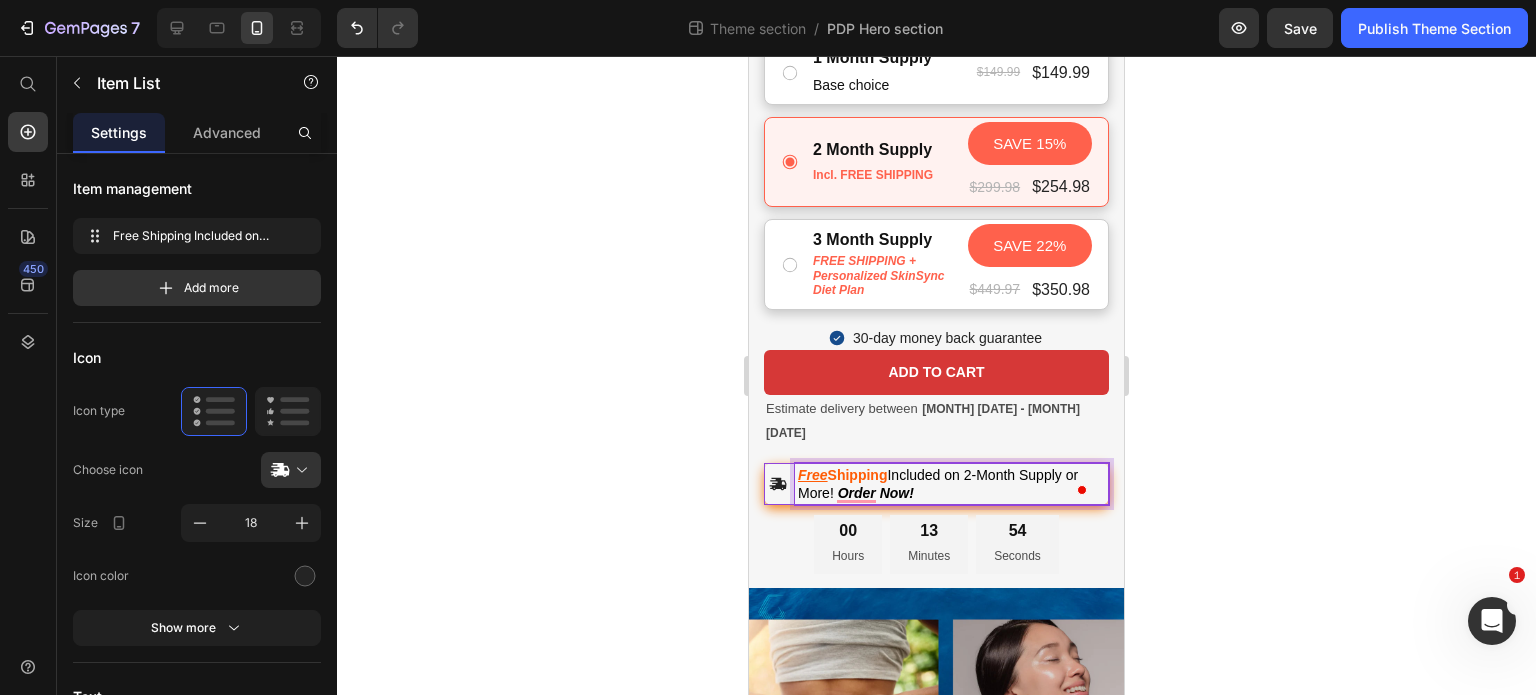 click 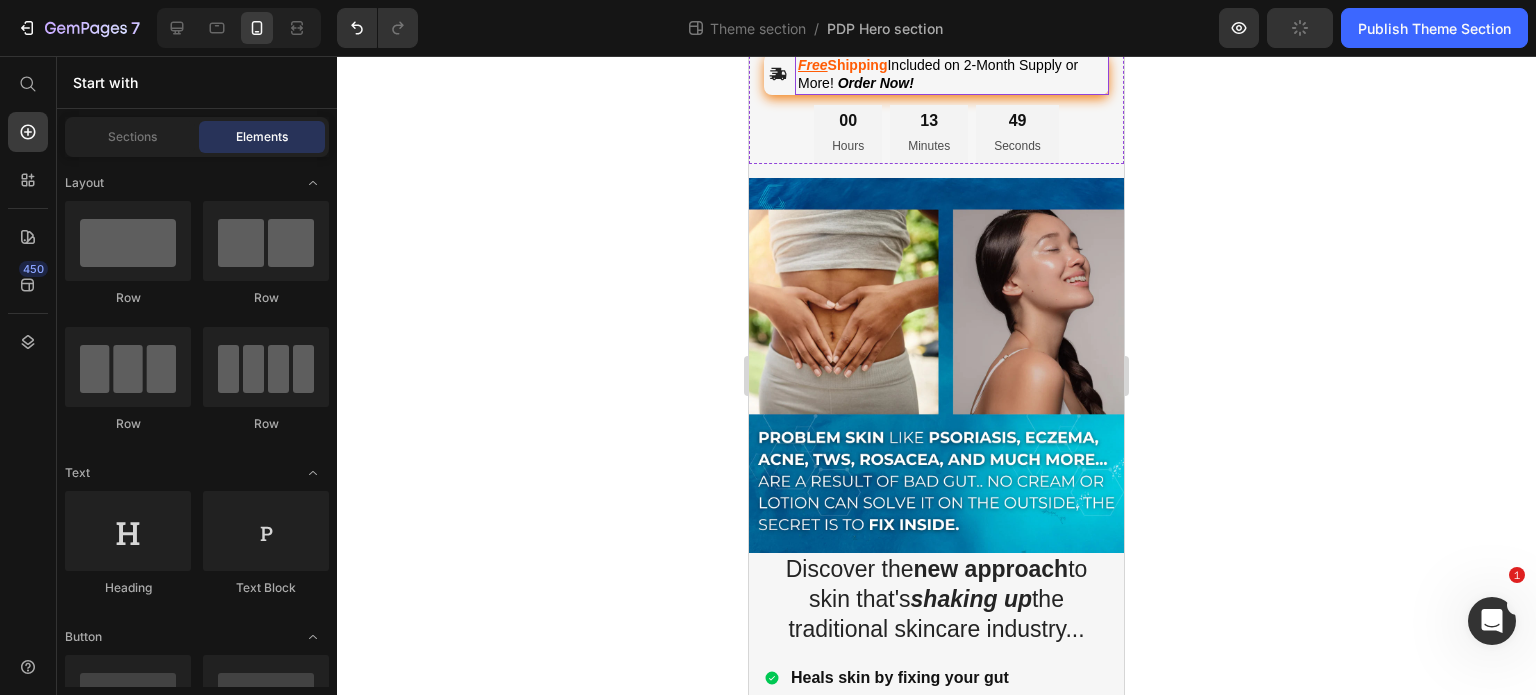 scroll, scrollTop: 1128, scrollLeft: 0, axis: vertical 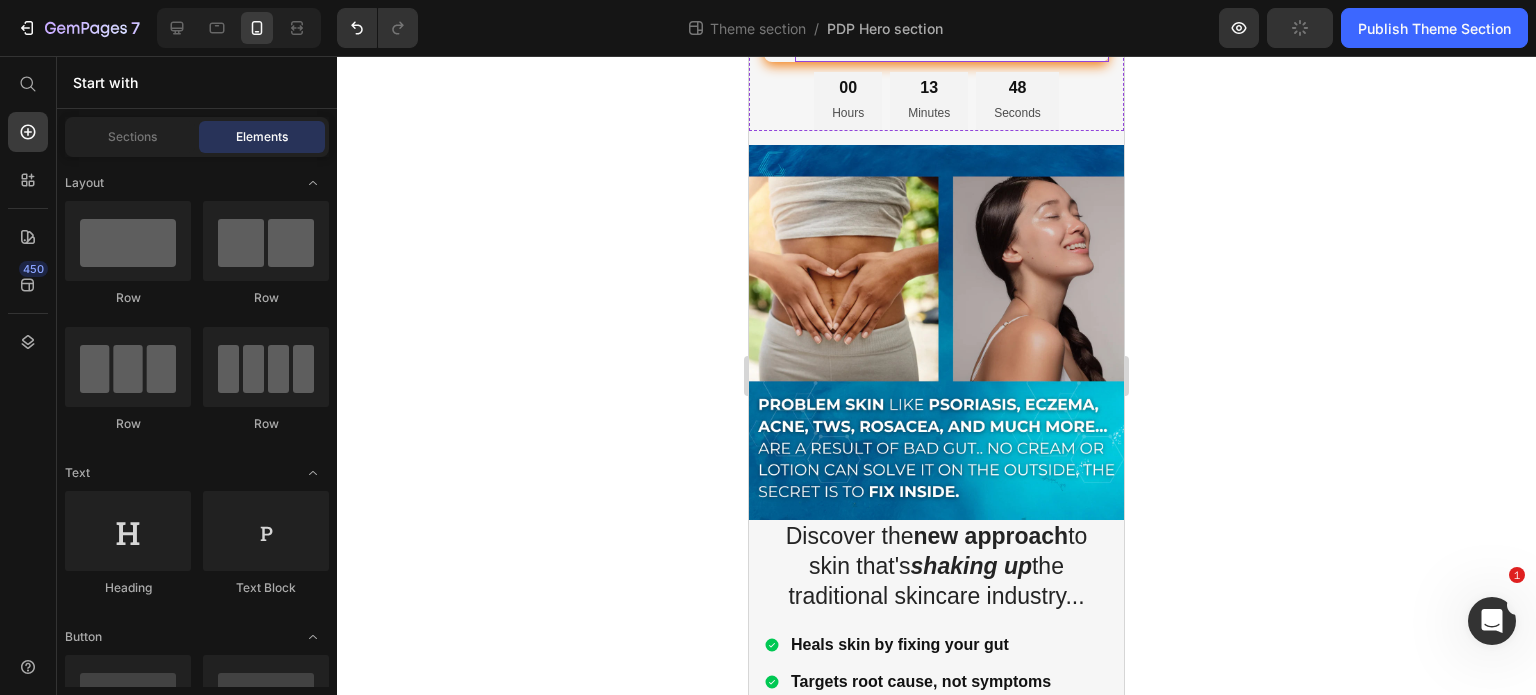 click at bounding box center [936, 332] 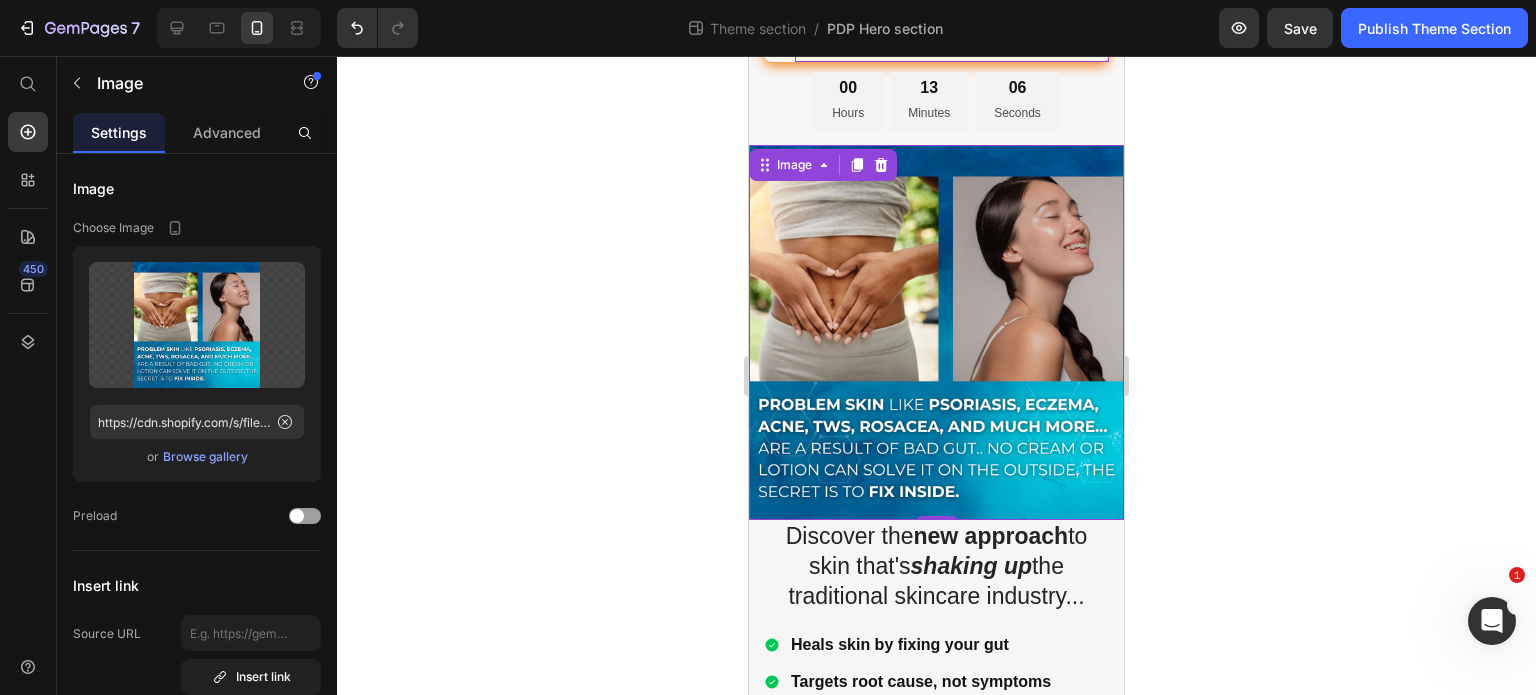 click at bounding box center (936, 332) 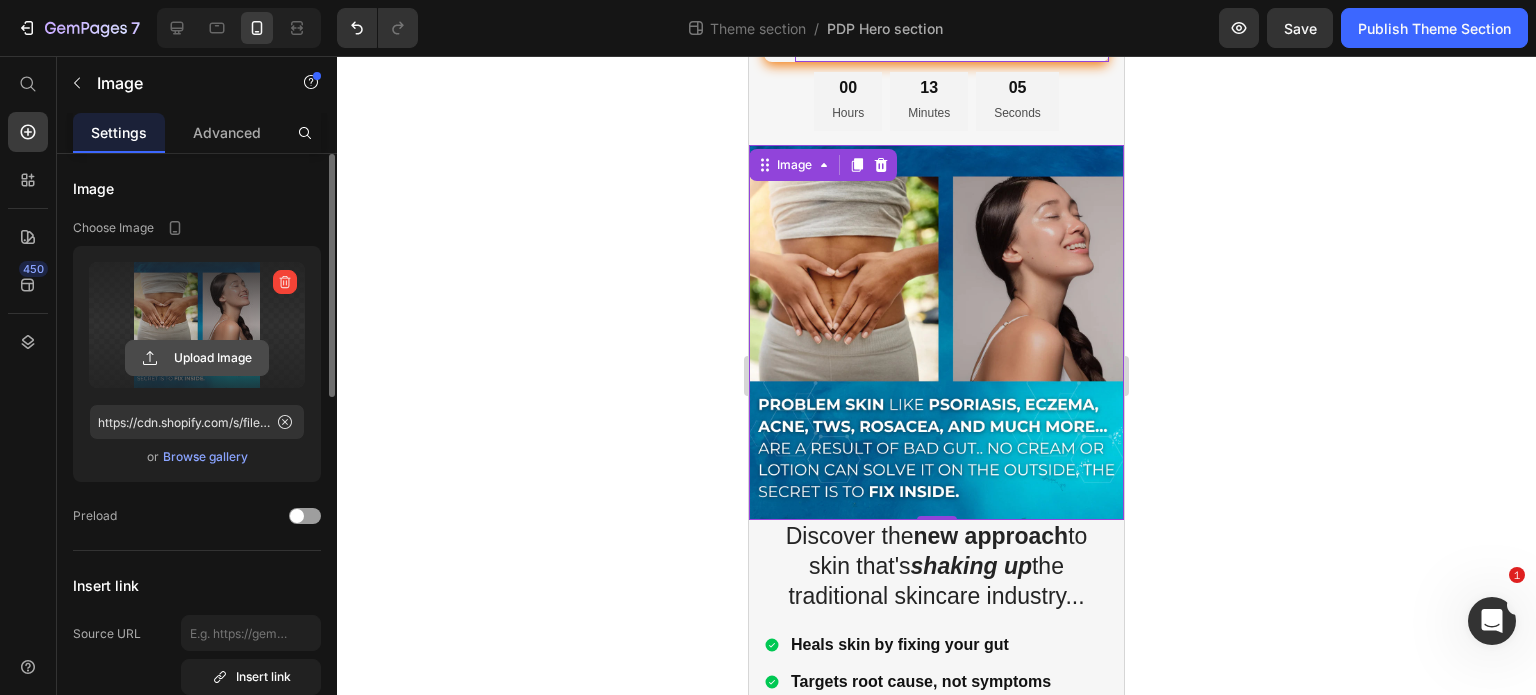 click 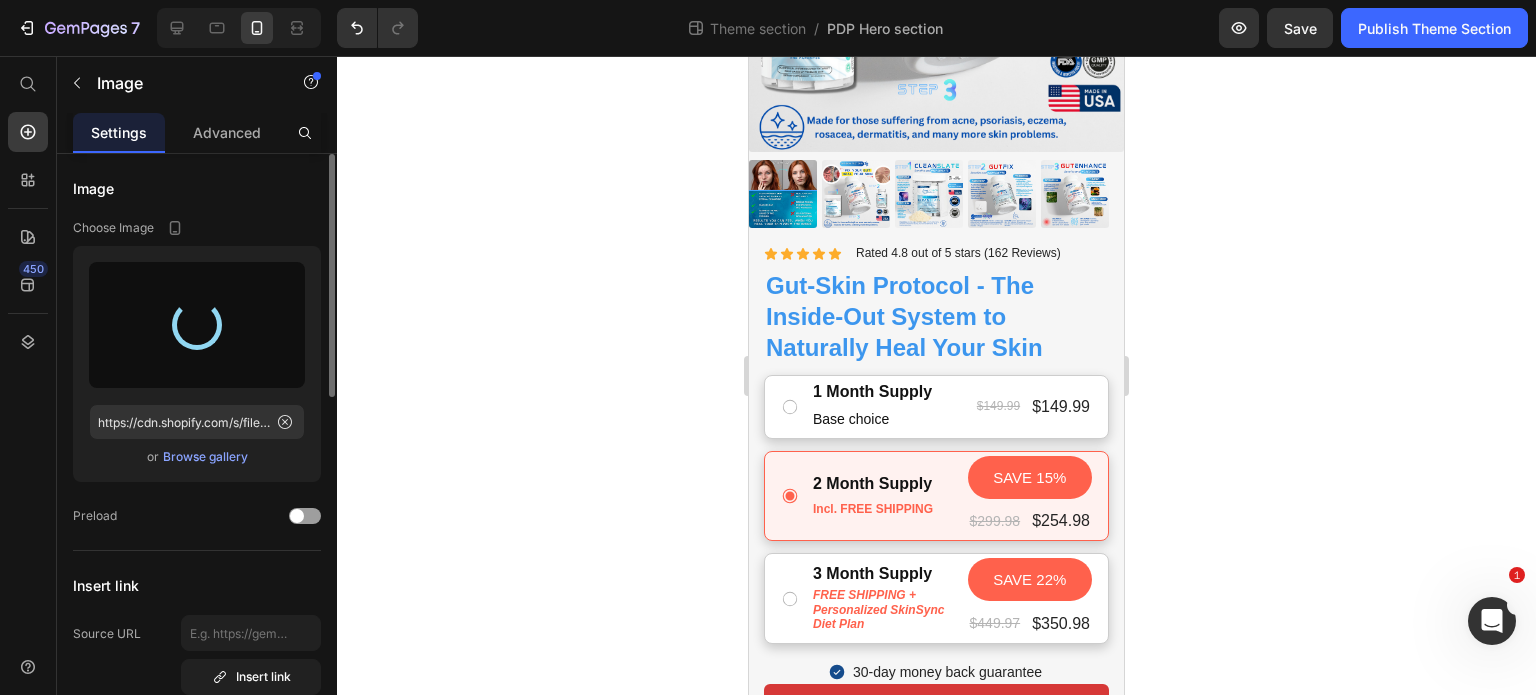 scroll, scrollTop: 350, scrollLeft: 0, axis: vertical 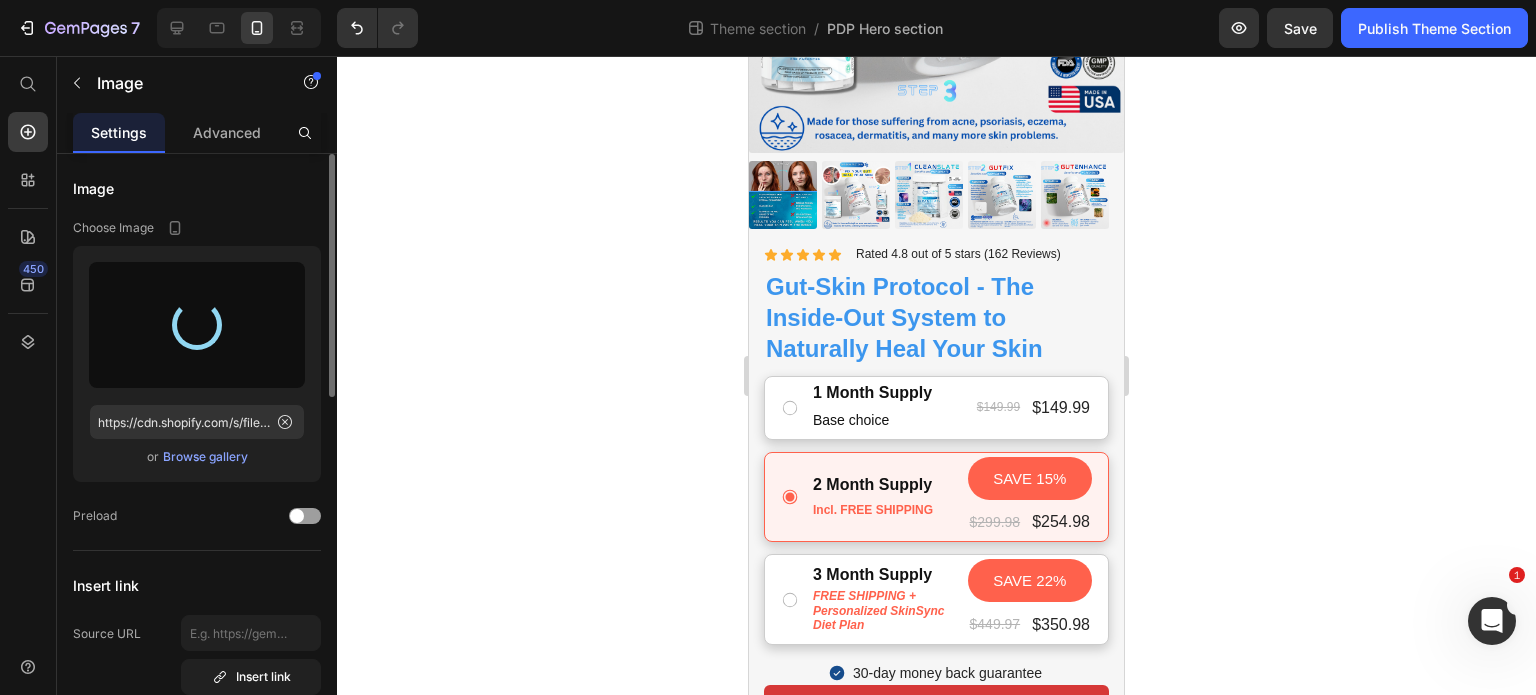 type on "https://cdn.shopify.com/s/files/1/0821/0392/7124/files/gempages_546573242282804043-2f61f121-1481-4ea3-912d-5a956778129c.png" 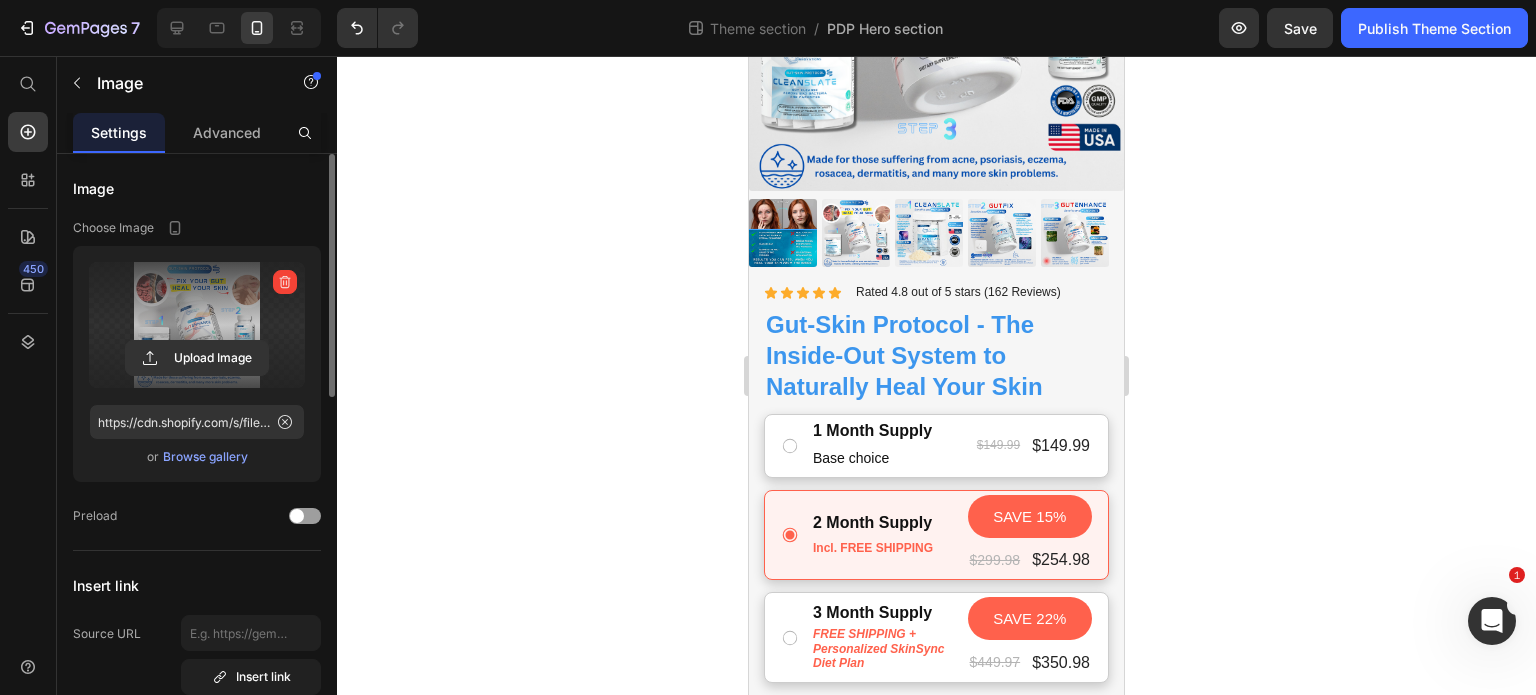 scroll, scrollTop: 0, scrollLeft: 0, axis: both 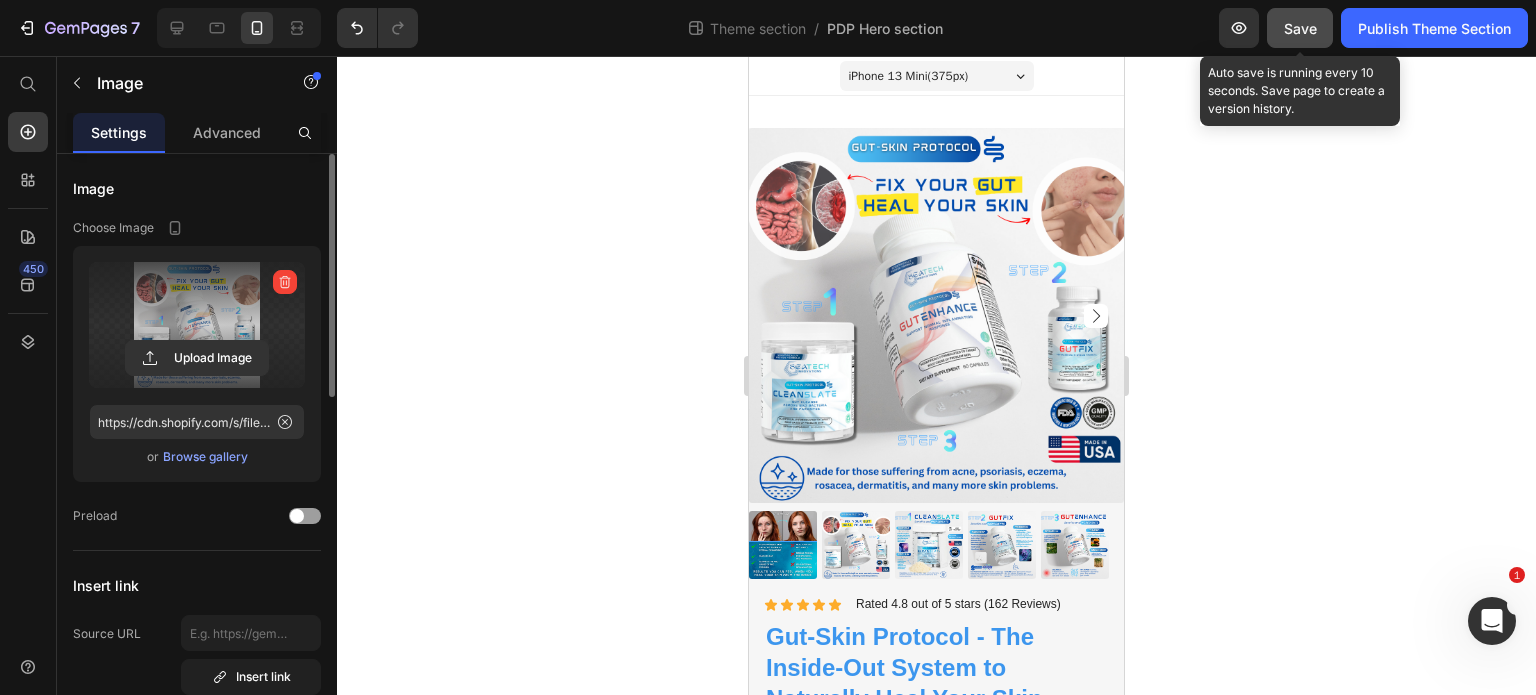 click on "Save" 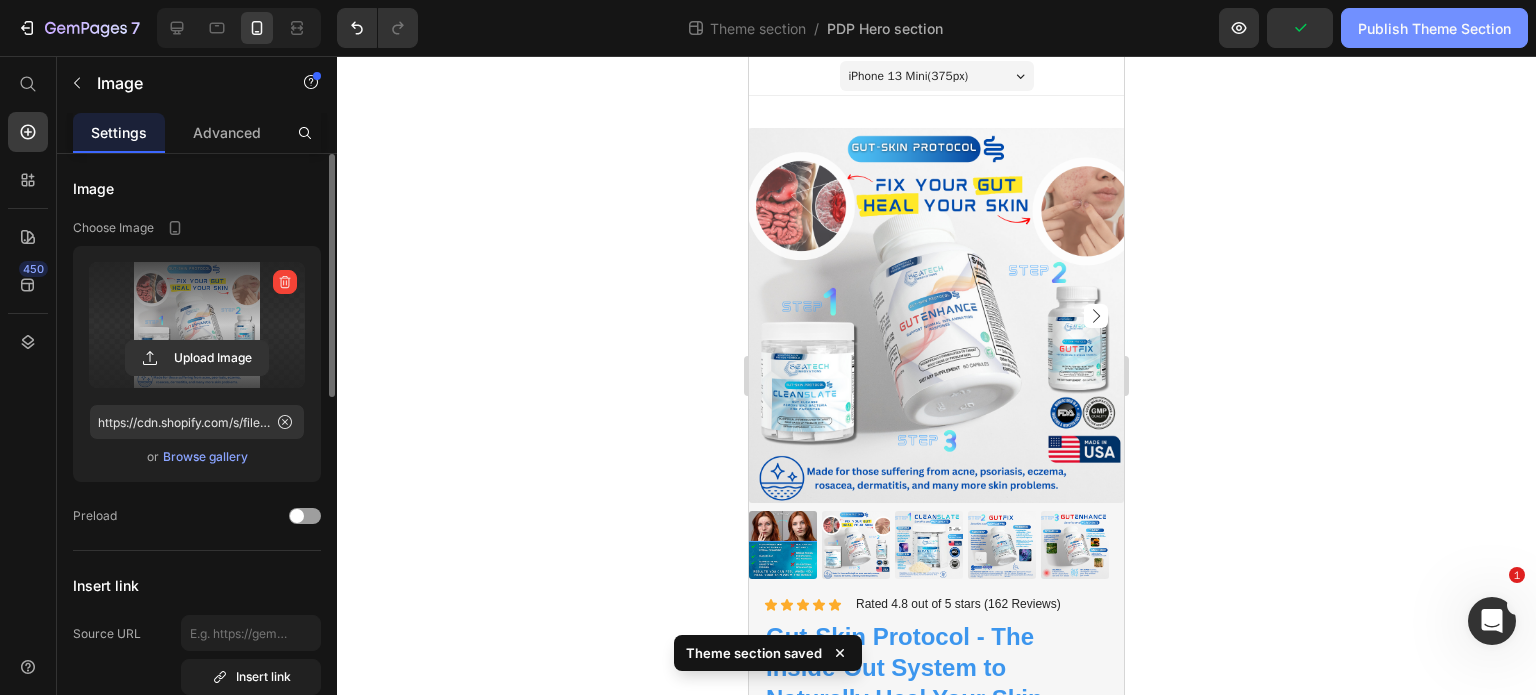 click on "Publish Theme Section" at bounding box center [1434, 28] 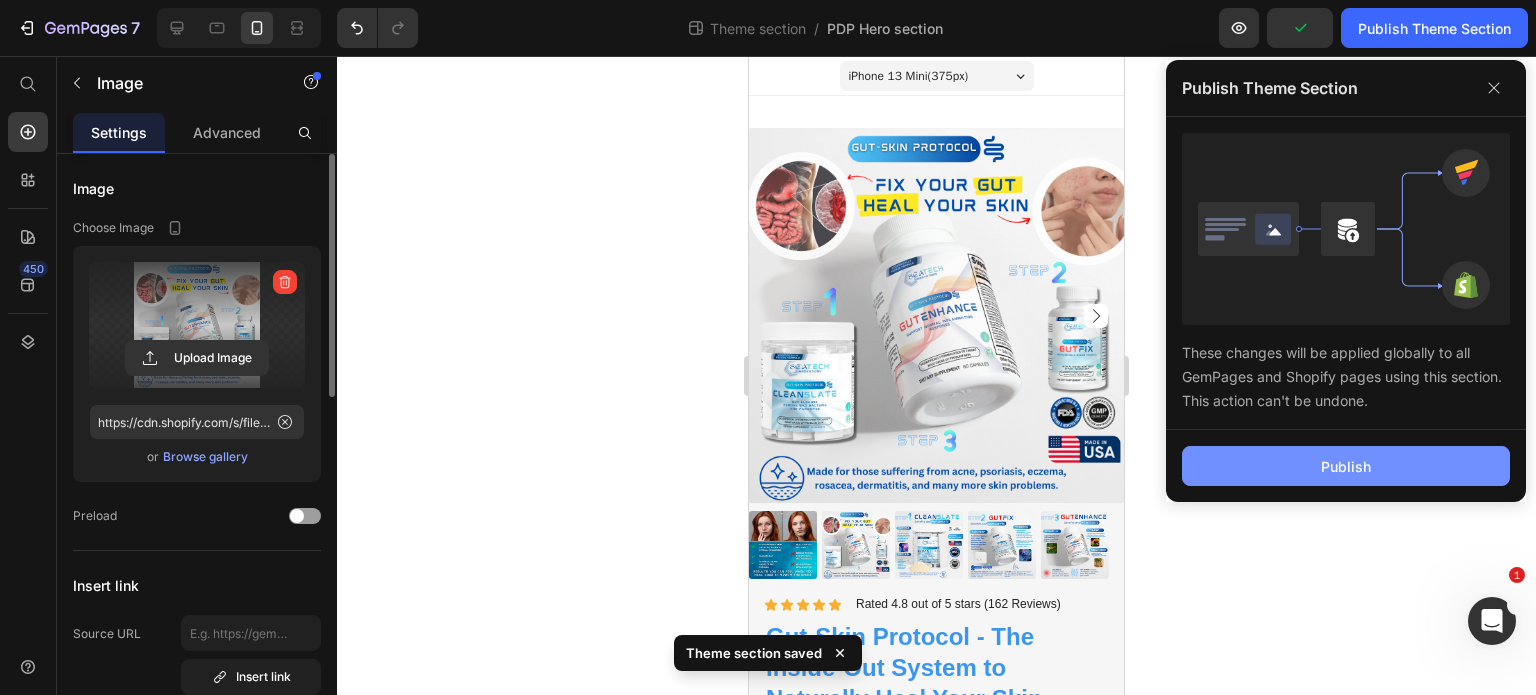 click on "Publish" 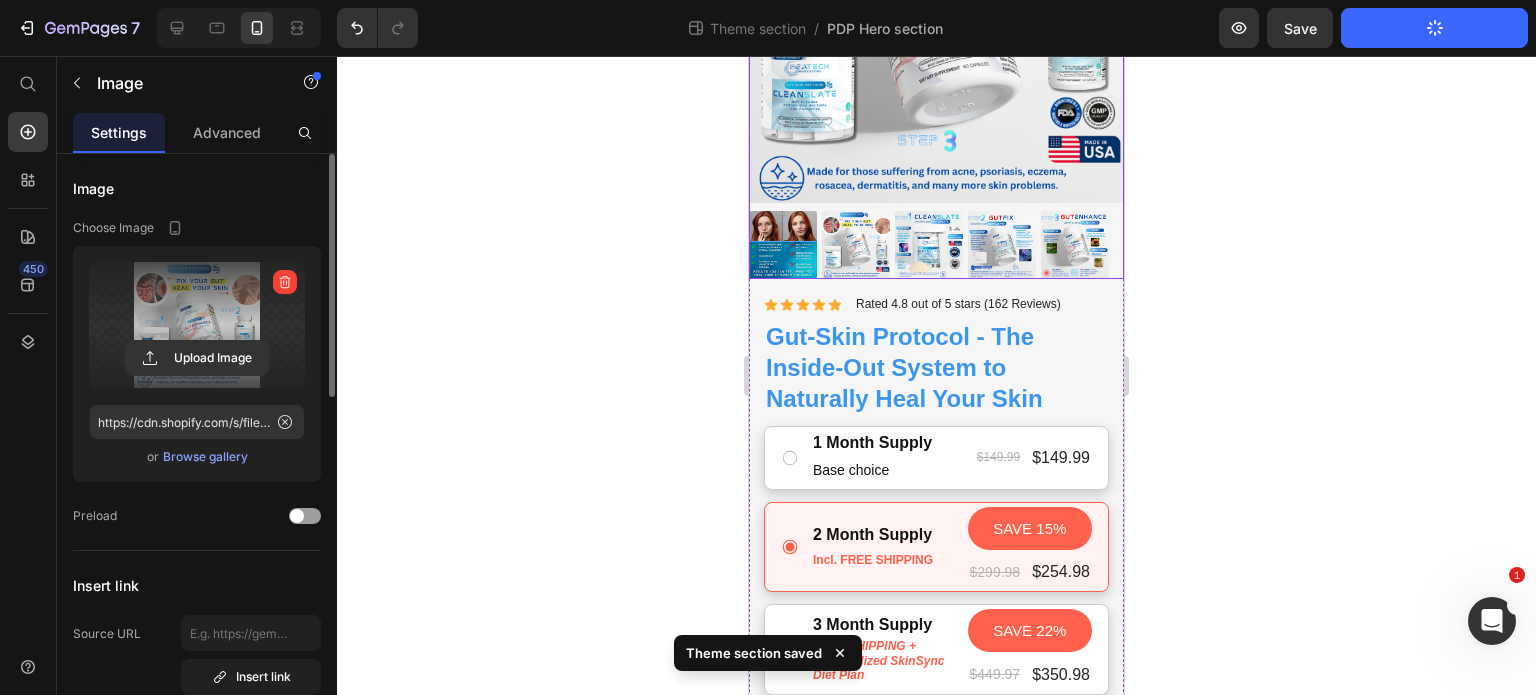 scroll, scrollTop: 404, scrollLeft: 0, axis: vertical 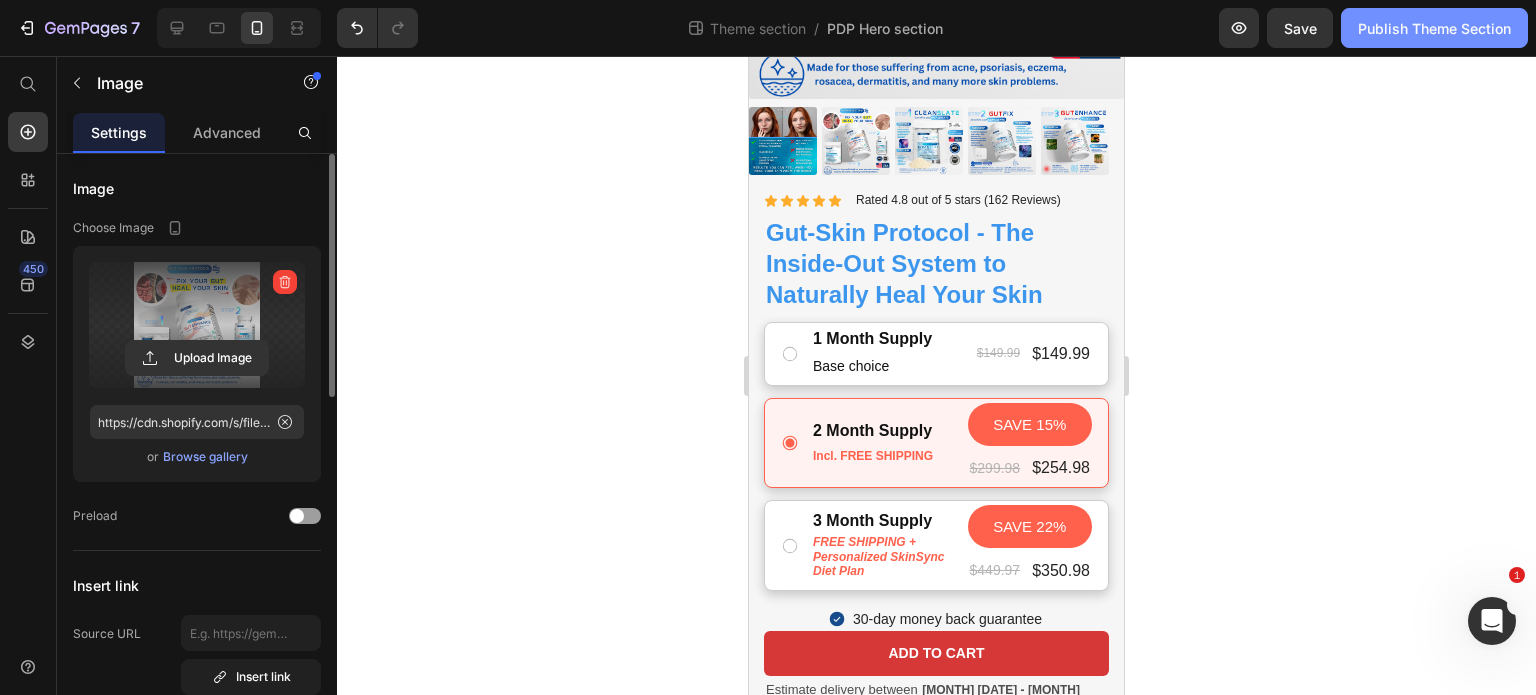 click on "Publish Theme Section" at bounding box center [1434, 28] 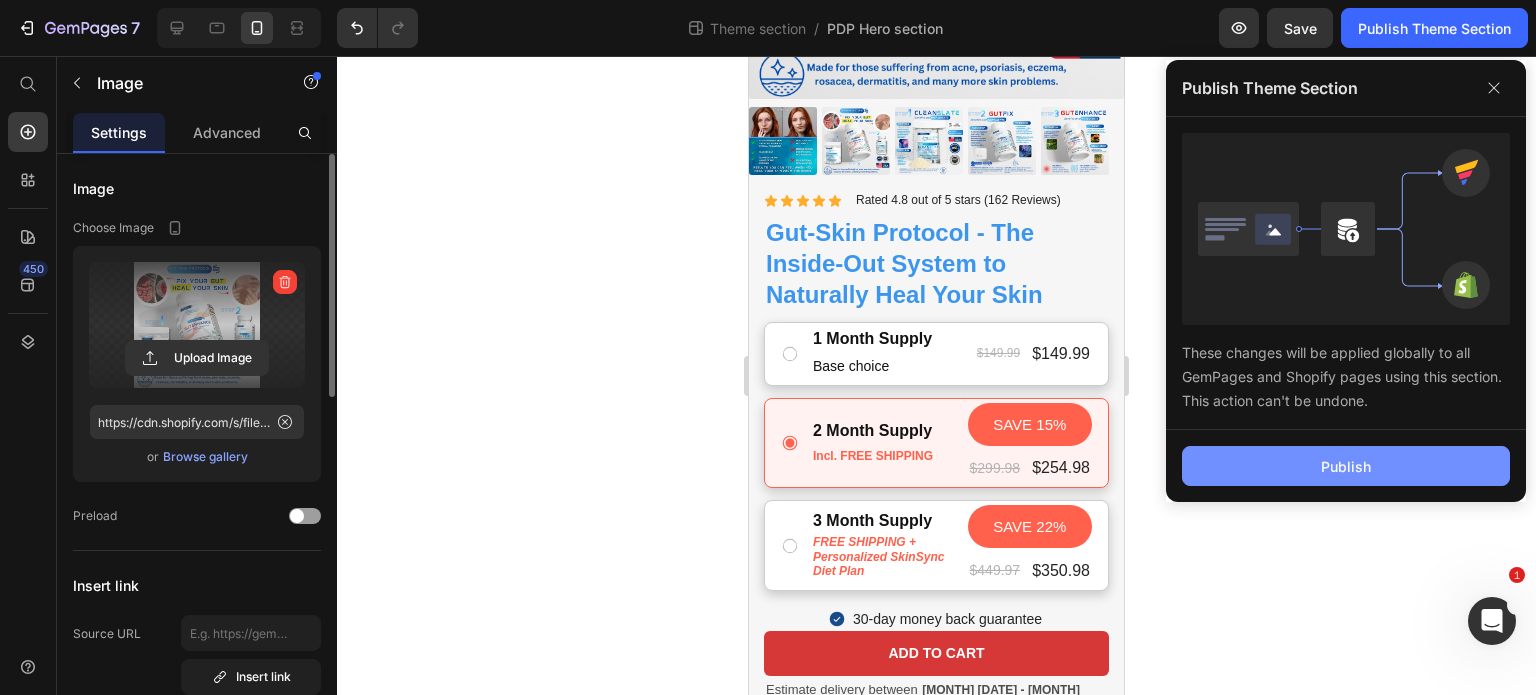click on "Publish" at bounding box center [1346, 466] 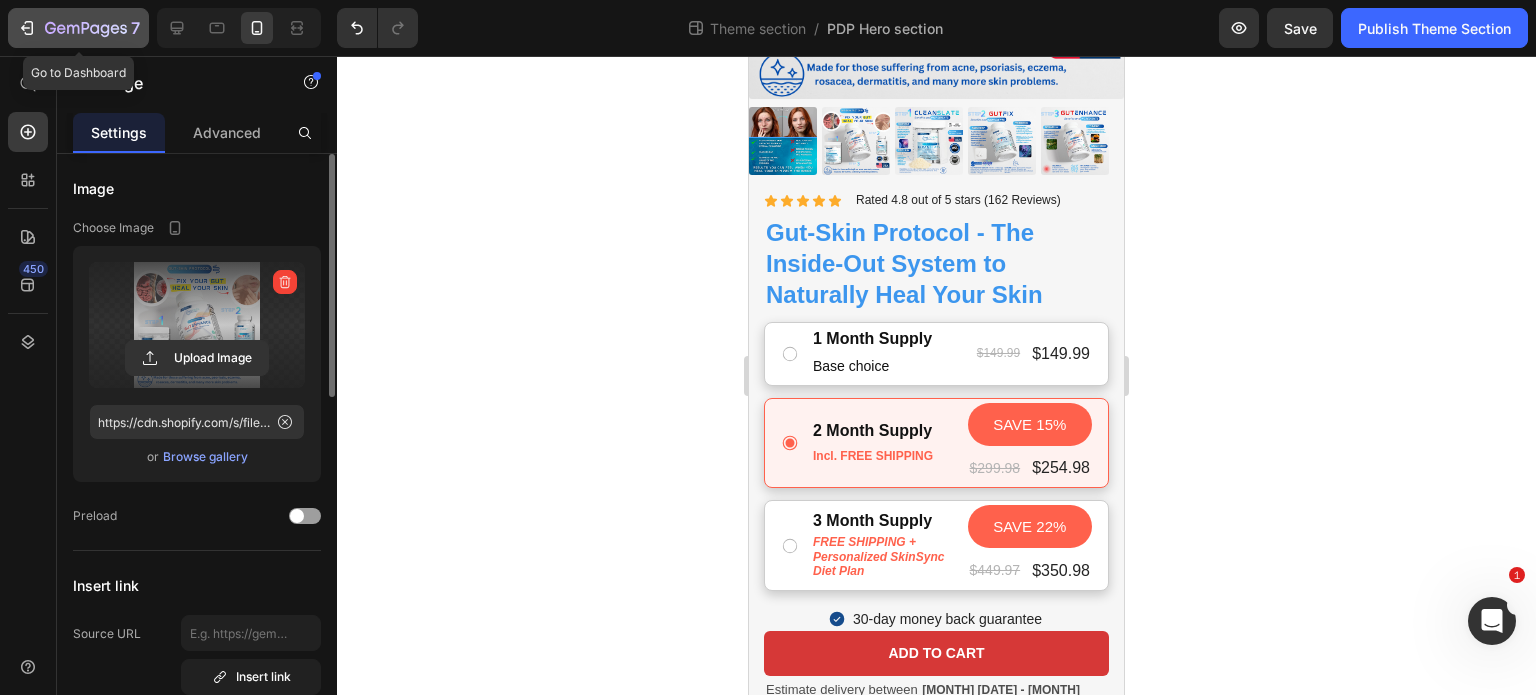 click 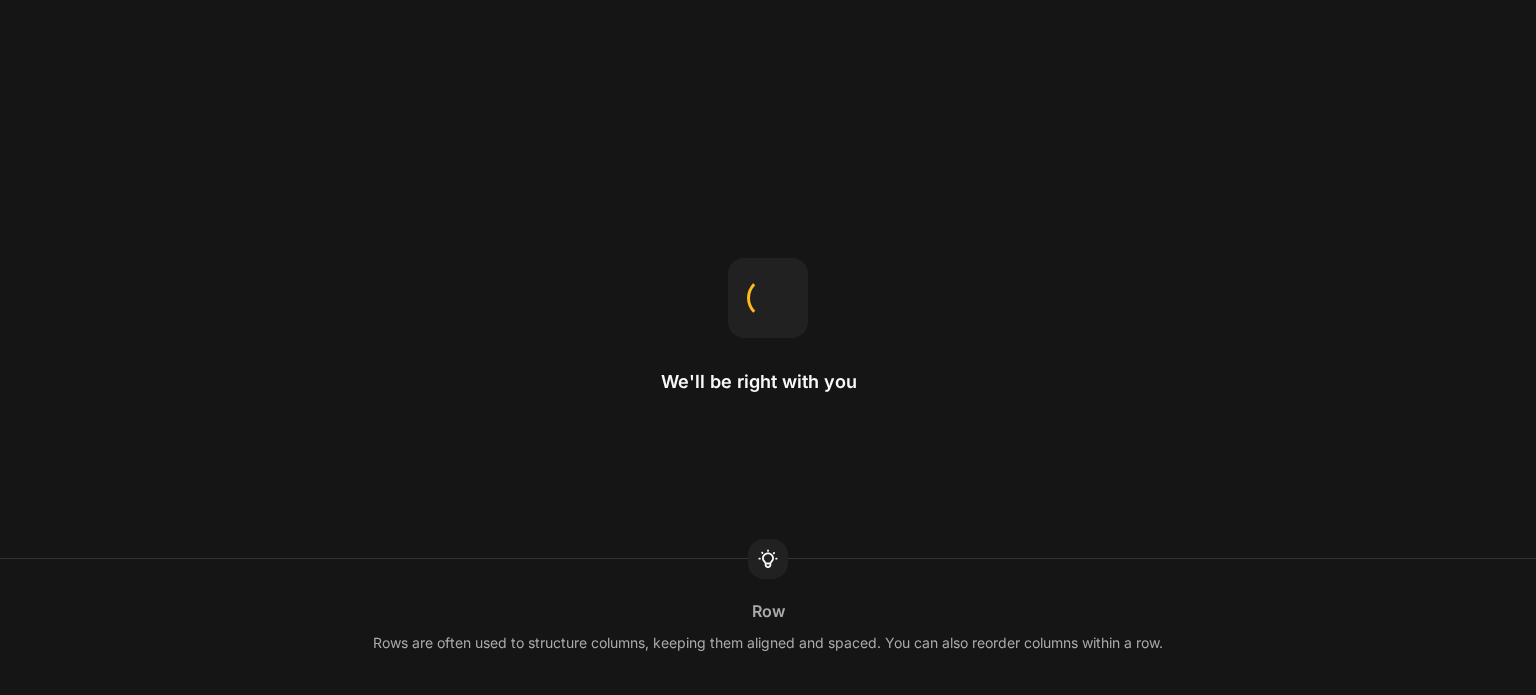 scroll, scrollTop: 0, scrollLeft: 0, axis: both 